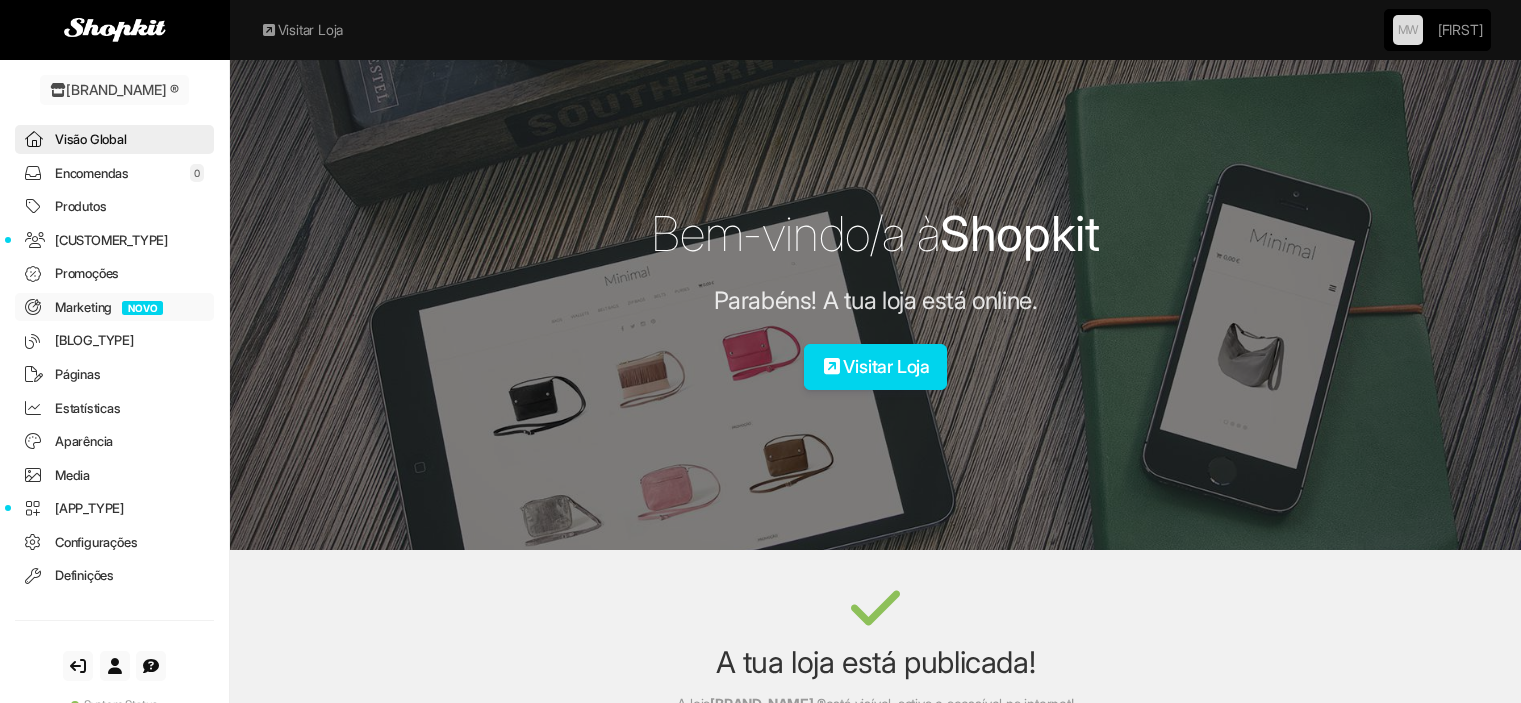 scroll, scrollTop: 0, scrollLeft: 0, axis: both 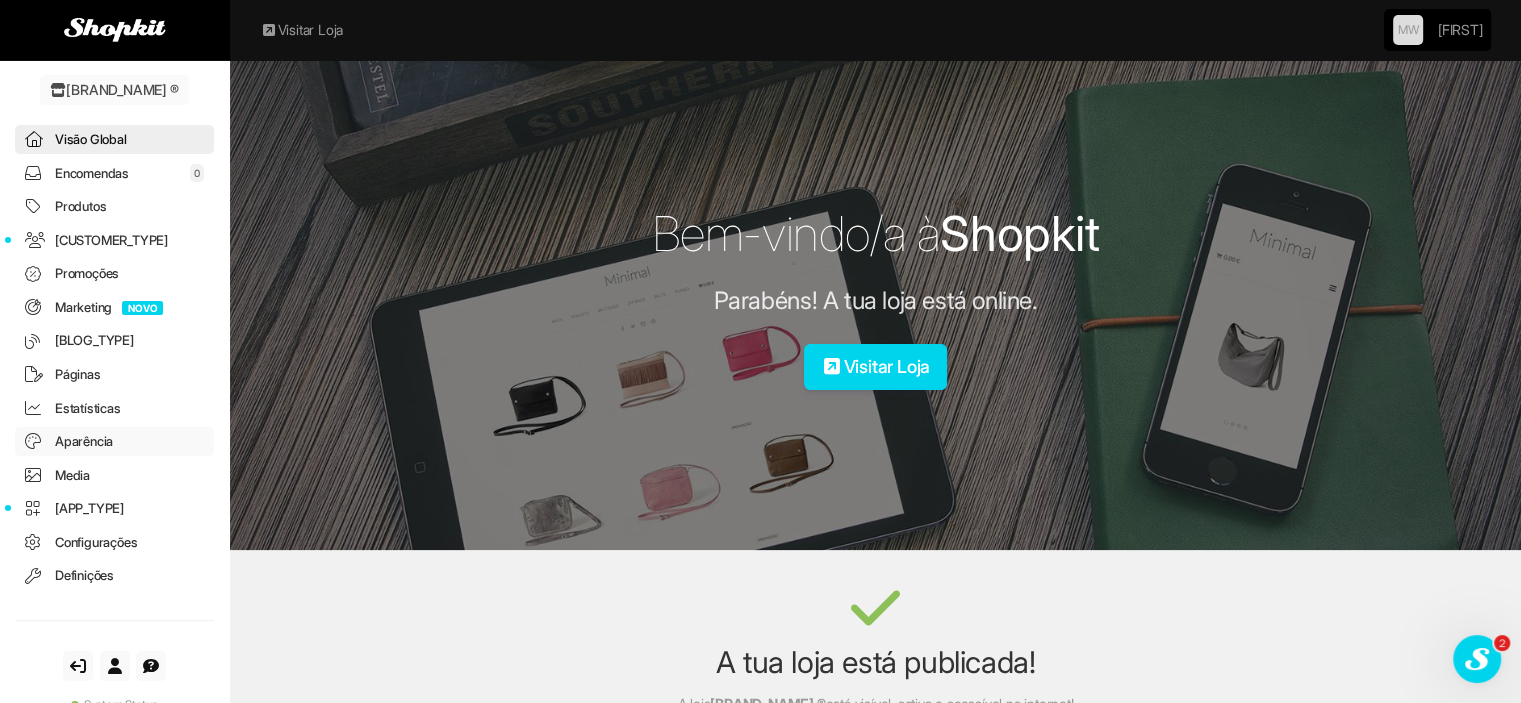 click on "Aparência" at bounding box center [114, 441] 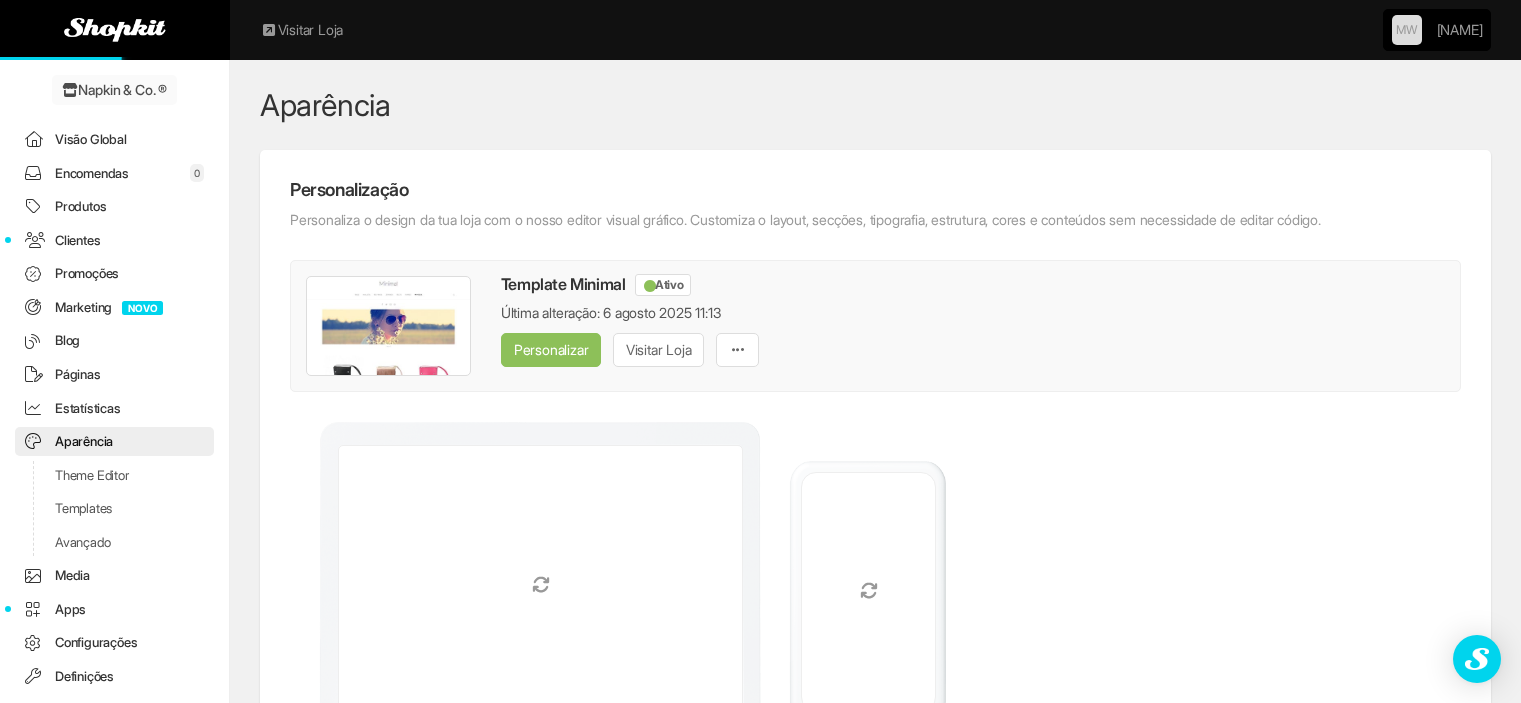 scroll, scrollTop: 0, scrollLeft: 0, axis: both 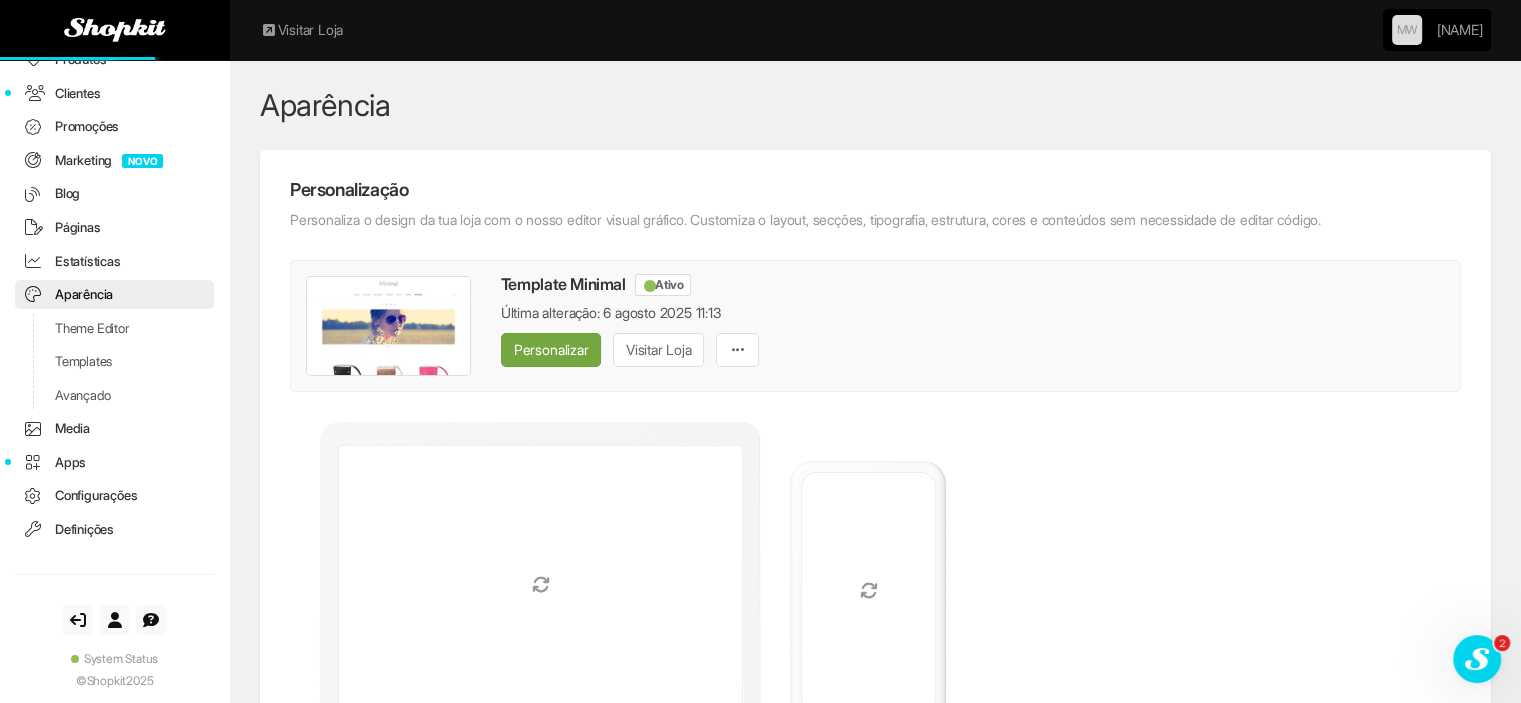 click on "[CUSTOMIZE_TYPE]" at bounding box center [551, 350] 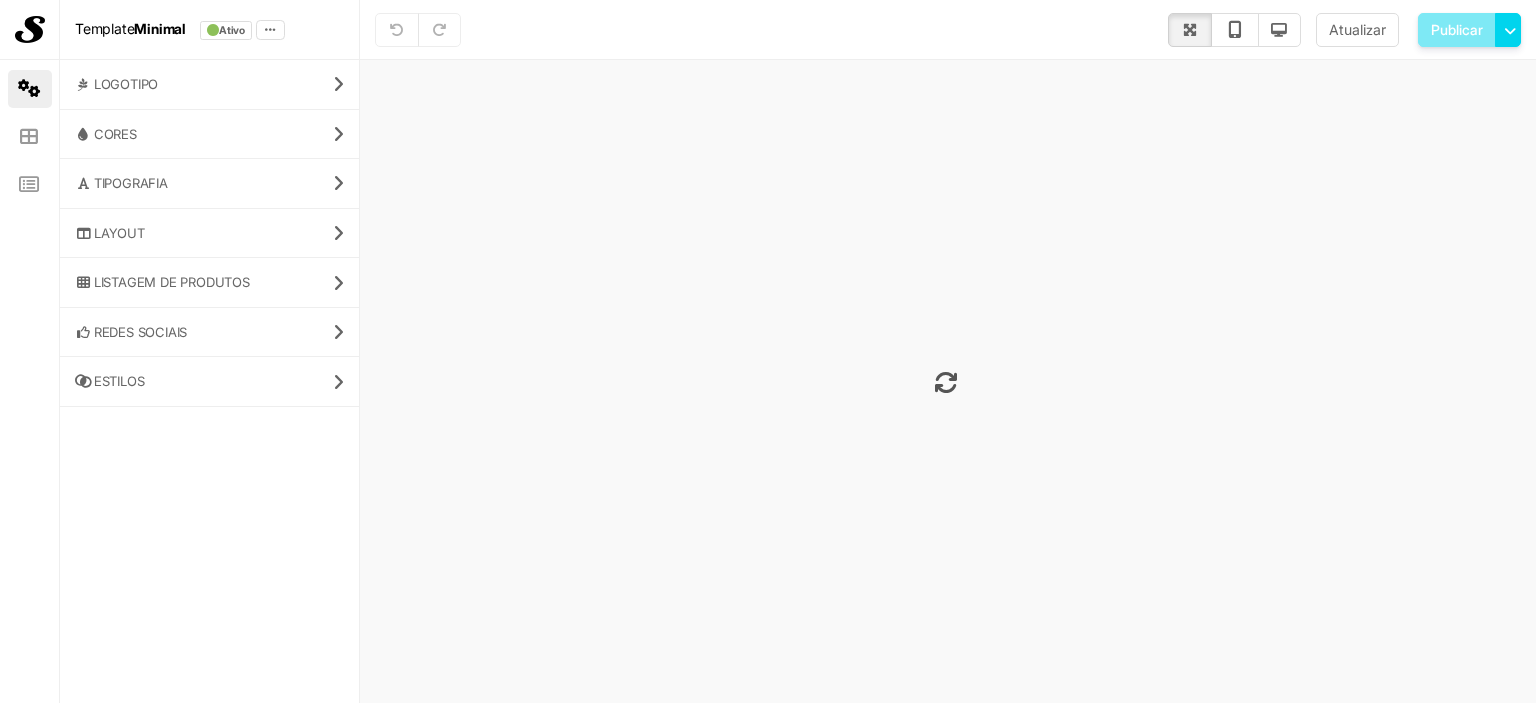 scroll, scrollTop: 0, scrollLeft: 0, axis: both 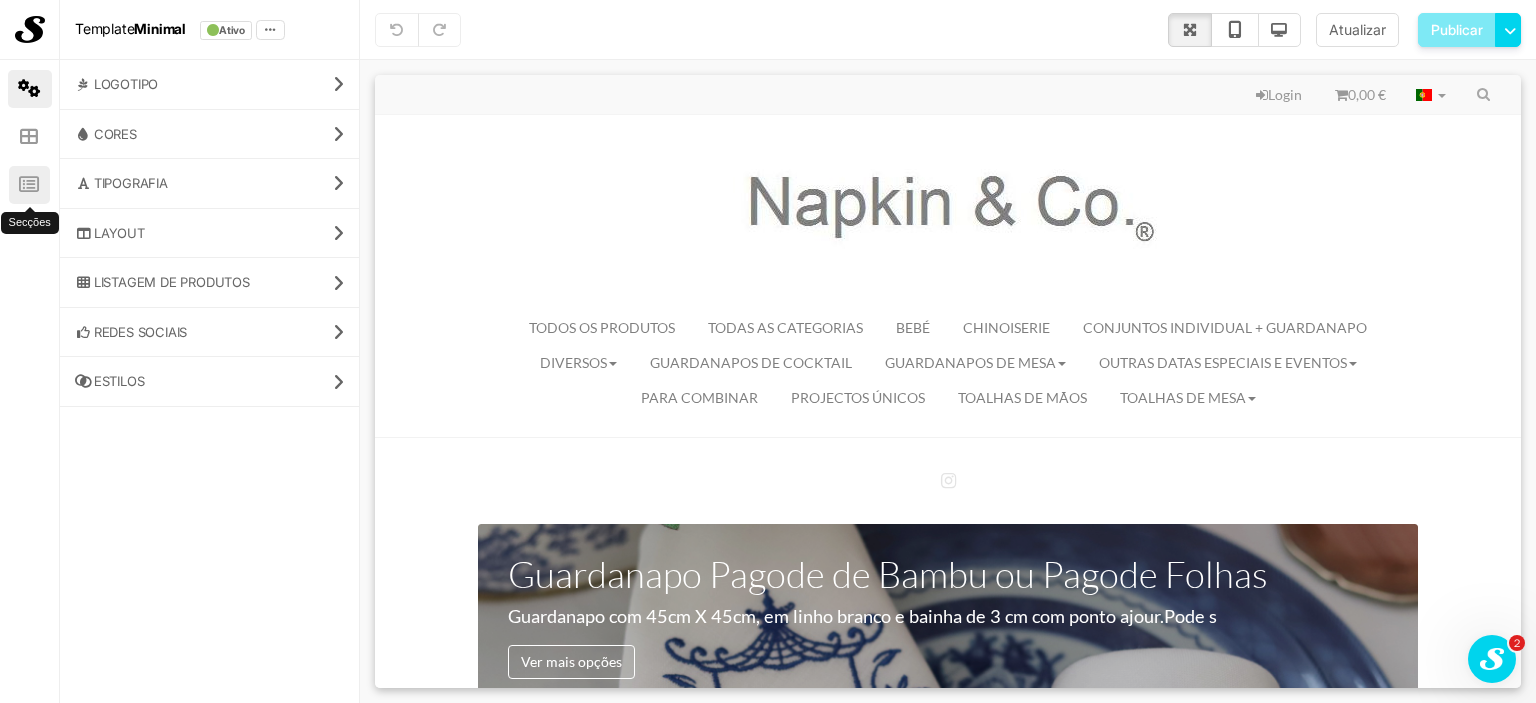 click at bounding box center [29, 185] 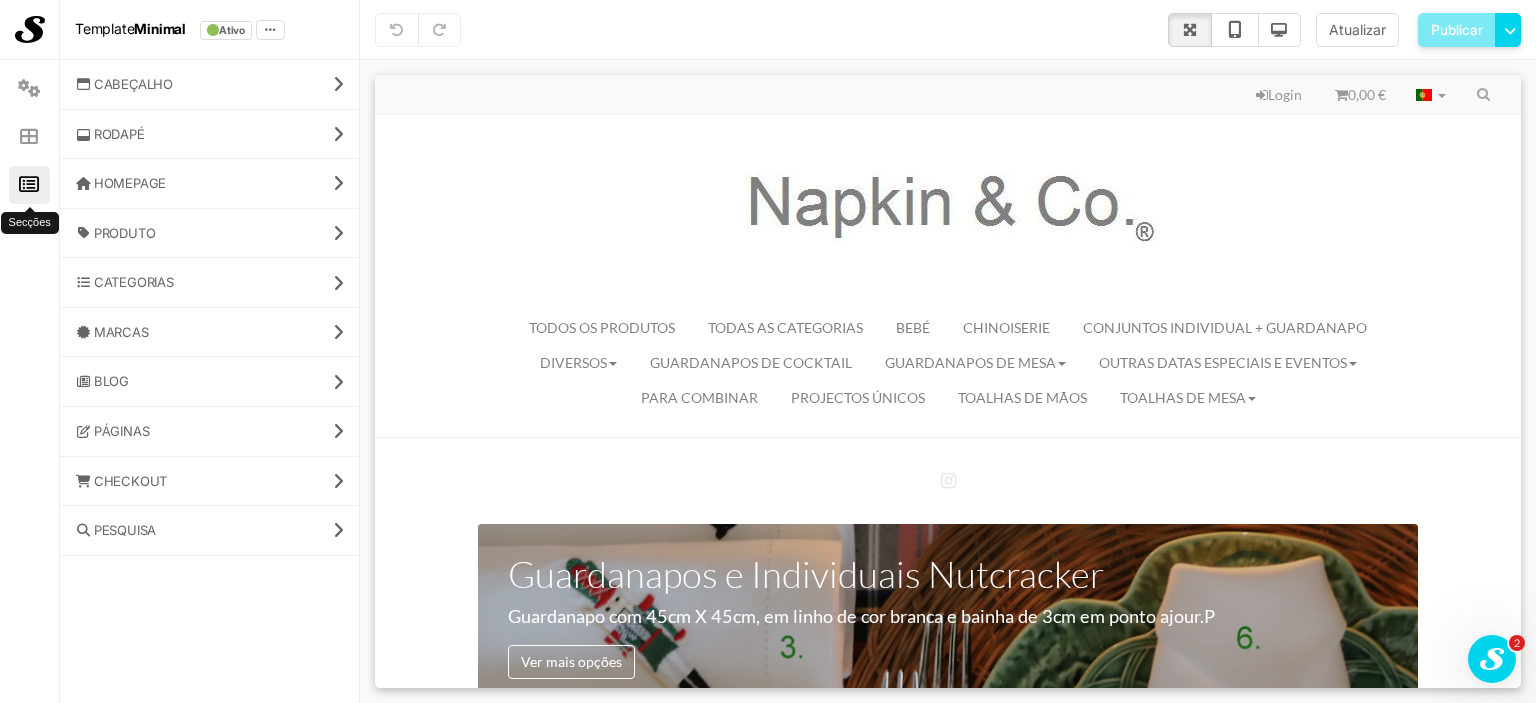 click at bounding box center [29, 185] 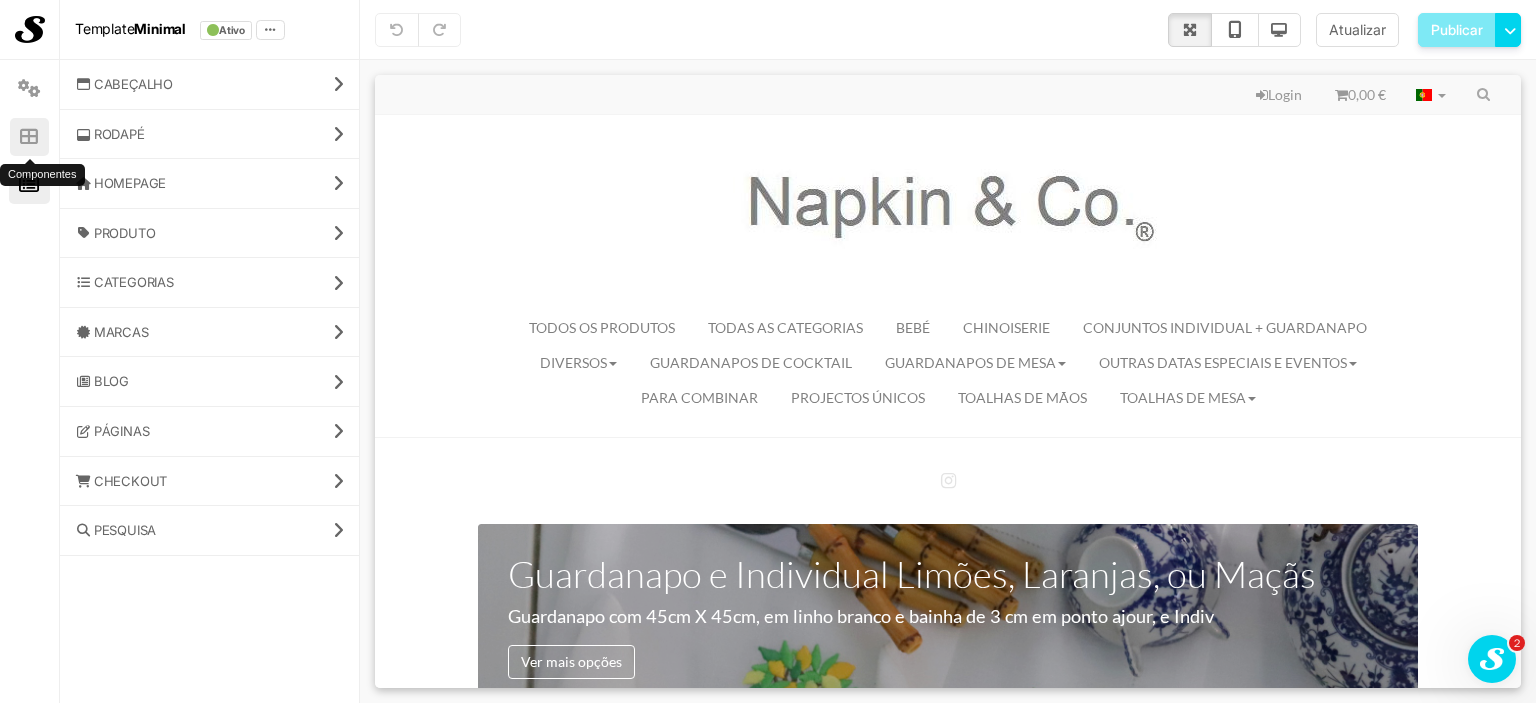 click at bounding box center [29, 137] 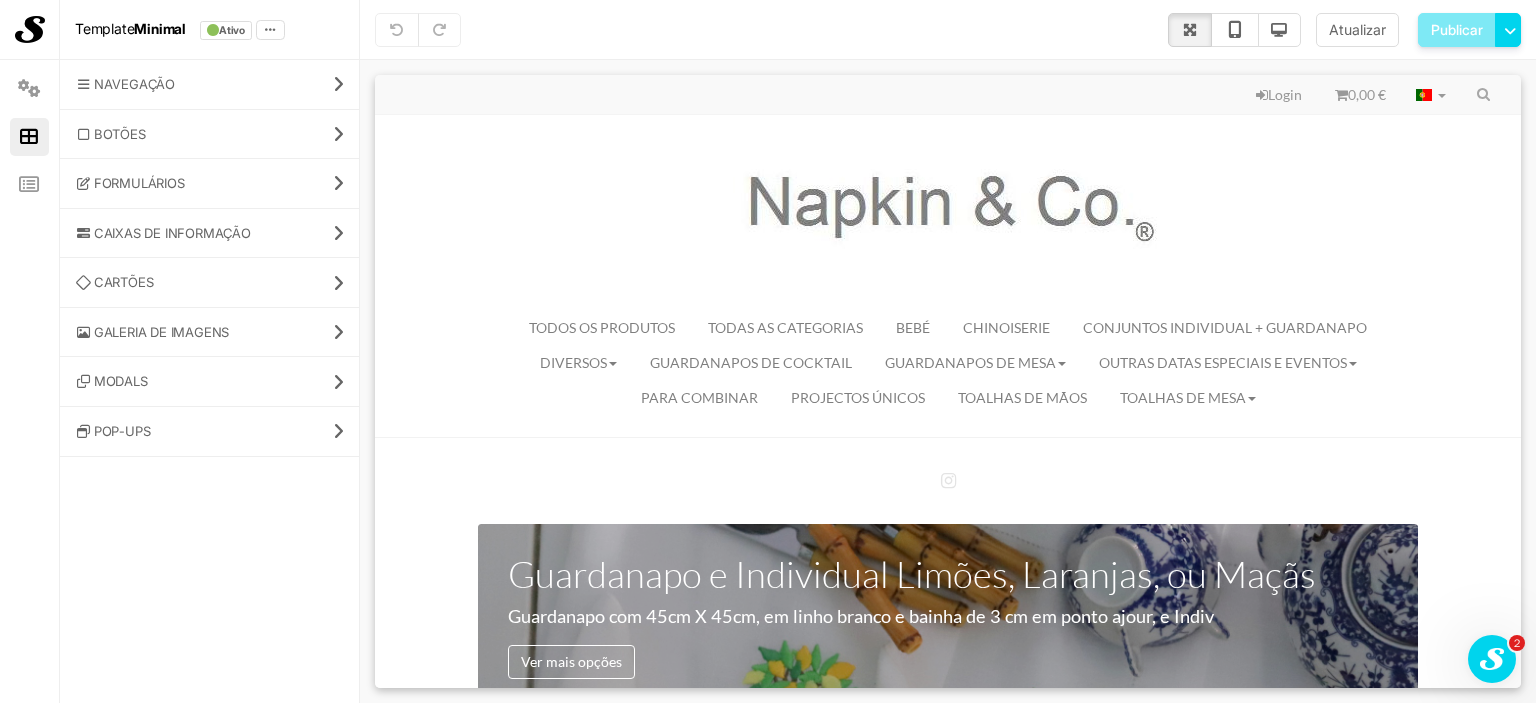 click on "Pop-ups" at bounding box center [209, 431] 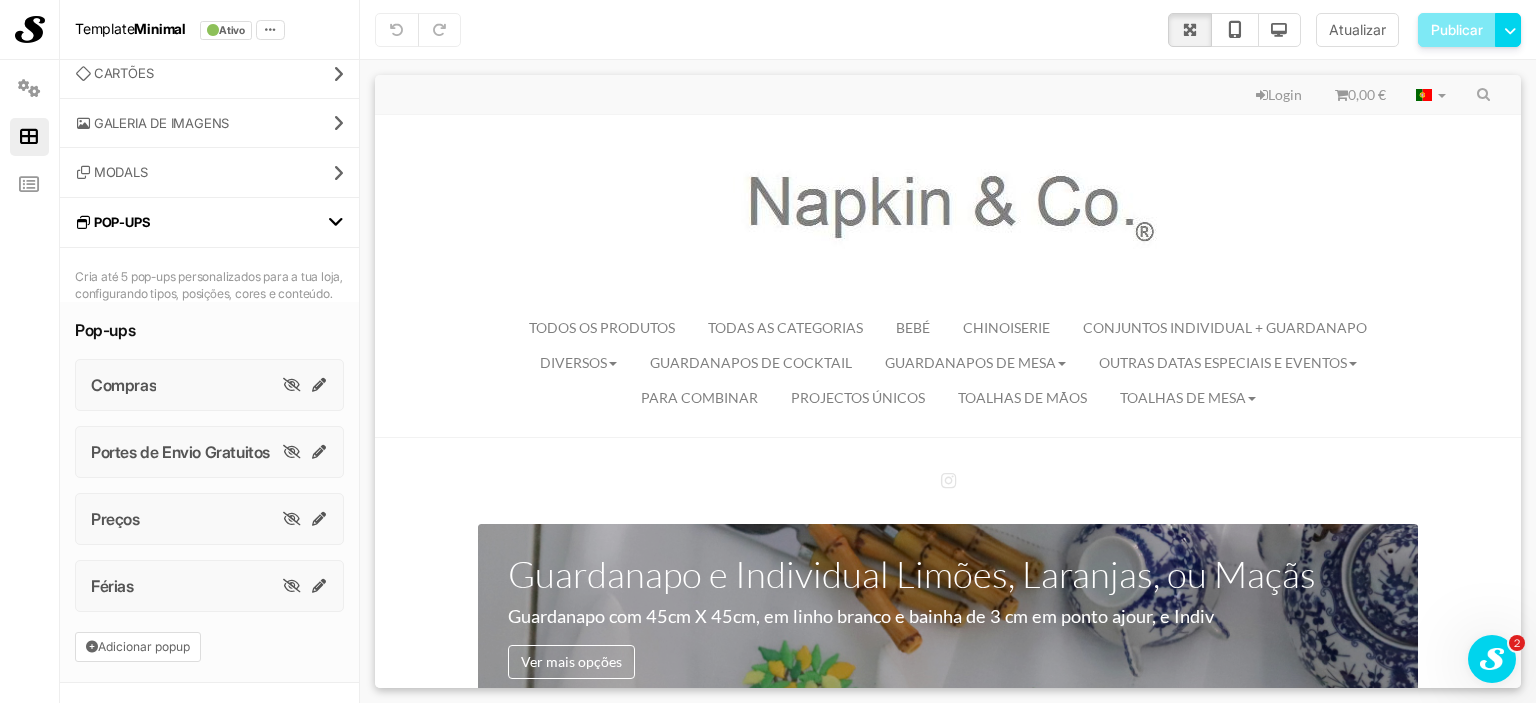 scroll, scrollTop: 222, scrollLeft: 0, axis: vertical 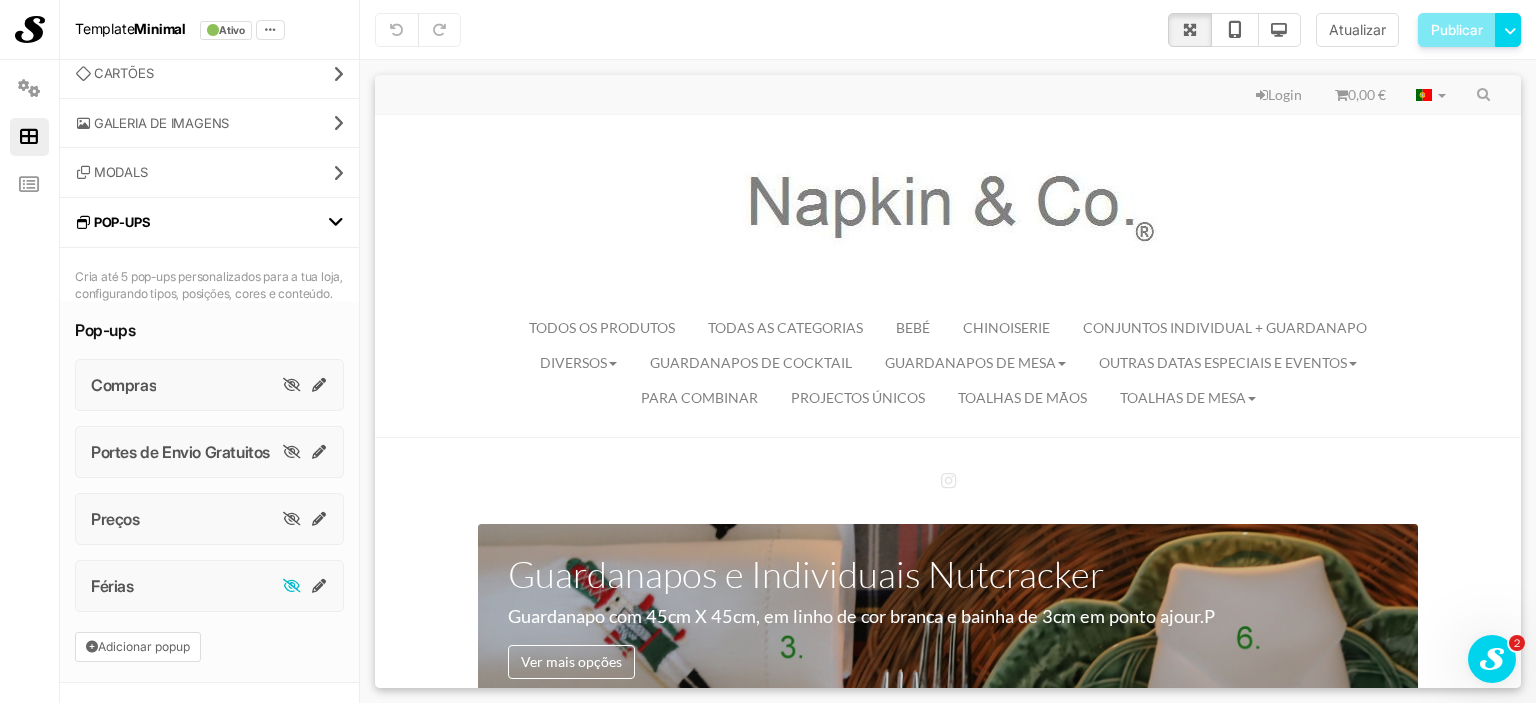 click at bounding box center (292, 586) 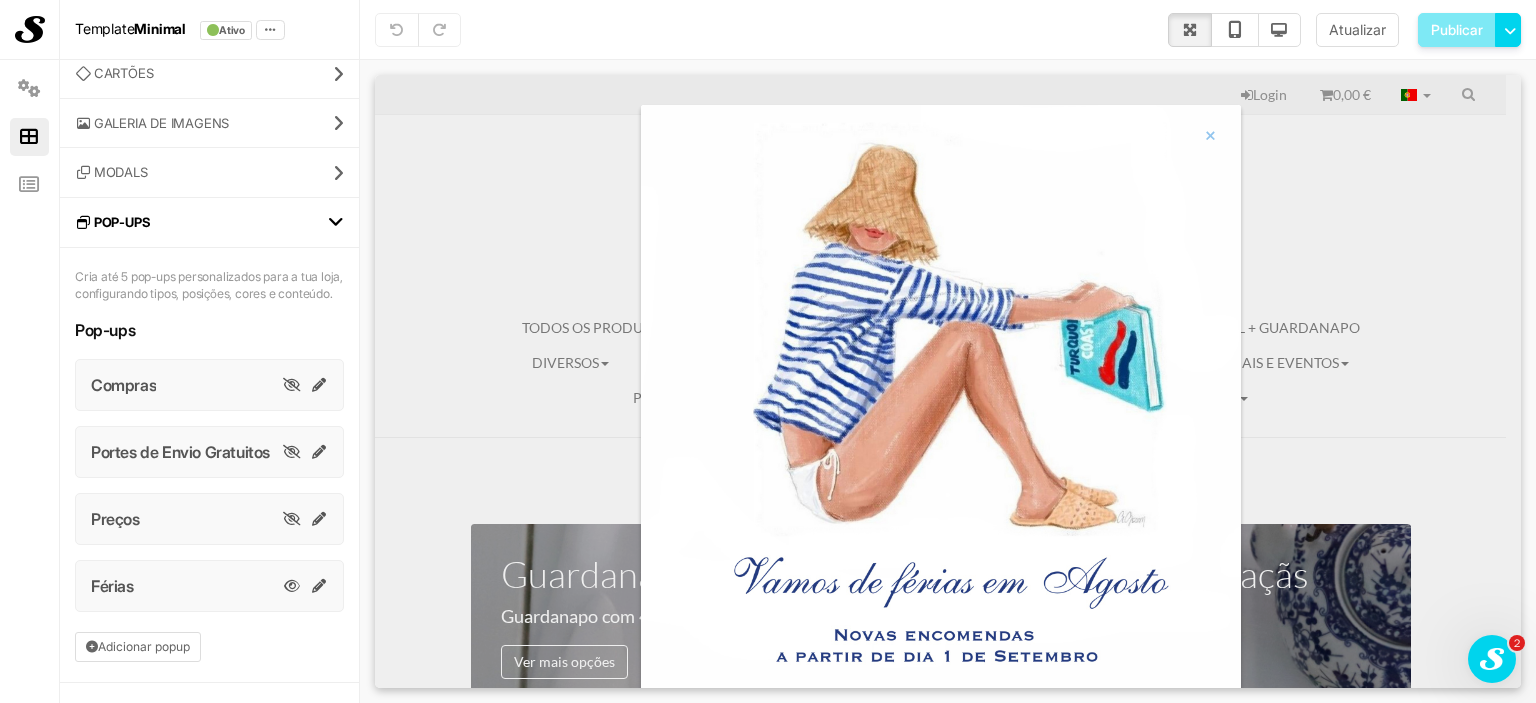 click on "×" at bounding box center [1210, 134] 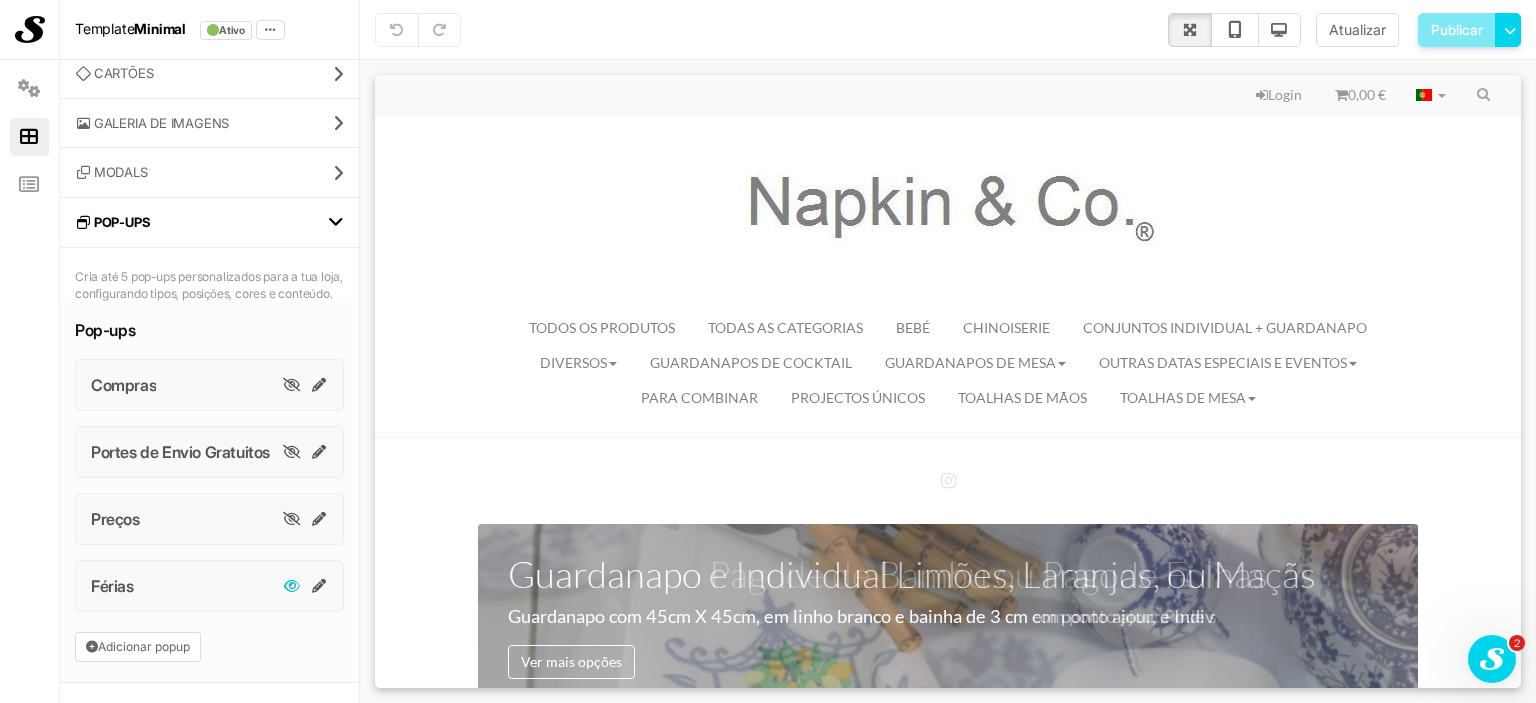 click at bounding box center (292, 586) 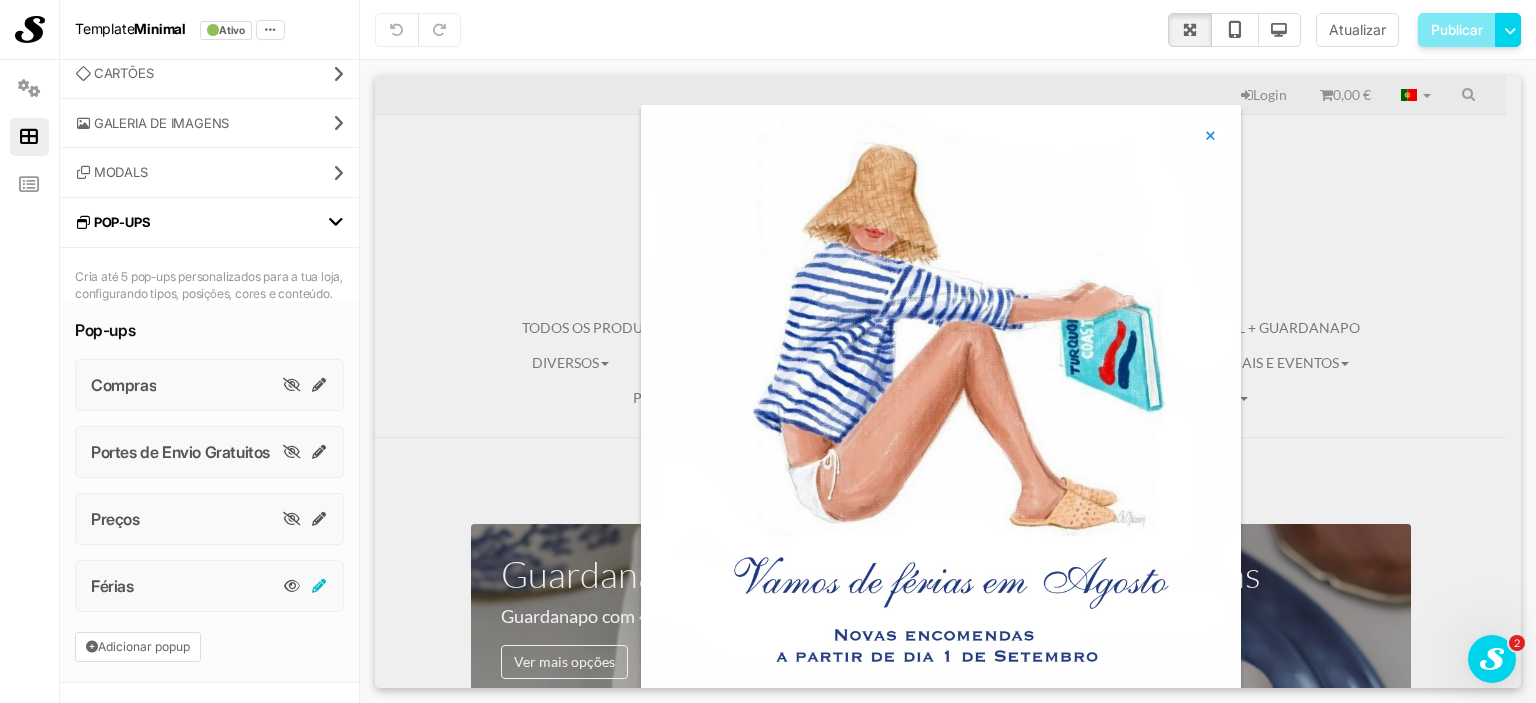 click at bounding box center (320, 586) 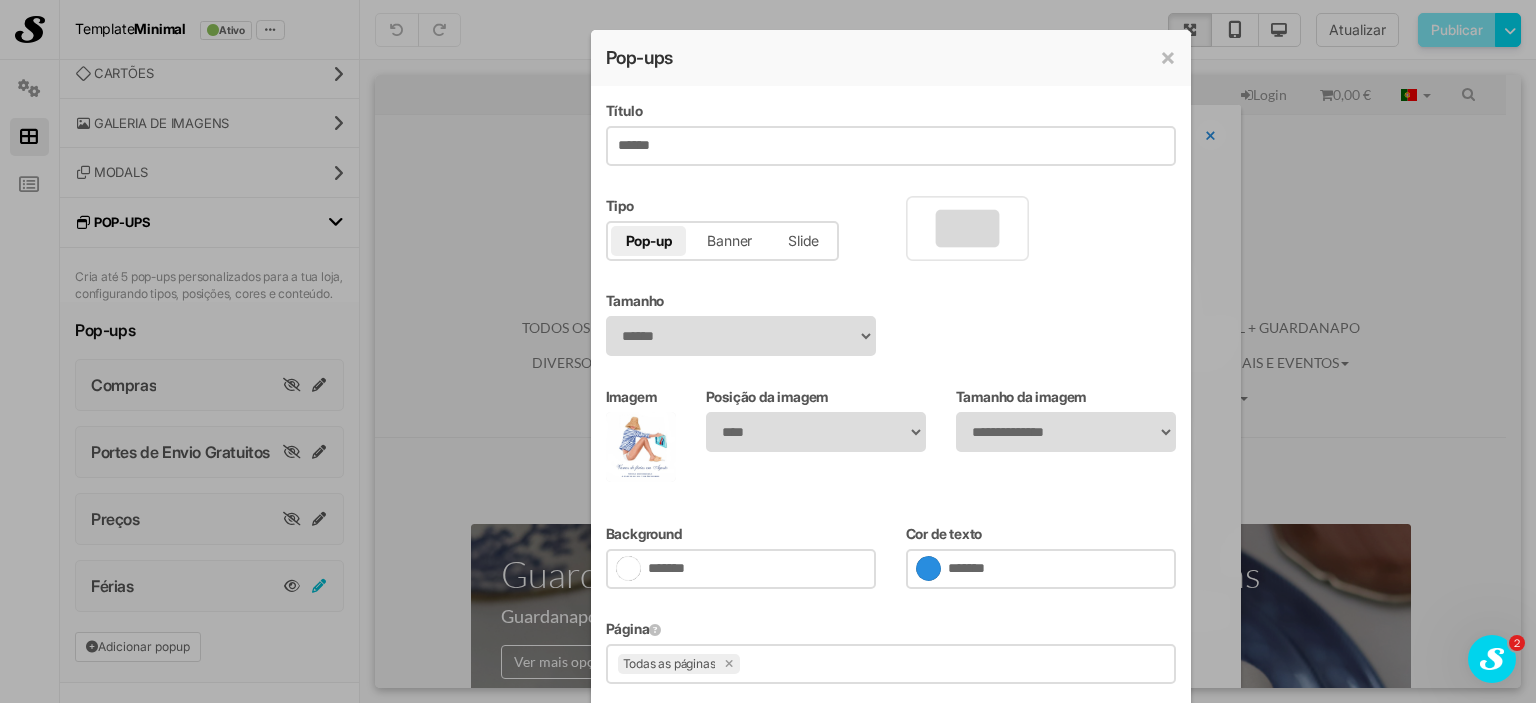 scroll, scrollTop: 0, scrollLeft: 0, axis: both 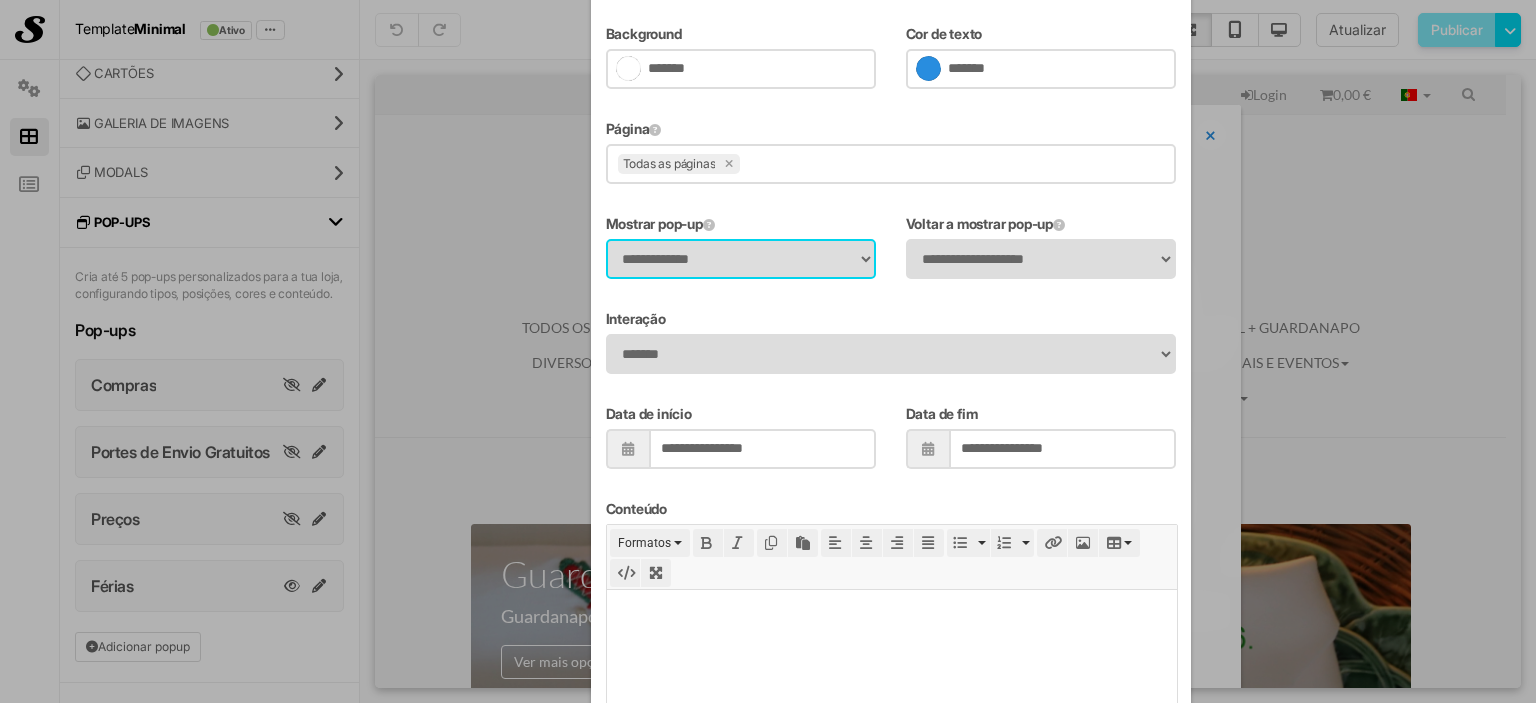 click on "**********" at bounding box center [741, 259] 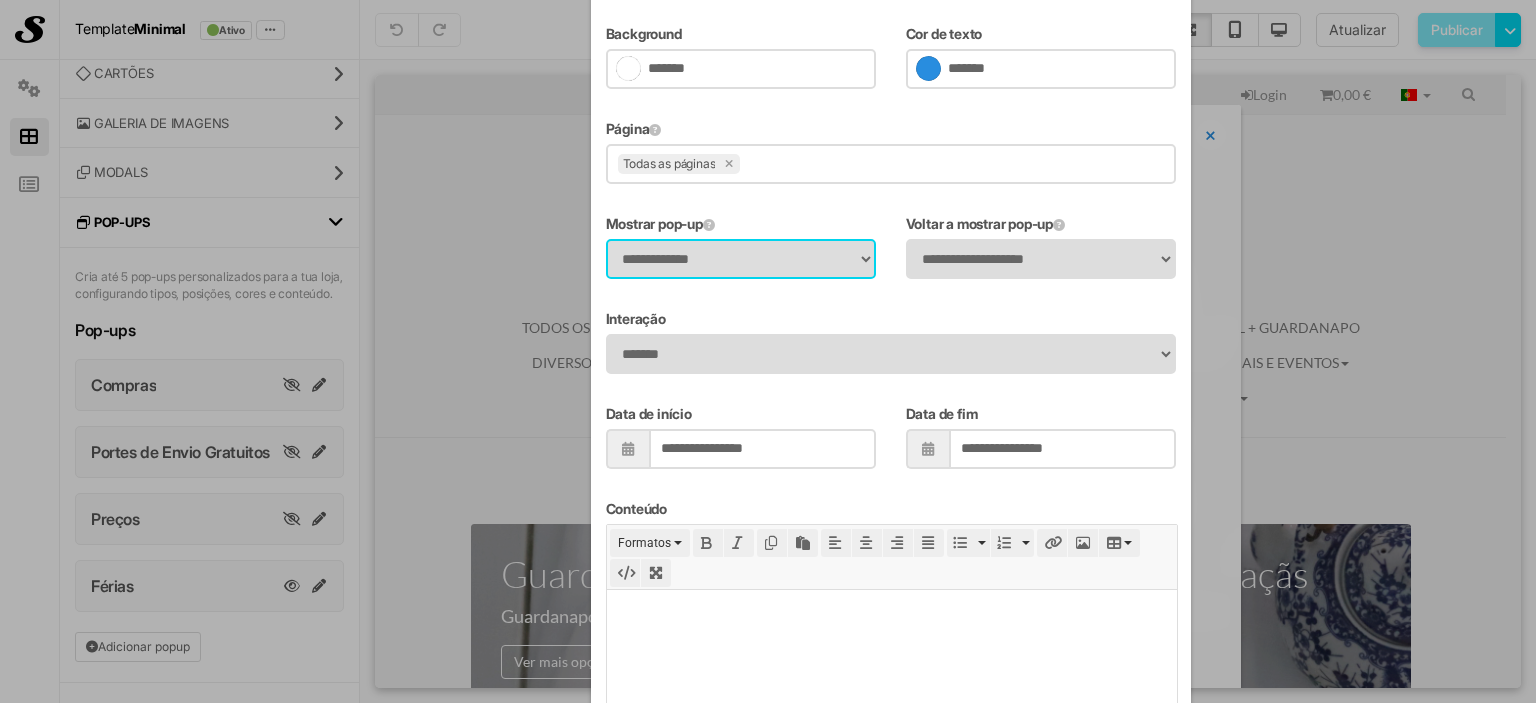 select on "*" 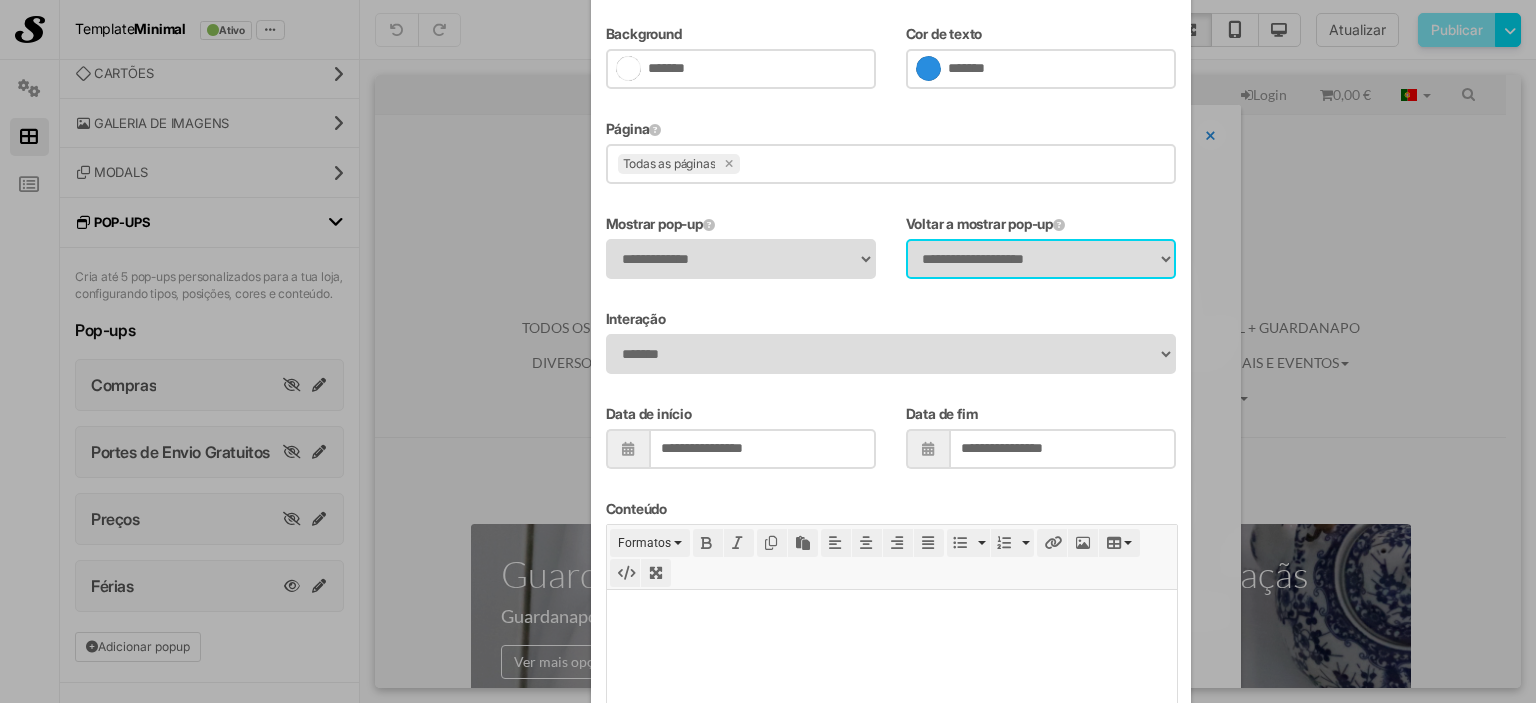 click on "**********" at bounding box center (1041, 259) 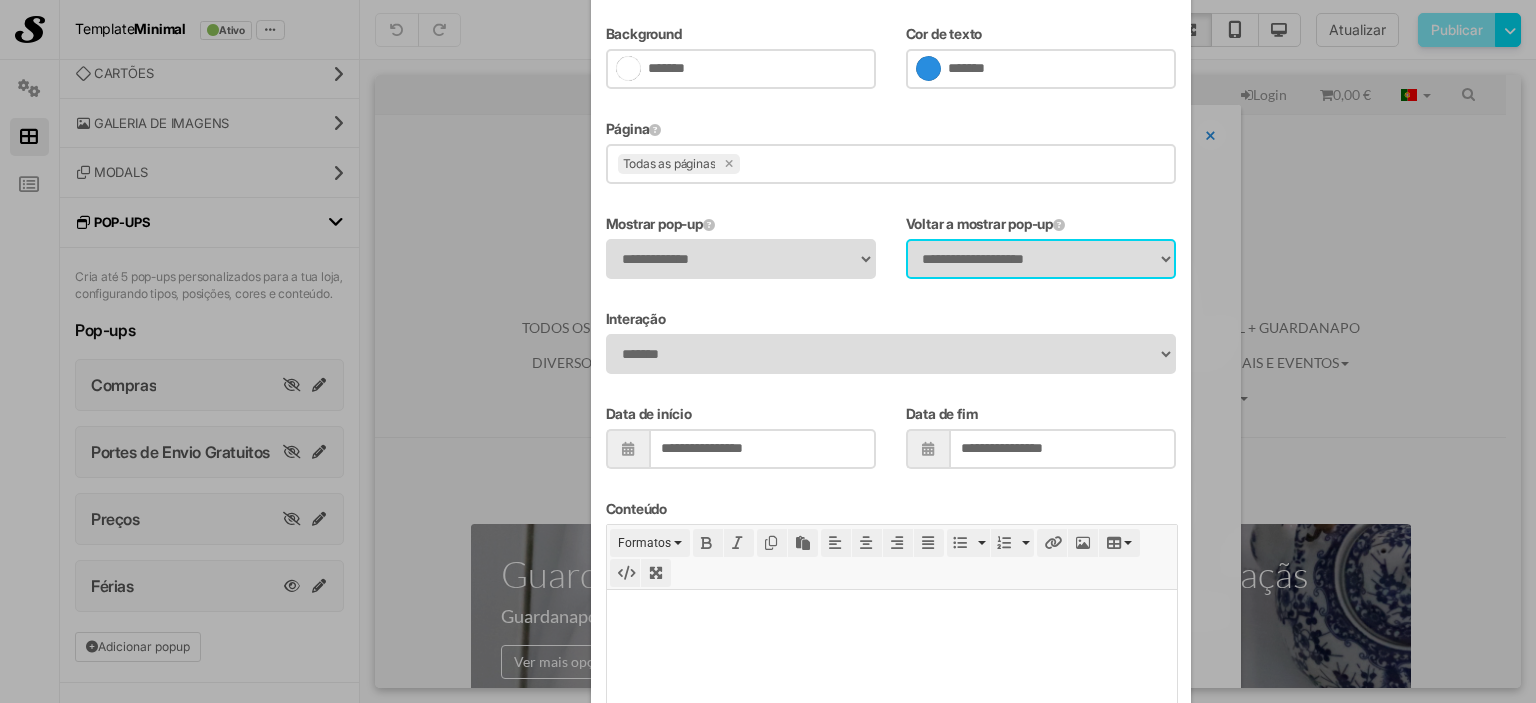 select on "*" 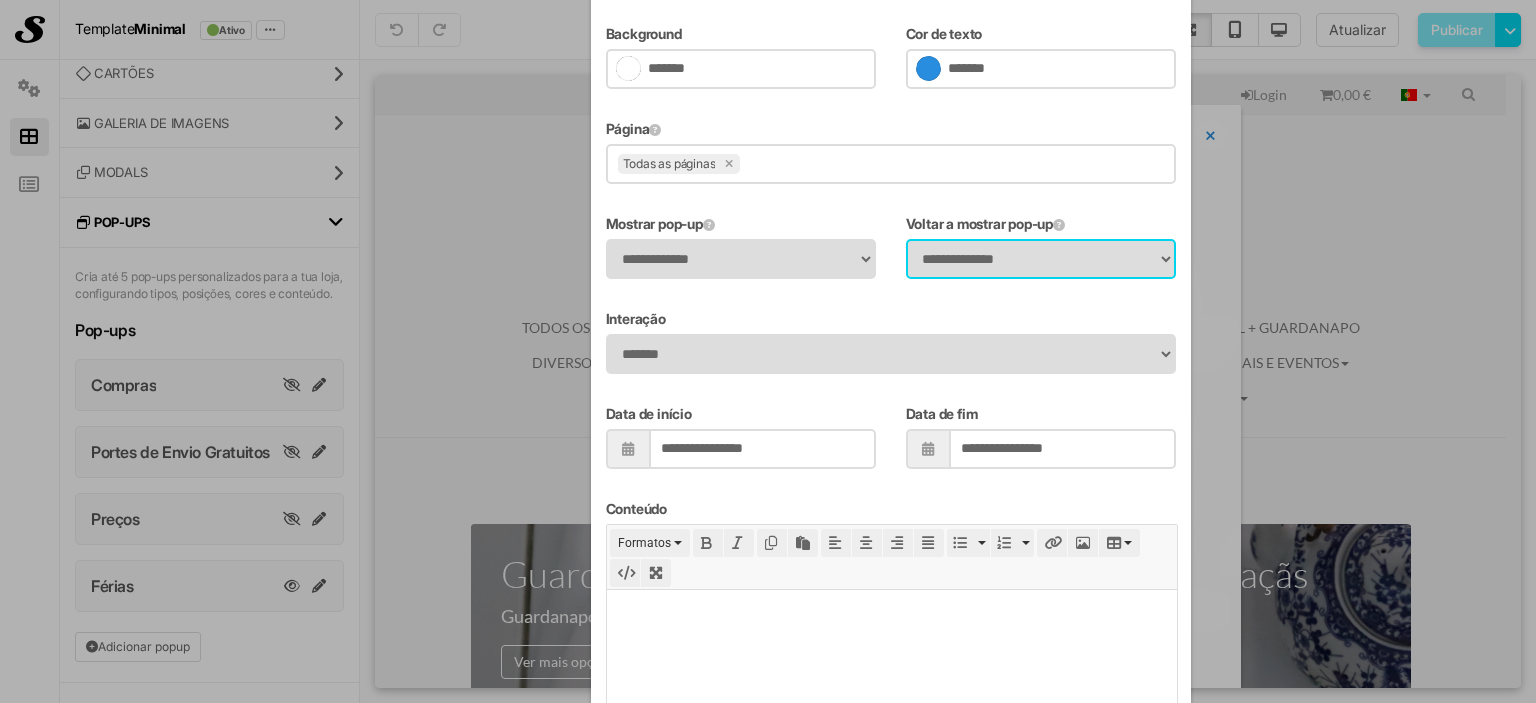 click on "**********" at bounding box center [1041, 259] 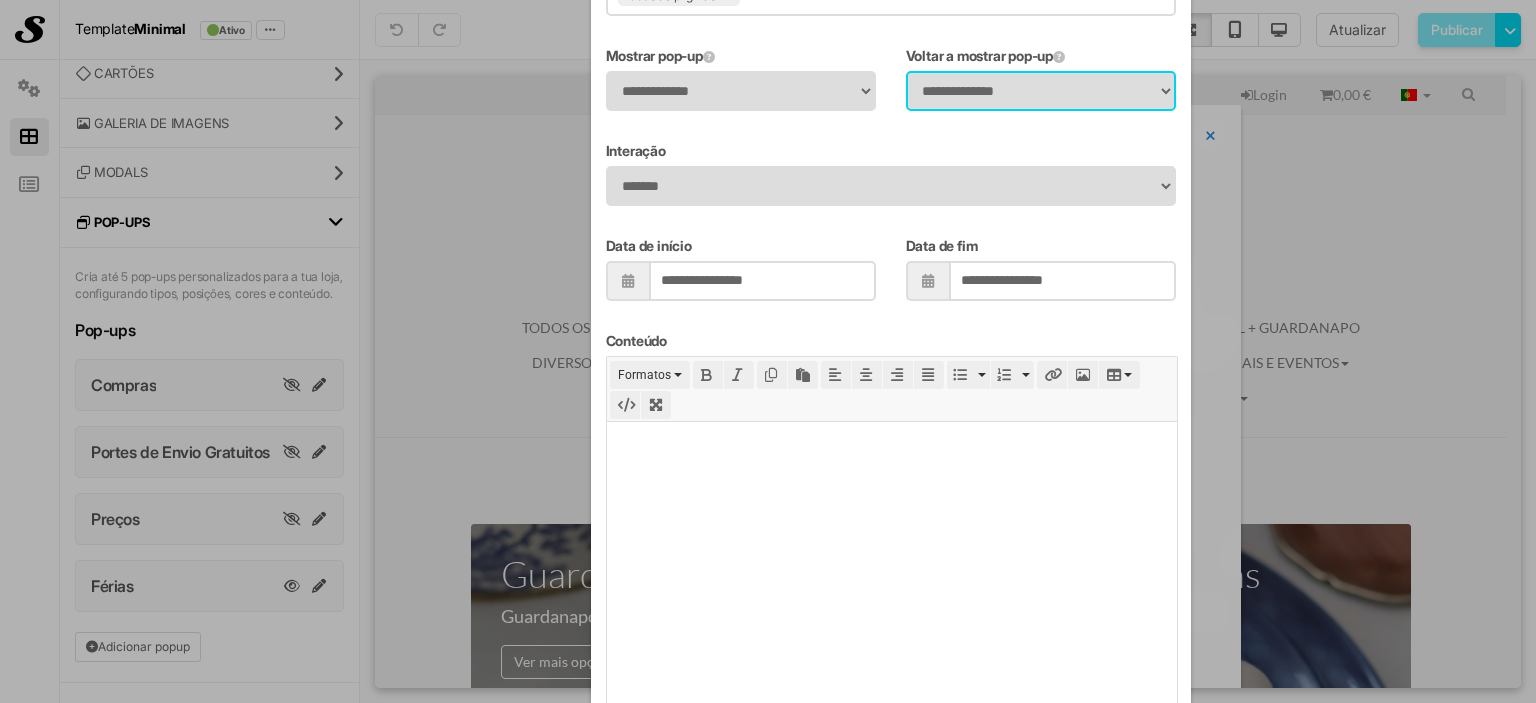 scroll, scrollTop: 826, scrollLeft: 0, axis: vertical 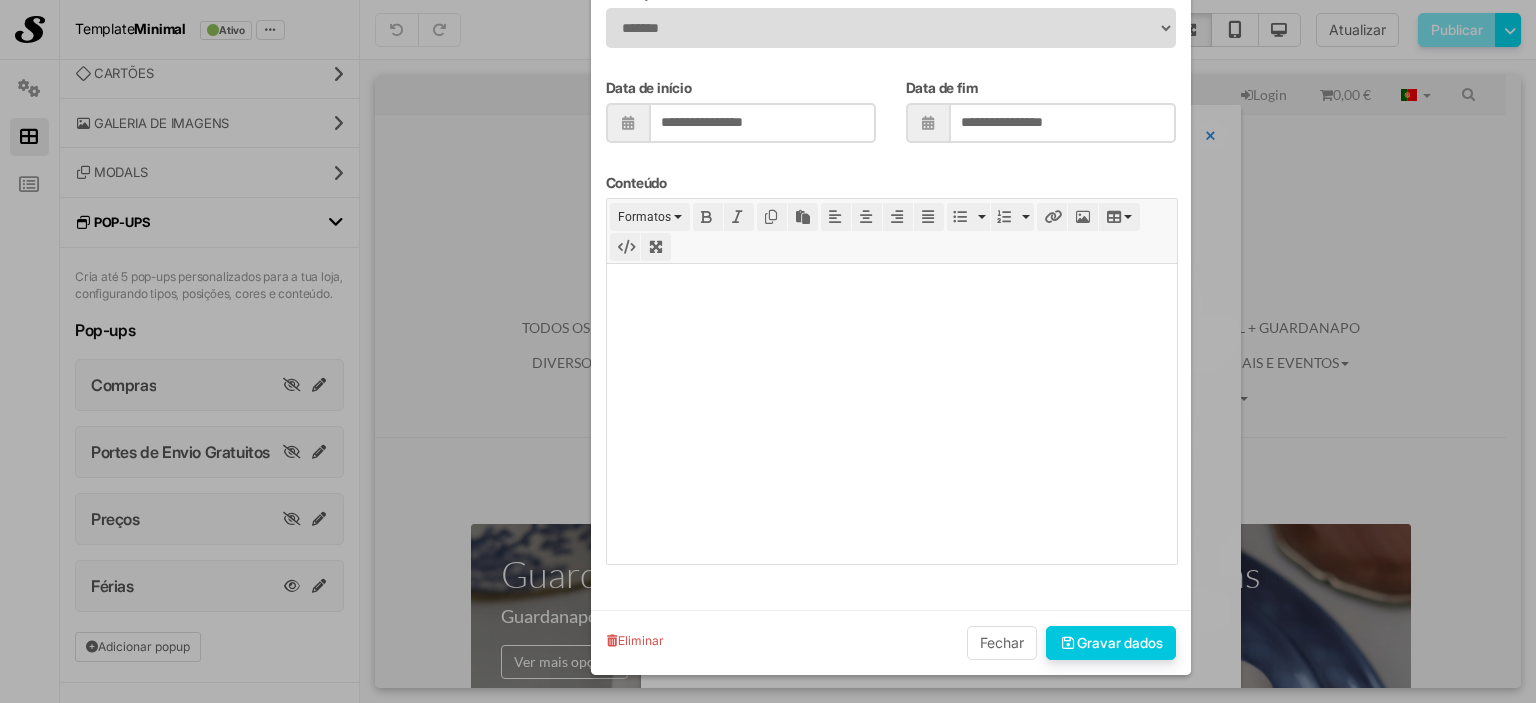 click on "Gravar dados" at bounding box center (1111, 643) 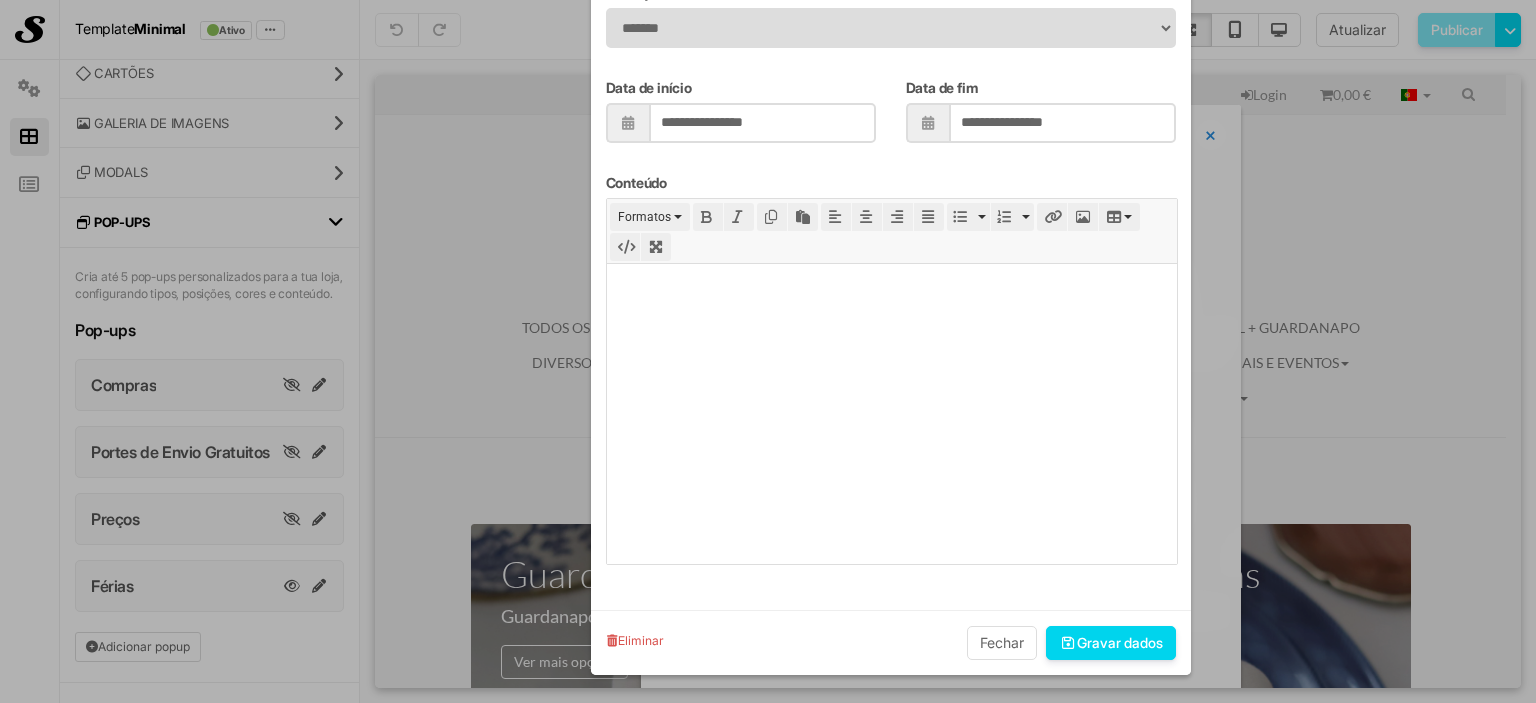 type on "**********" 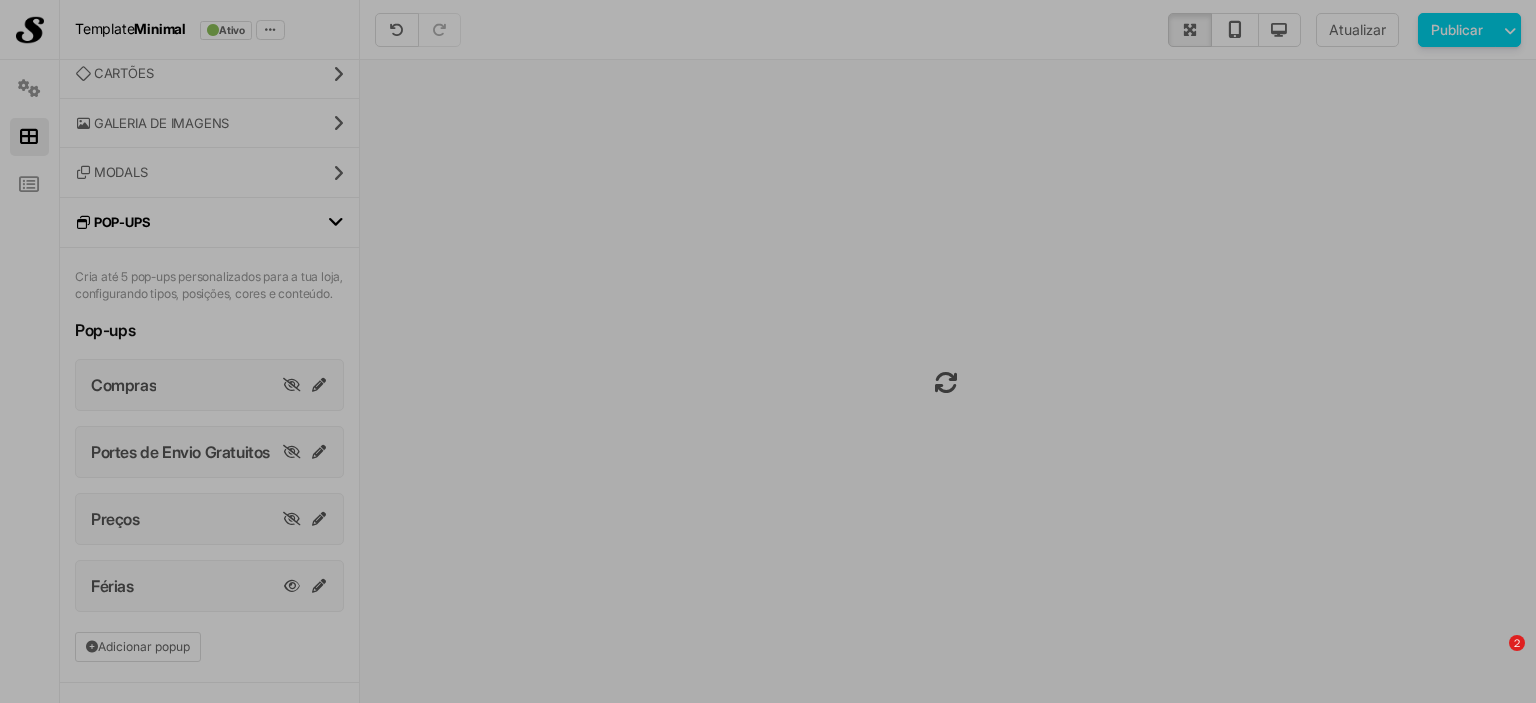 scroll, scrollTop: 683, scrollLeft: 0, axis: vertical 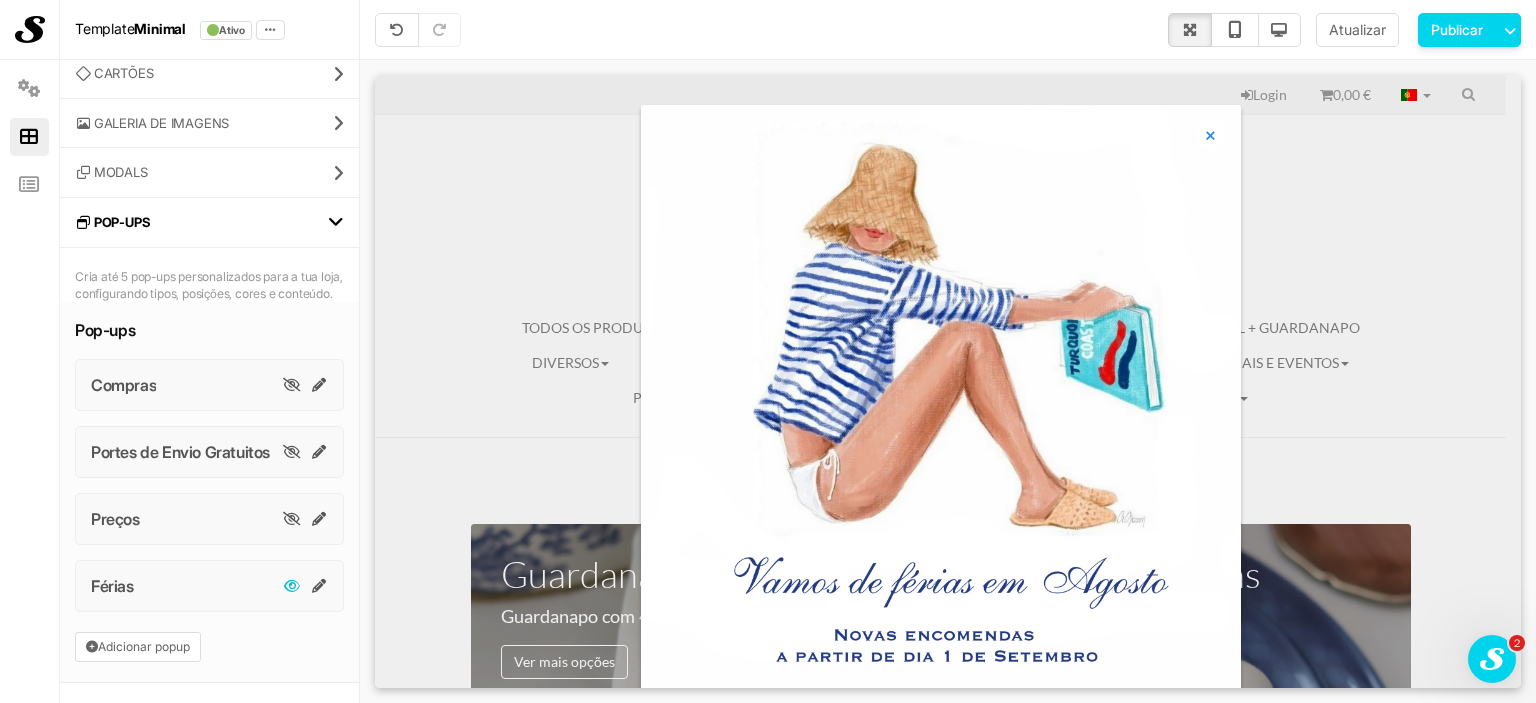 click at bounding box center (292, 586) 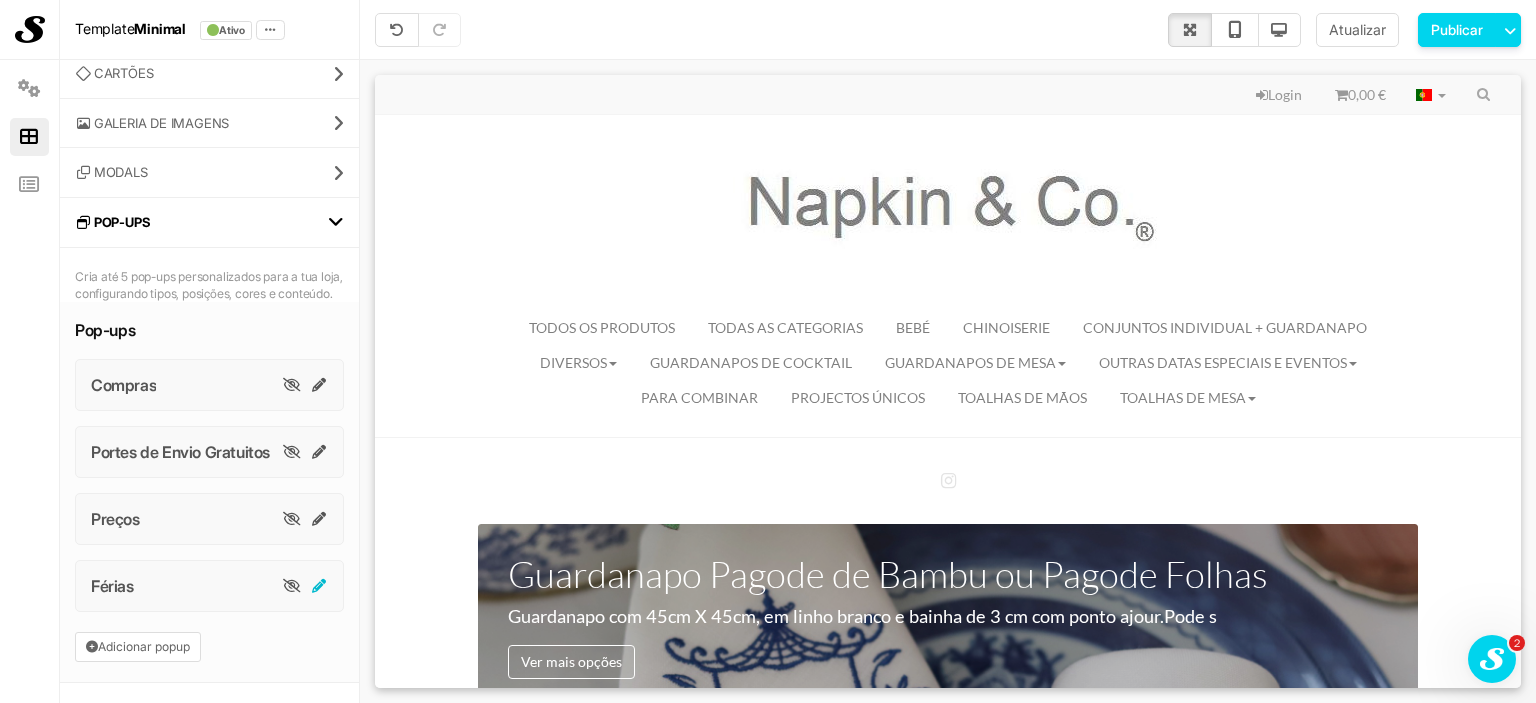 click at bounding box center [320, 586] 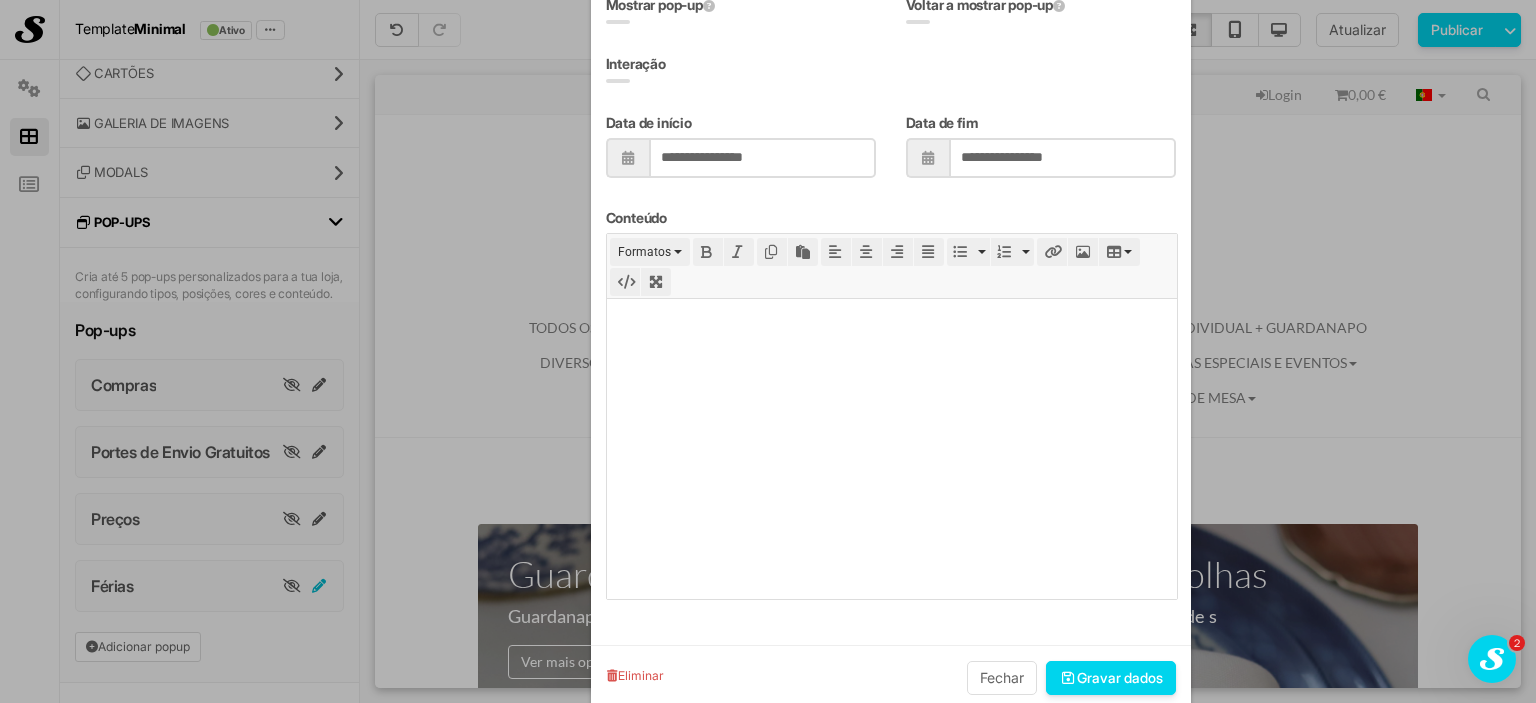 scroll, scrollTop: 0, scrollLeft: 0, axis: both 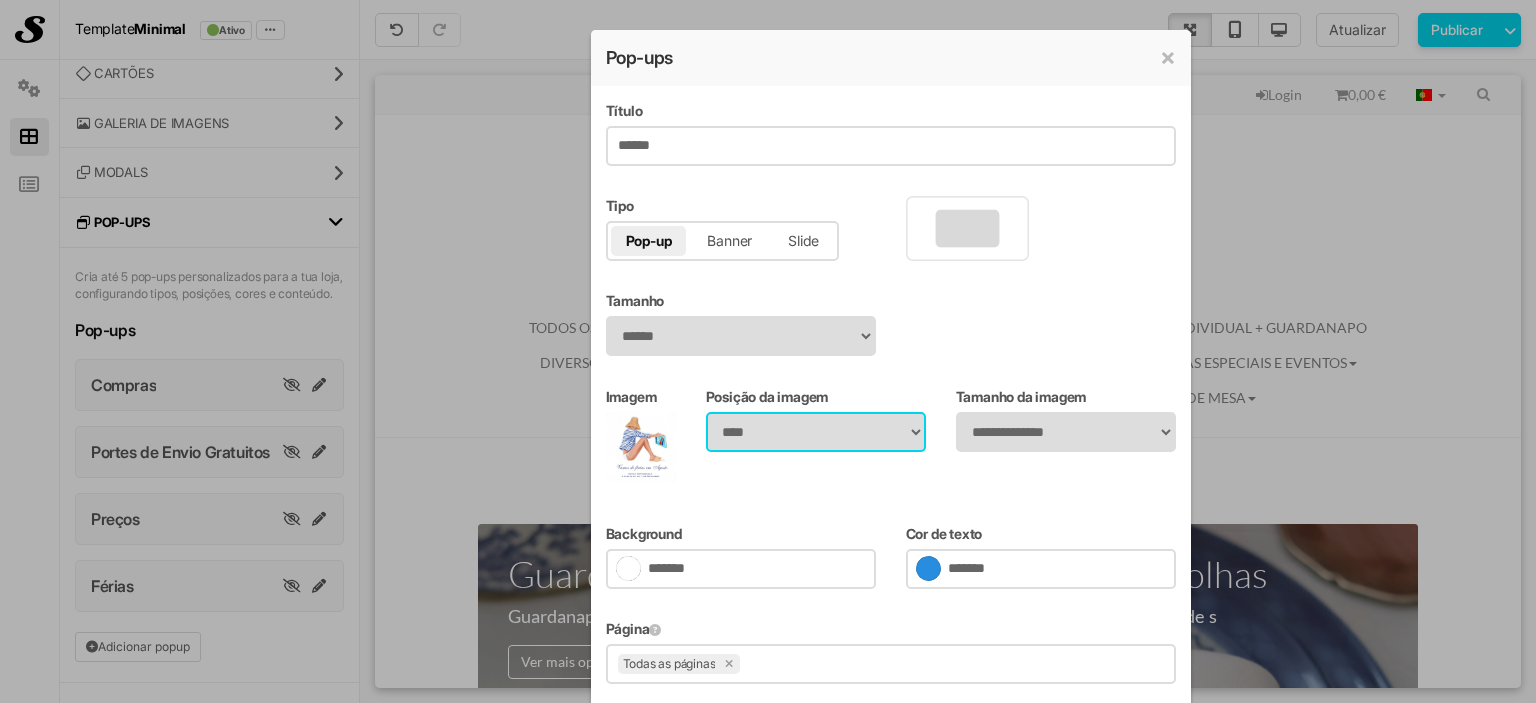 click on "****
*******
********" at bounding box center (816, 432) 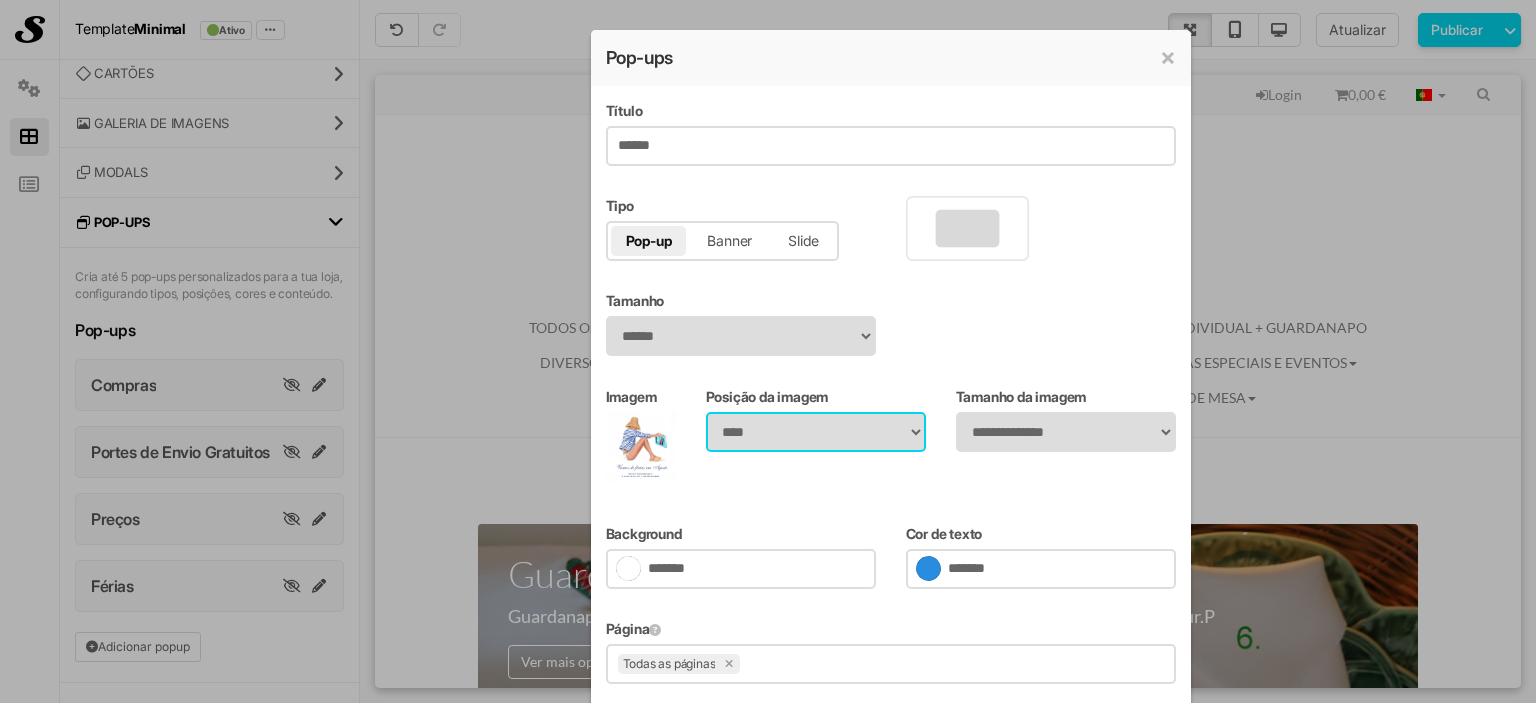 select on "*****" 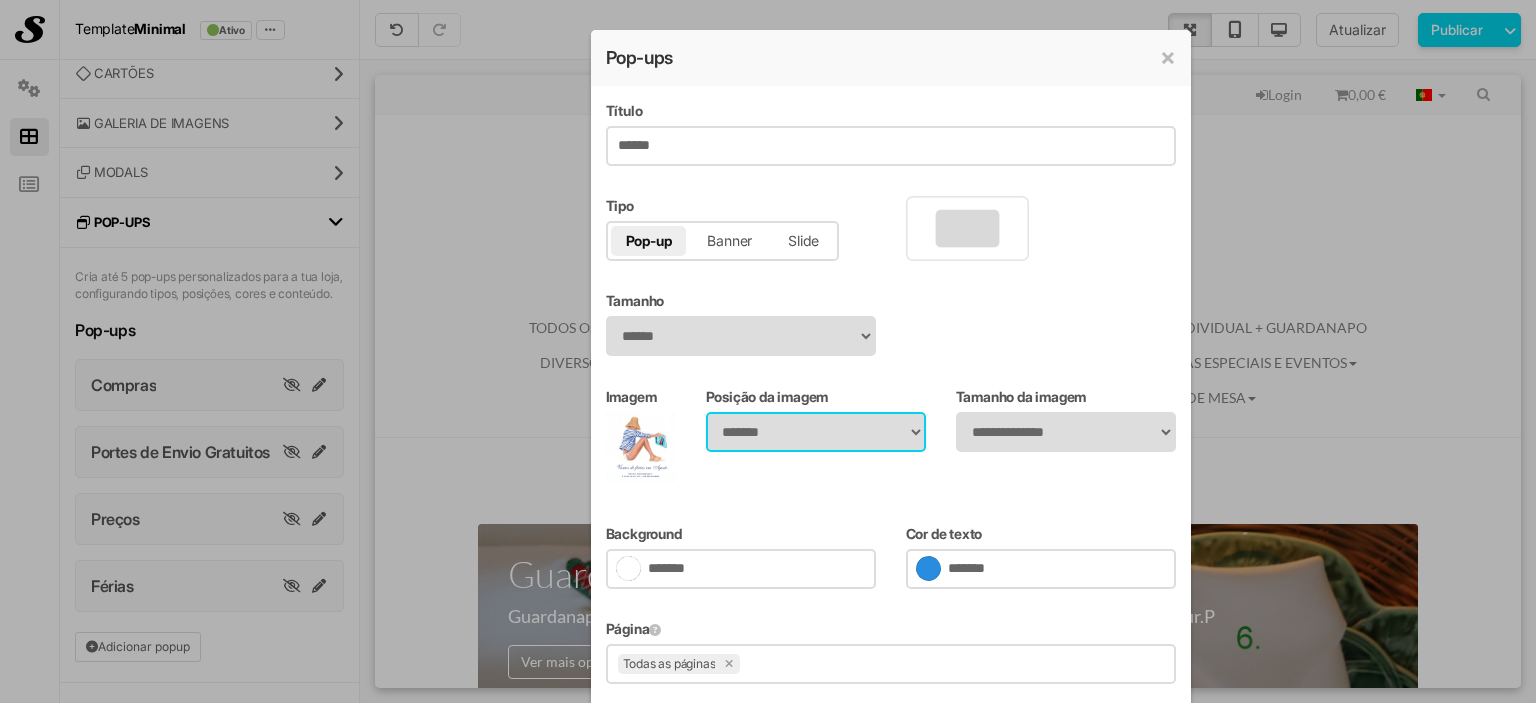 click on "****
*******
********" at bounding box center (816, 432) 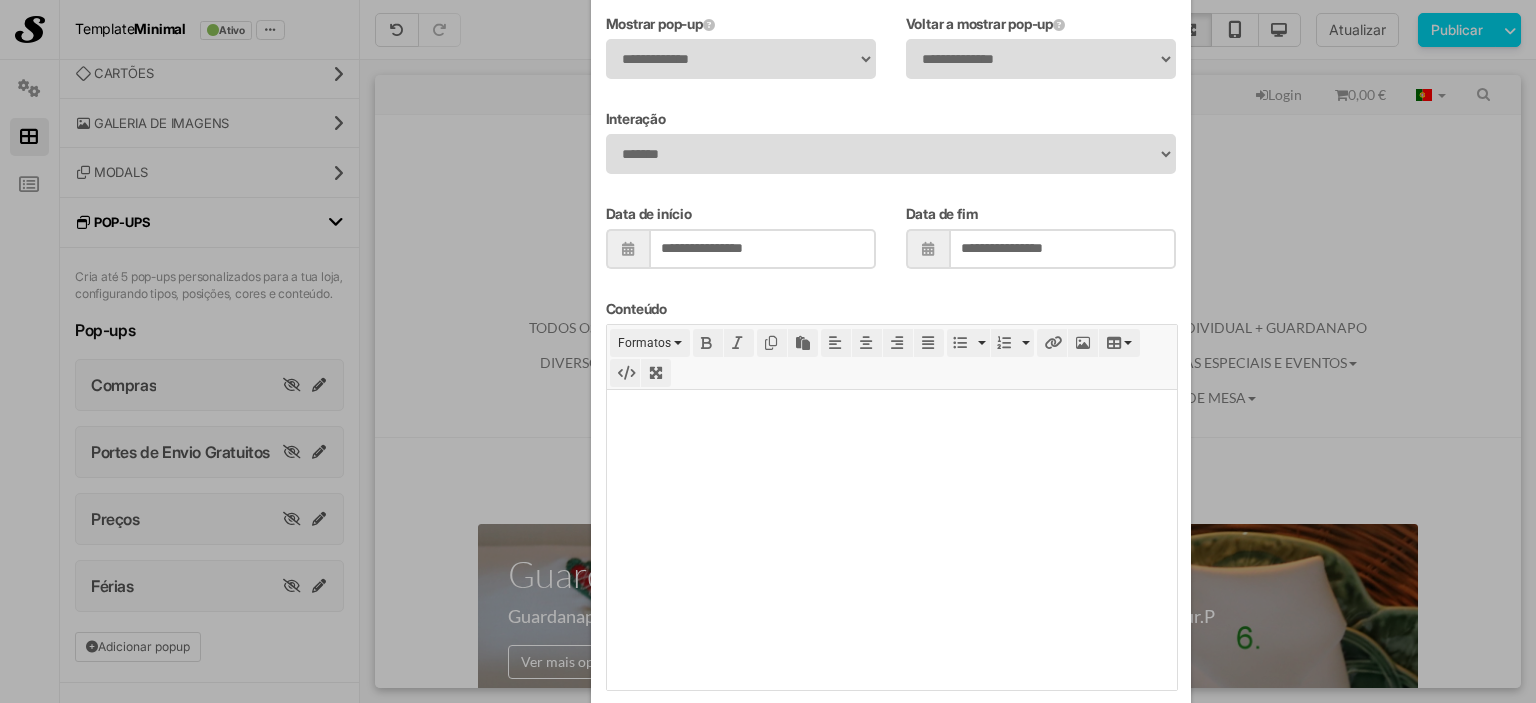 scroll, scrollTop: 826, scrollLeft: 0, axis: vertical 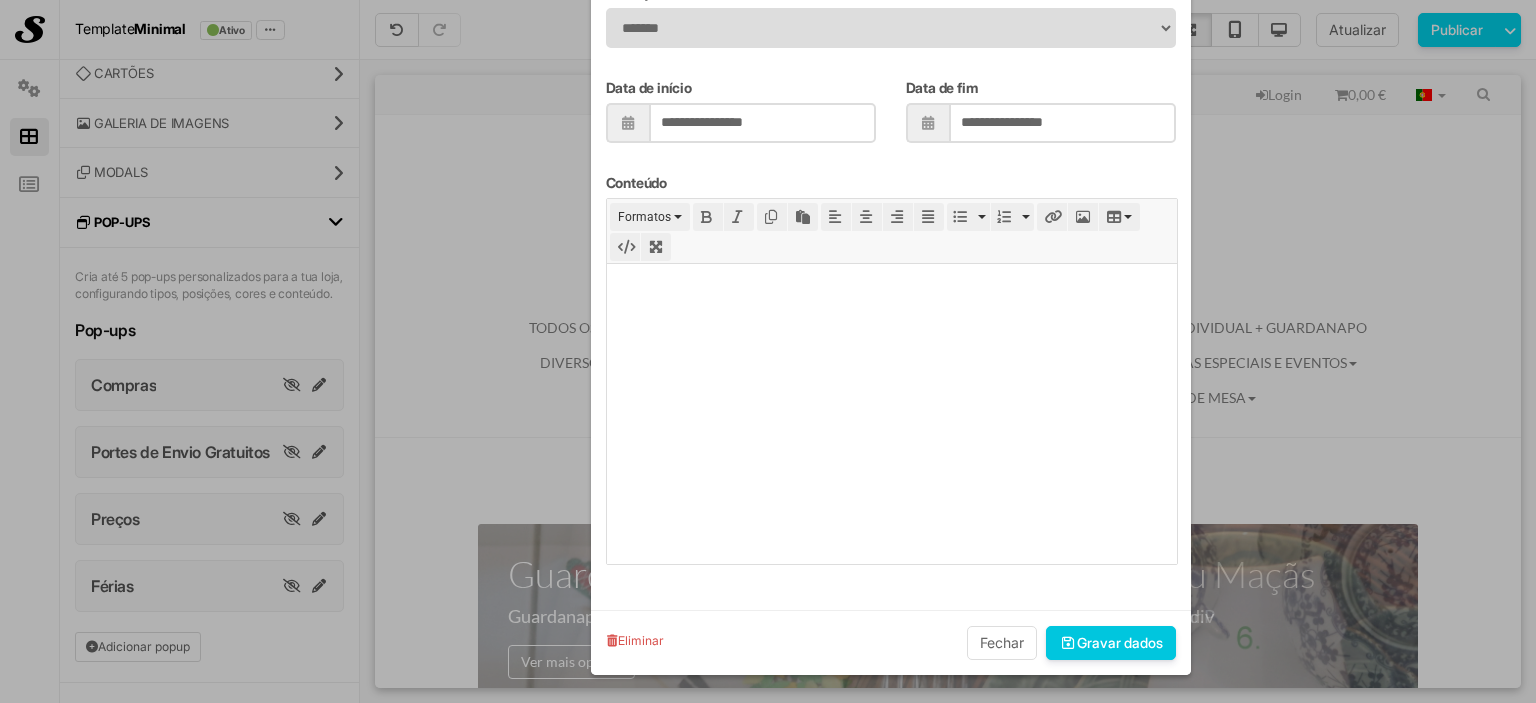 drag, startPoint x: 1128, startPoint y: 631, endPoint x: 1112, endPoint y: 570, distance: 63.06346 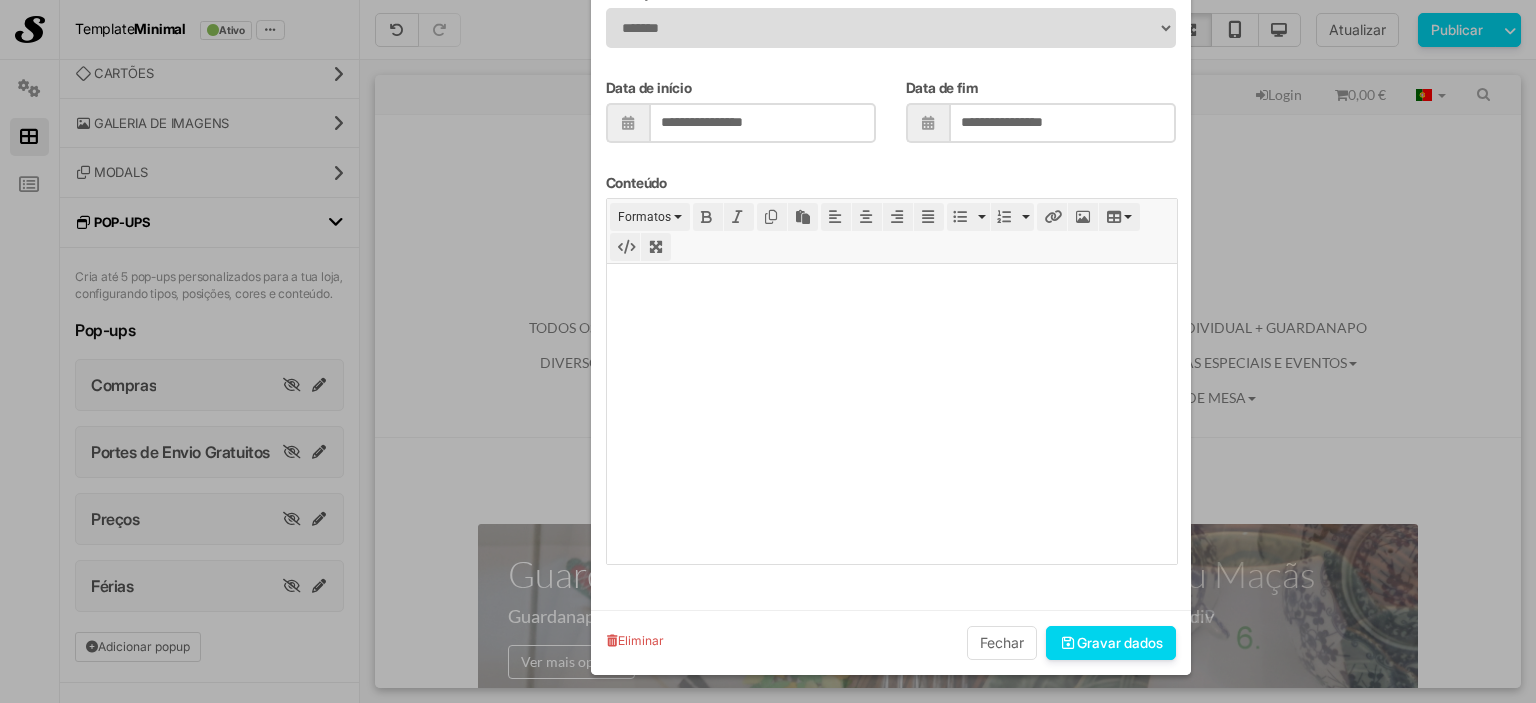 type on "**********" 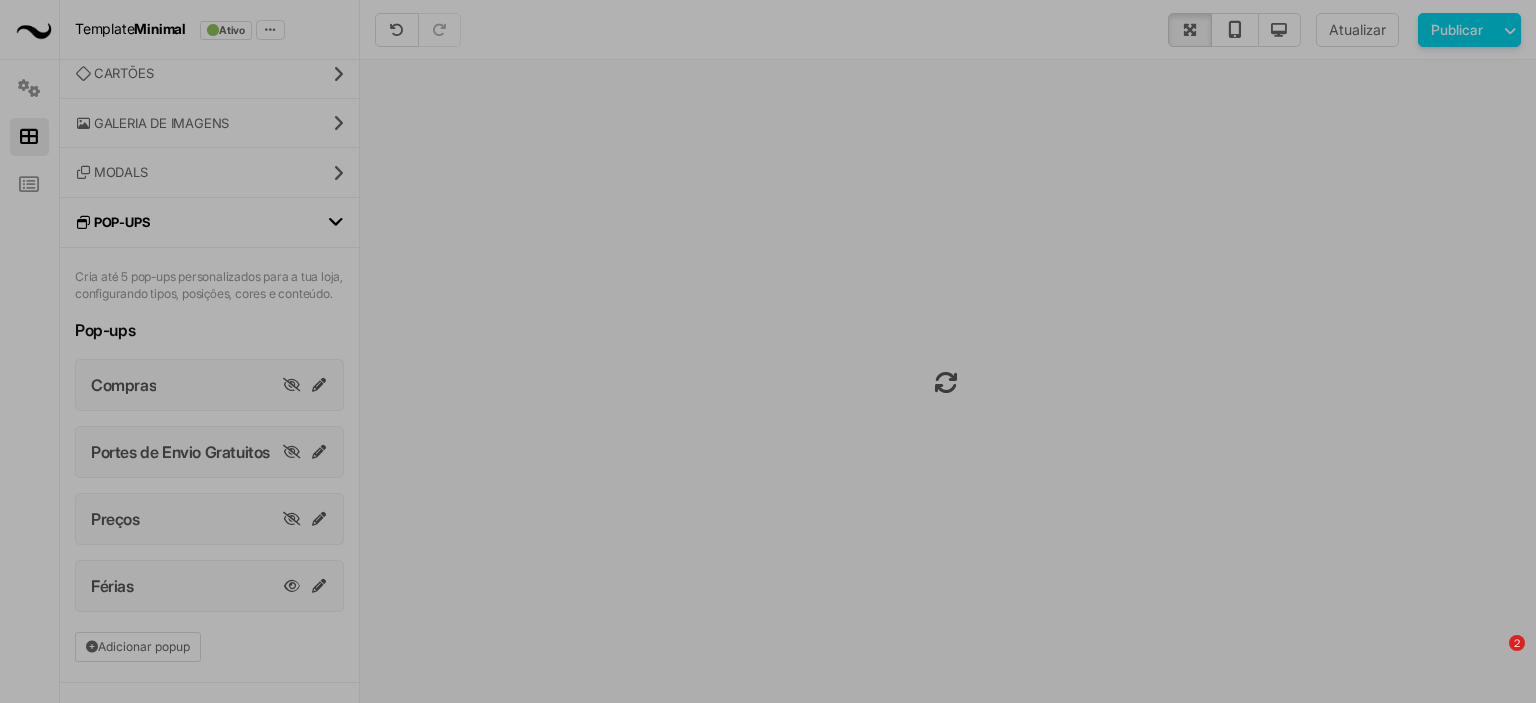 scroll, scrollTop: 683, scrollLeft: 0, axis: vertical 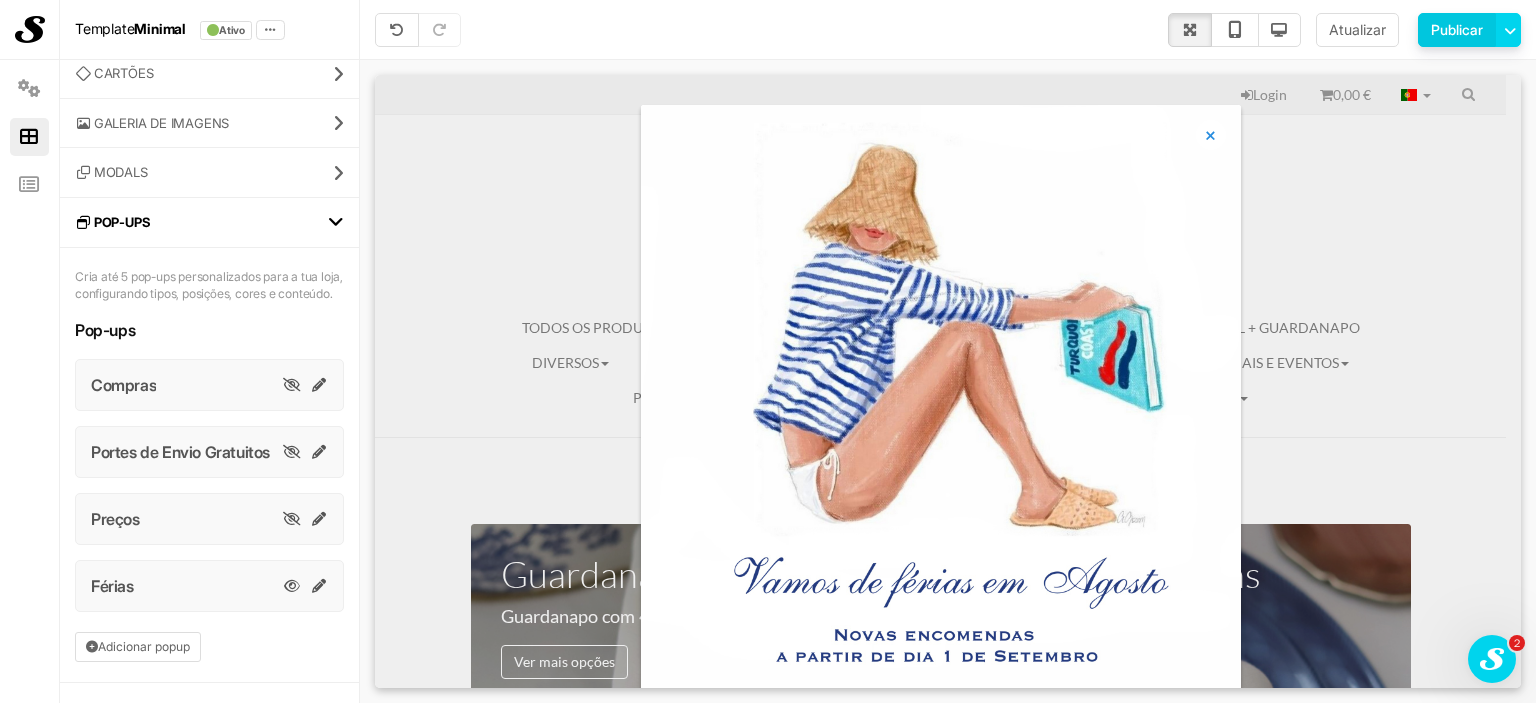 click on "Publicar" at bounding box center [1457, 30] 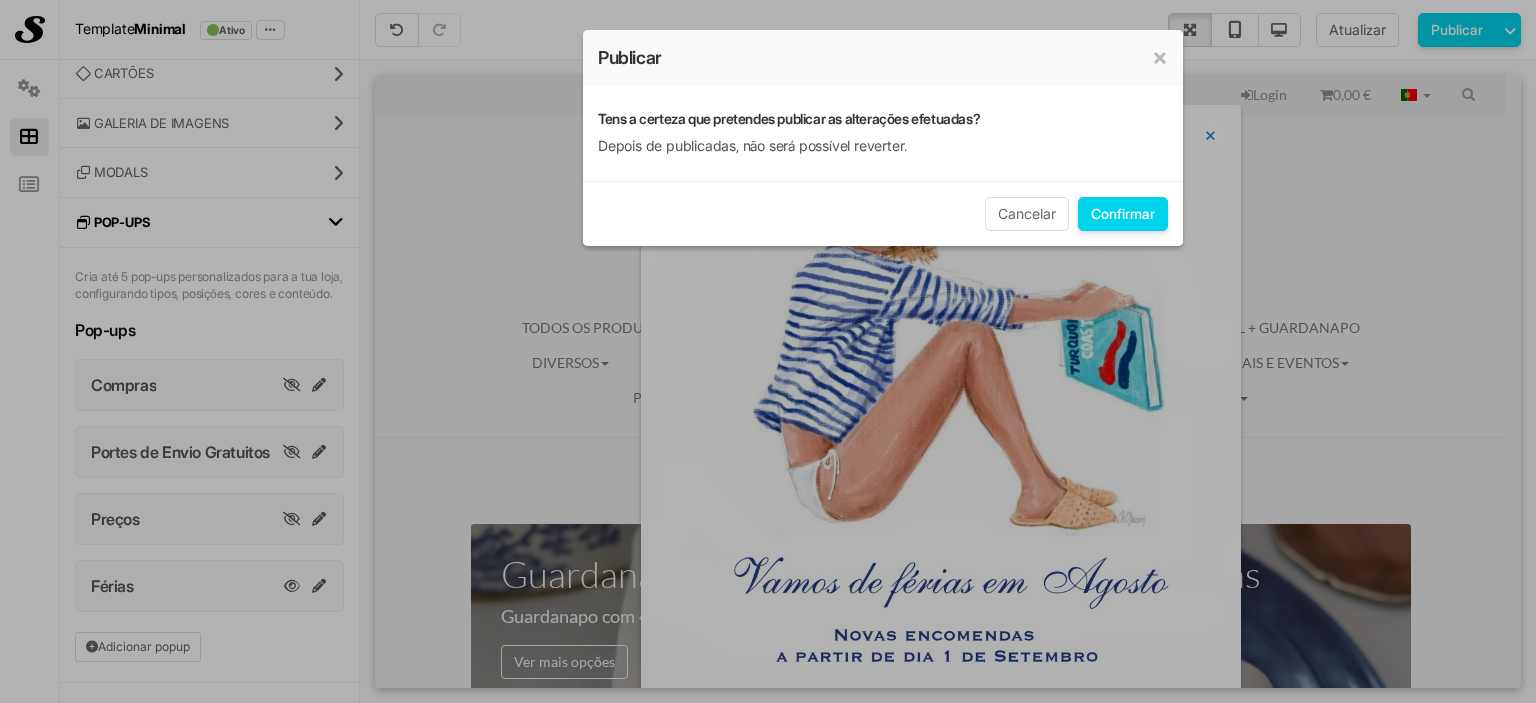 click on "Cancelar
Confirmar" at bounding box center [883, 213] 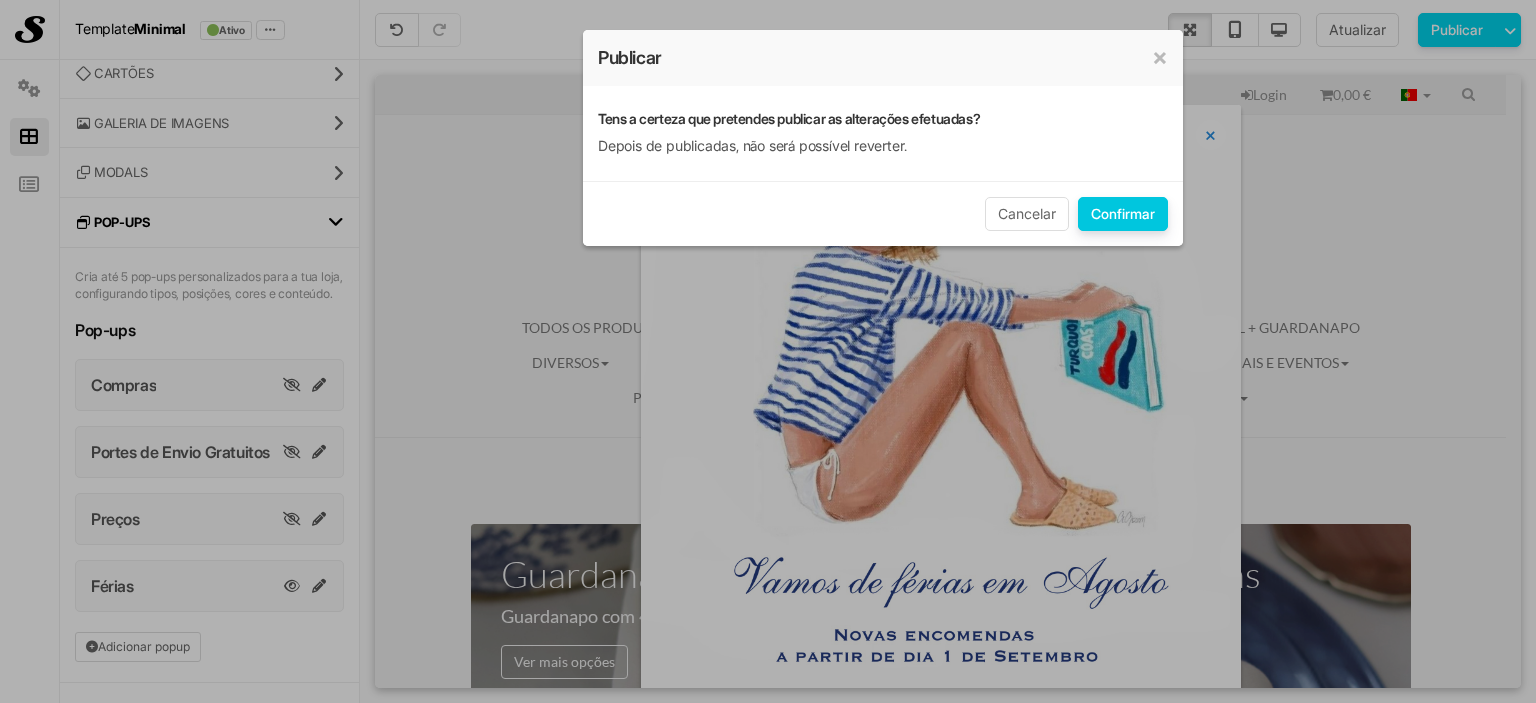click on "[CONFIRM_TYPE]" at bounding box center [1123, 214] 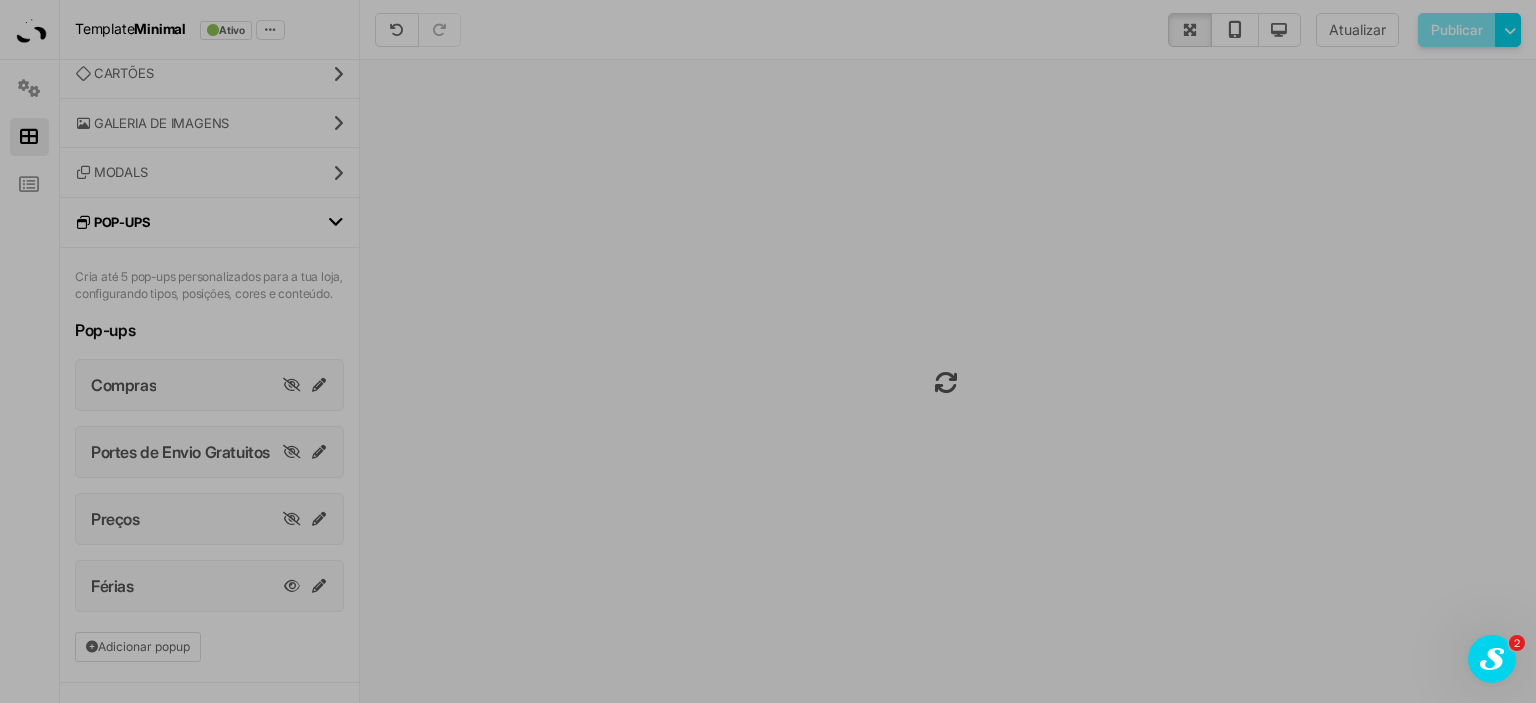 scroll, scrollTop: 0, scrollLeft: 0, axis: both 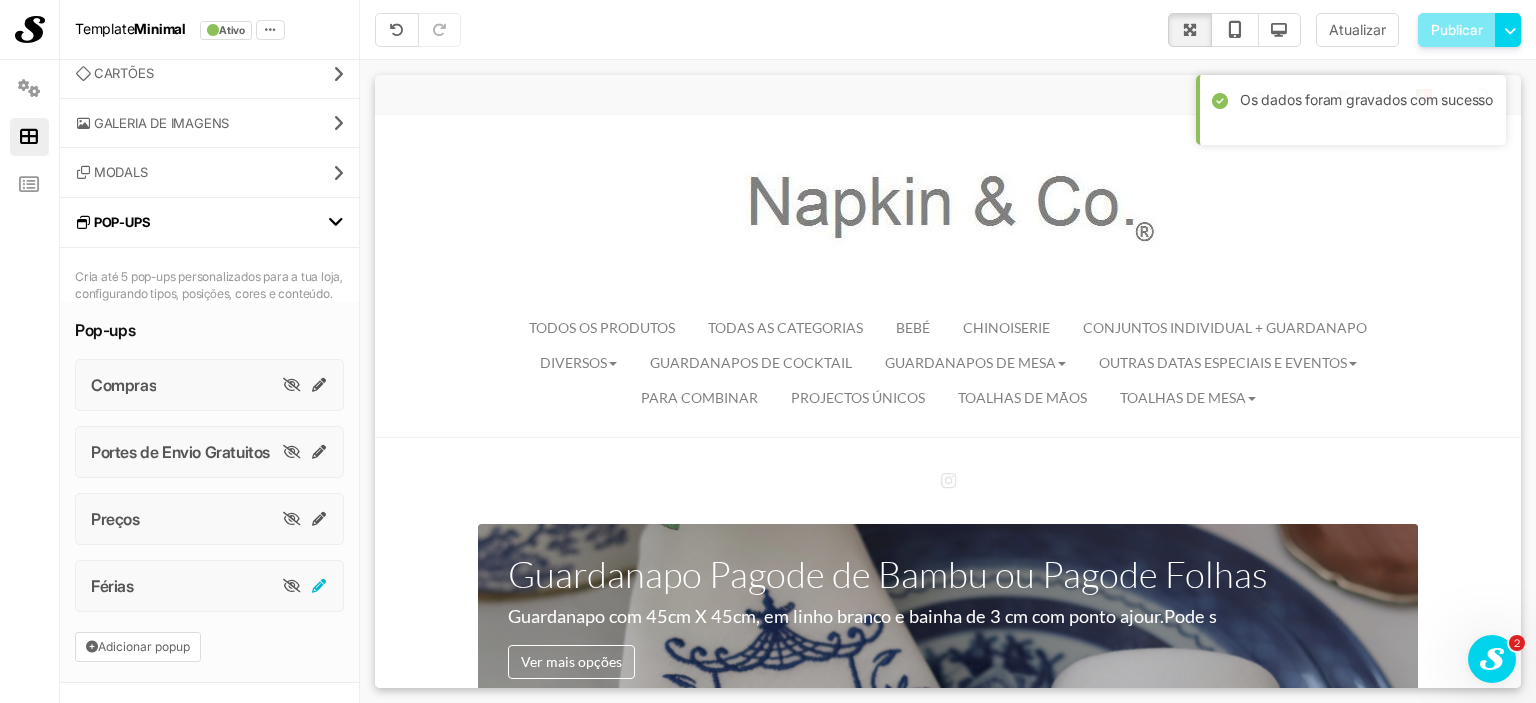 click at bounding box center [320, 586] 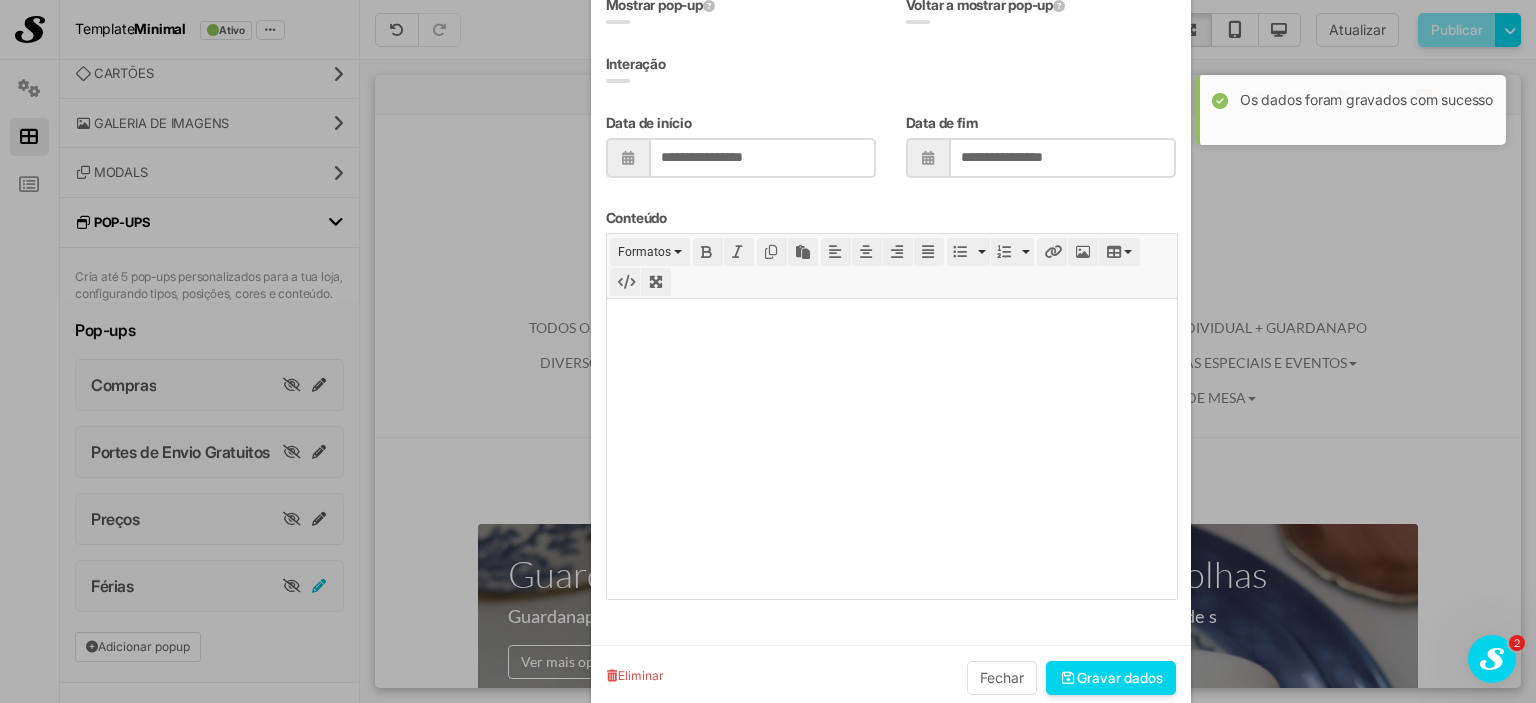 scroll, scrollTop: 0, scrollLeft: 0, axis: both 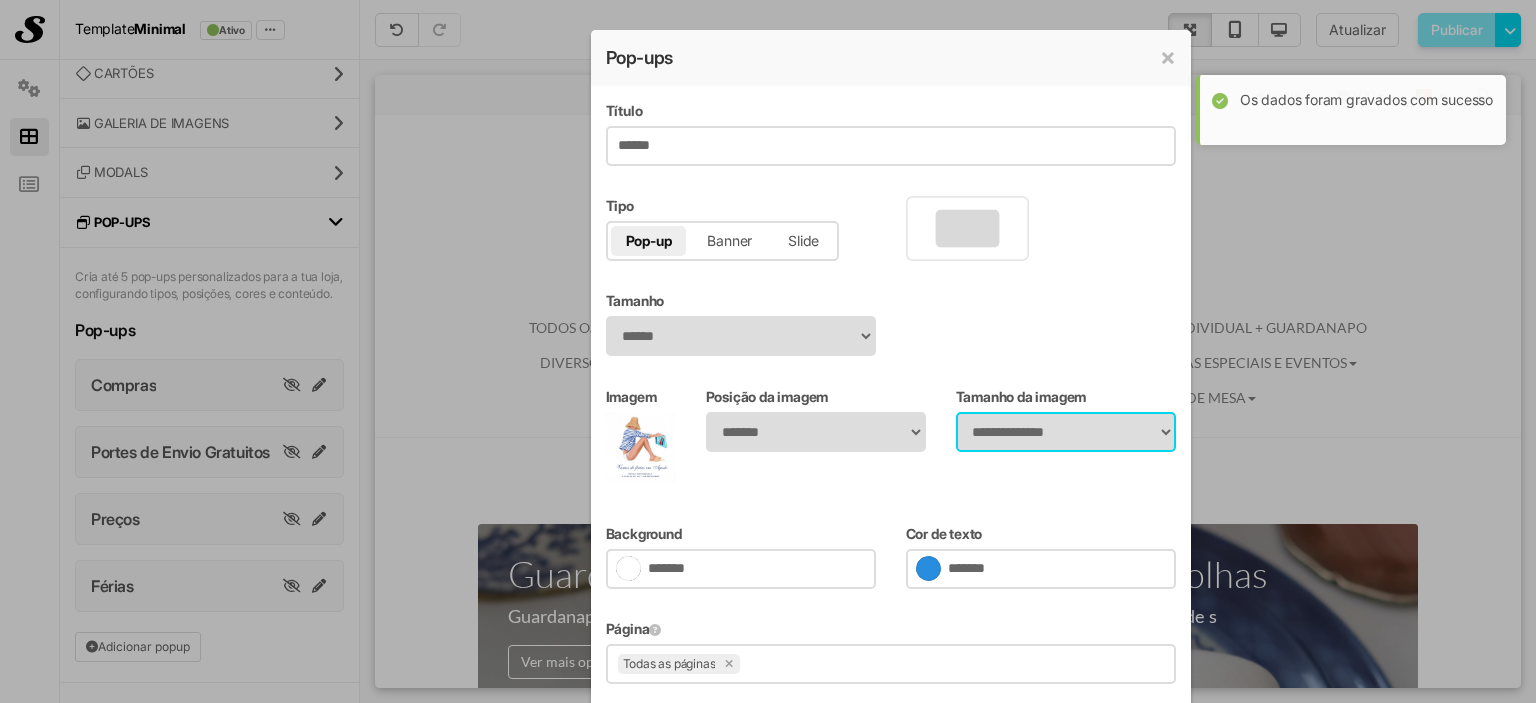 click on "**********" at bounding box center [1066, 432] 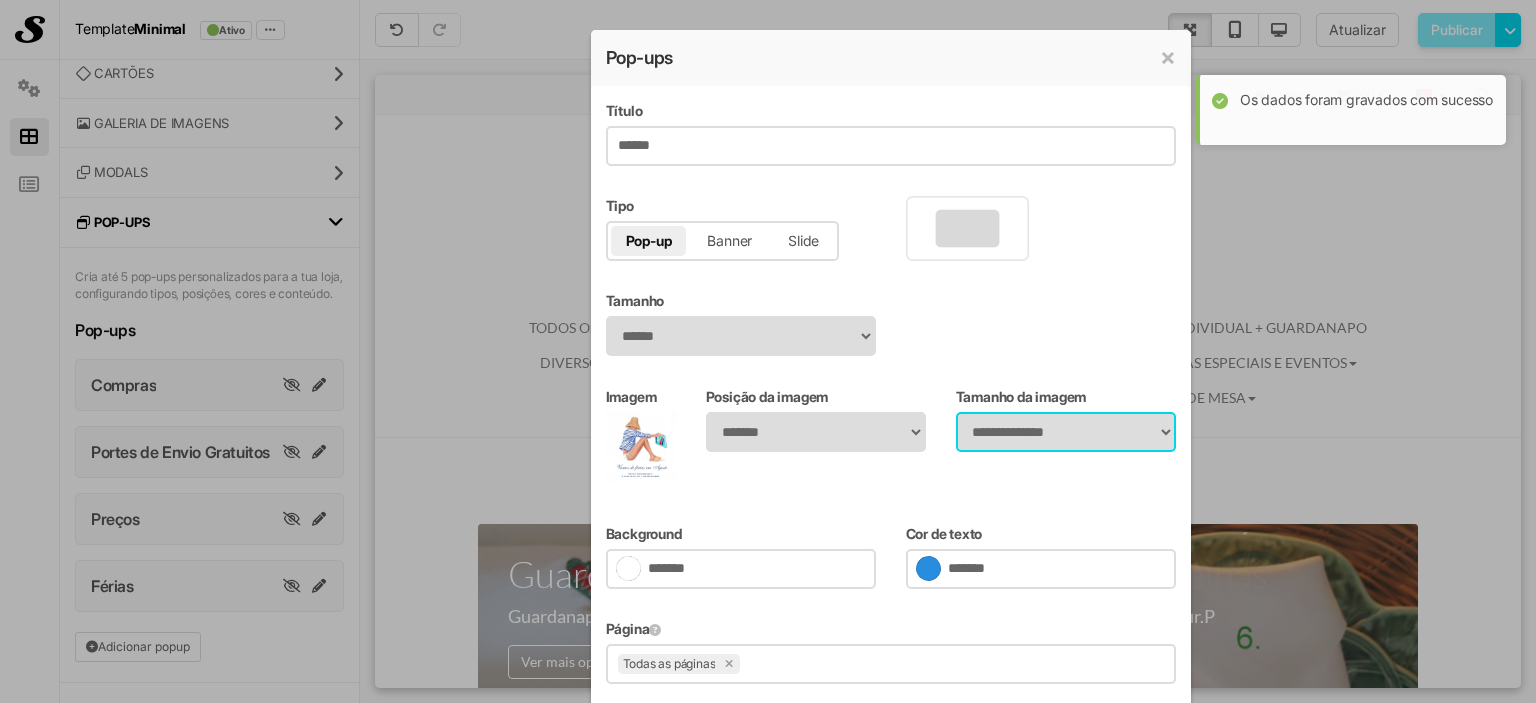 select on "*****" 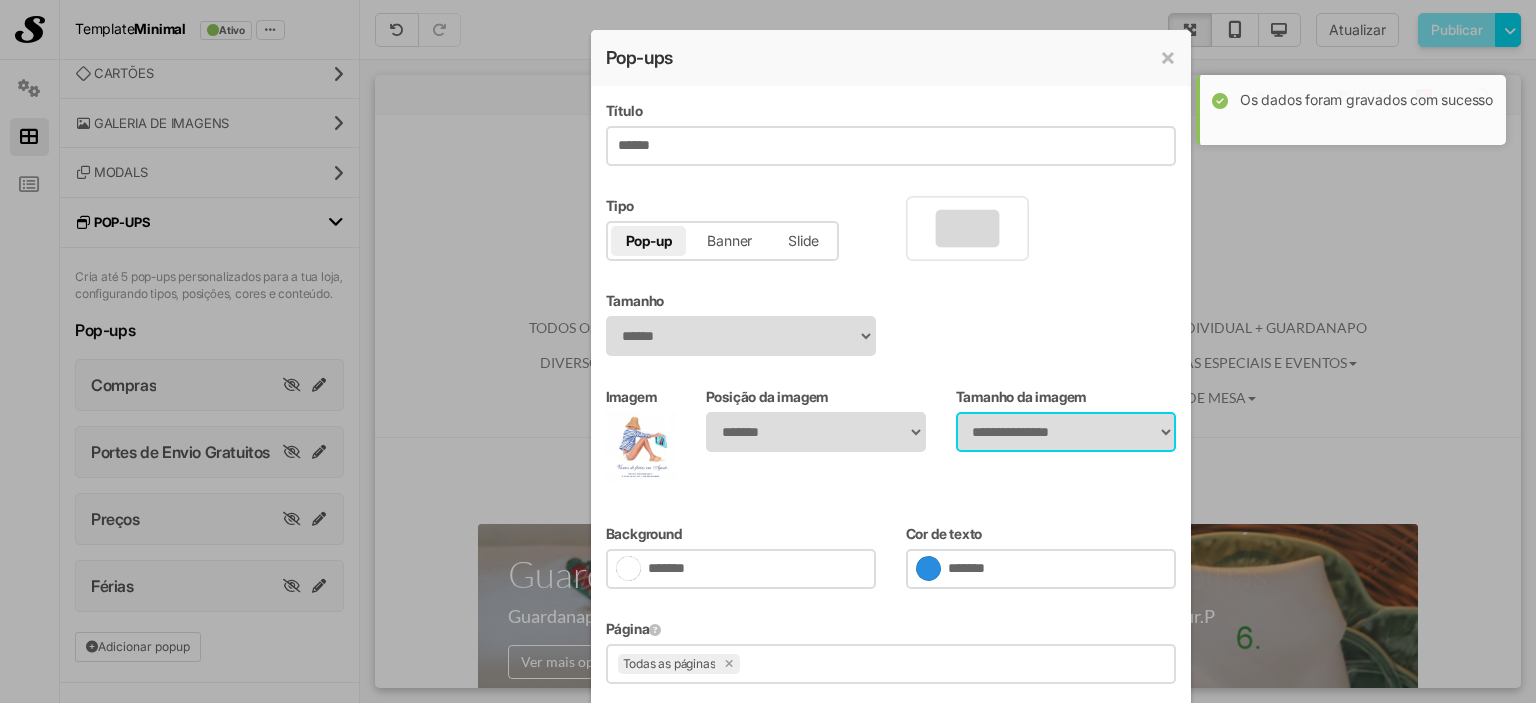 click on "**********" at bounding box center [1066, 432] 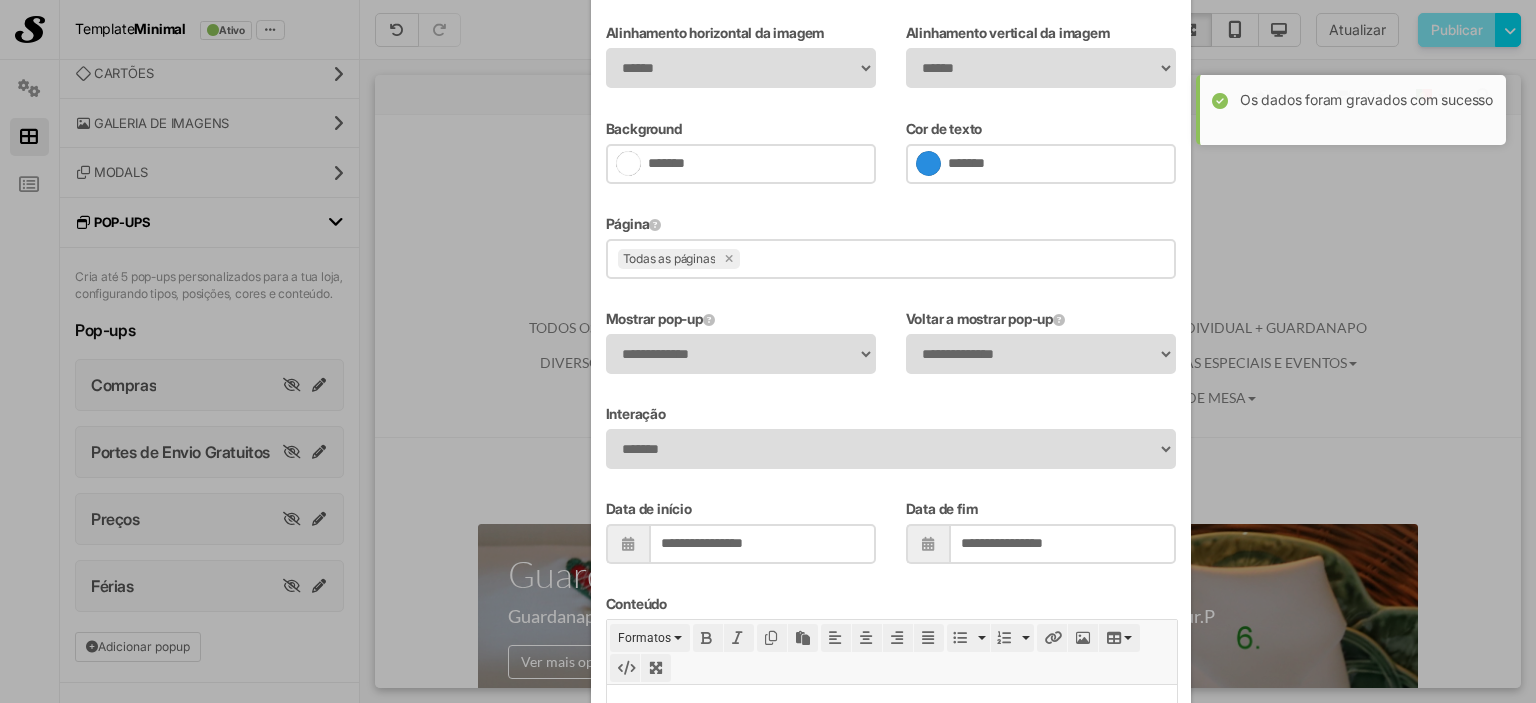 scroll, scrollTop: 921, scrollLeft: 0, axis: vertical 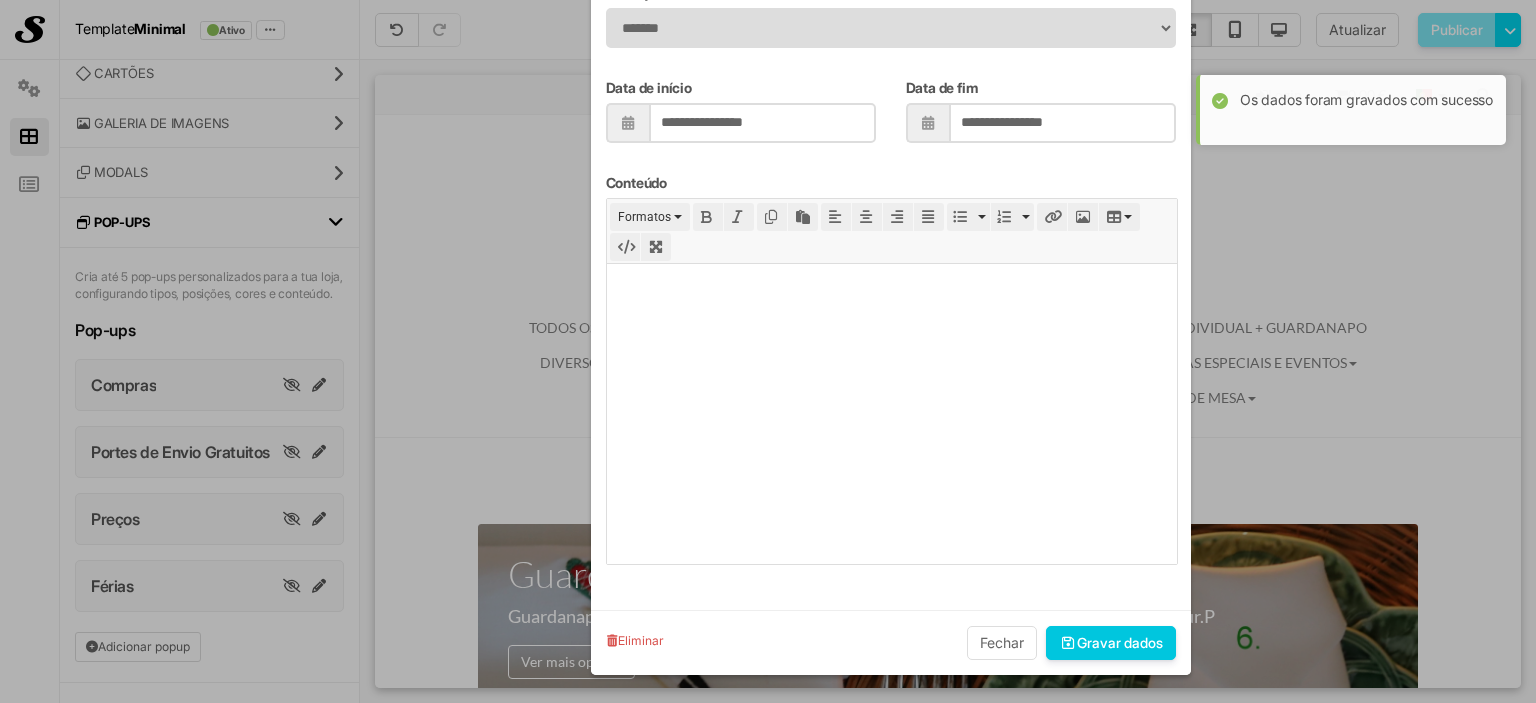 drag, startPoint x: 1119, startPoint y: 636, endPoint x: 1114, endPoint y: 571, distance: 65.192024 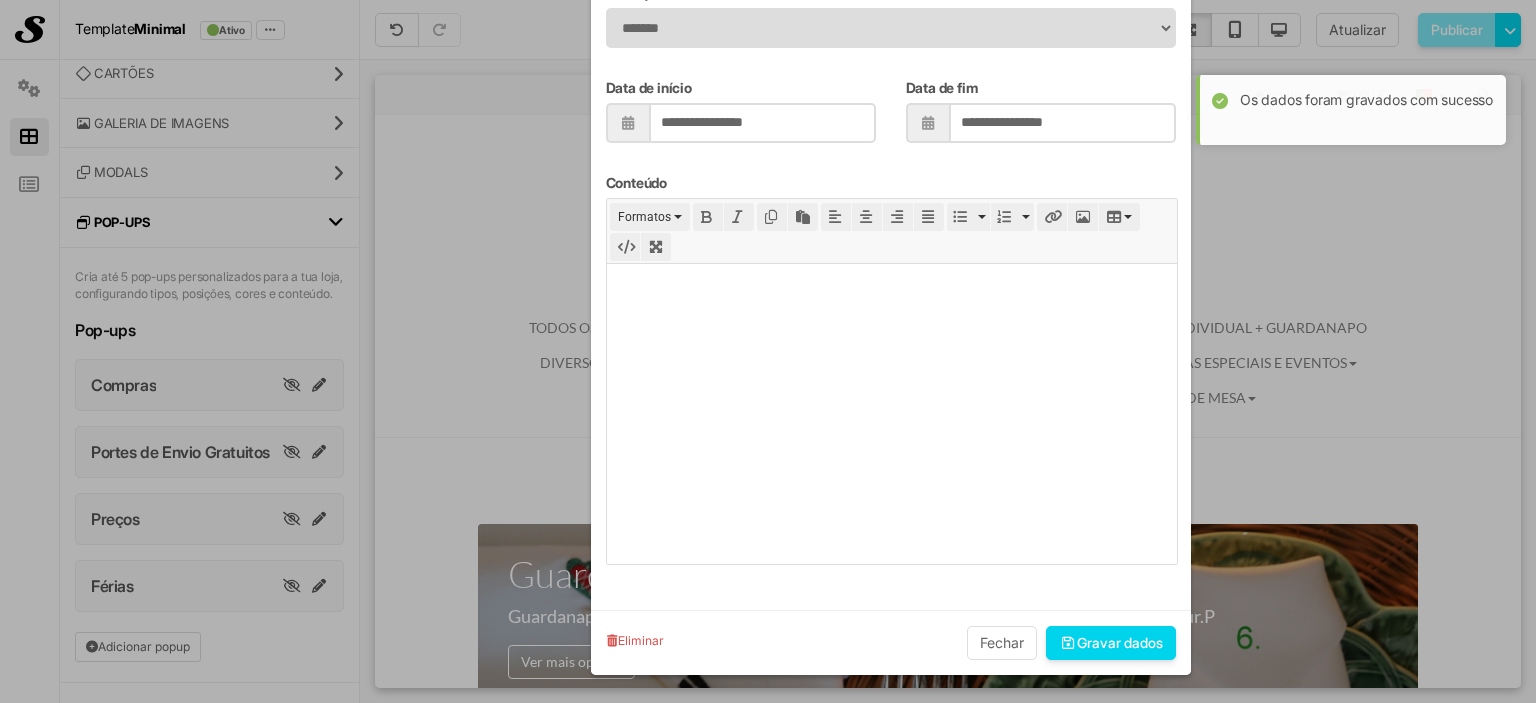 type on "**********" 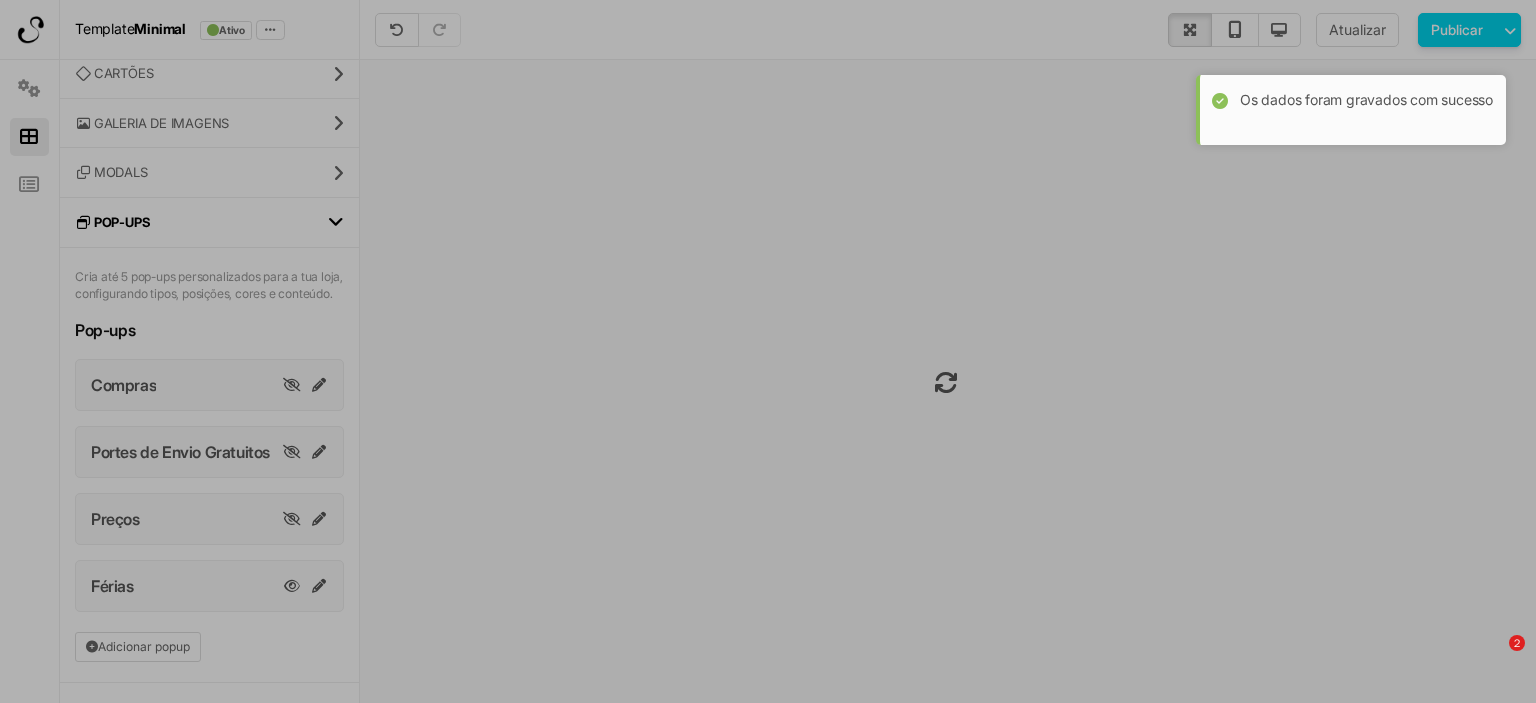 scroll, scrollTop: 778, scrollLeft: 0, axis: vertical 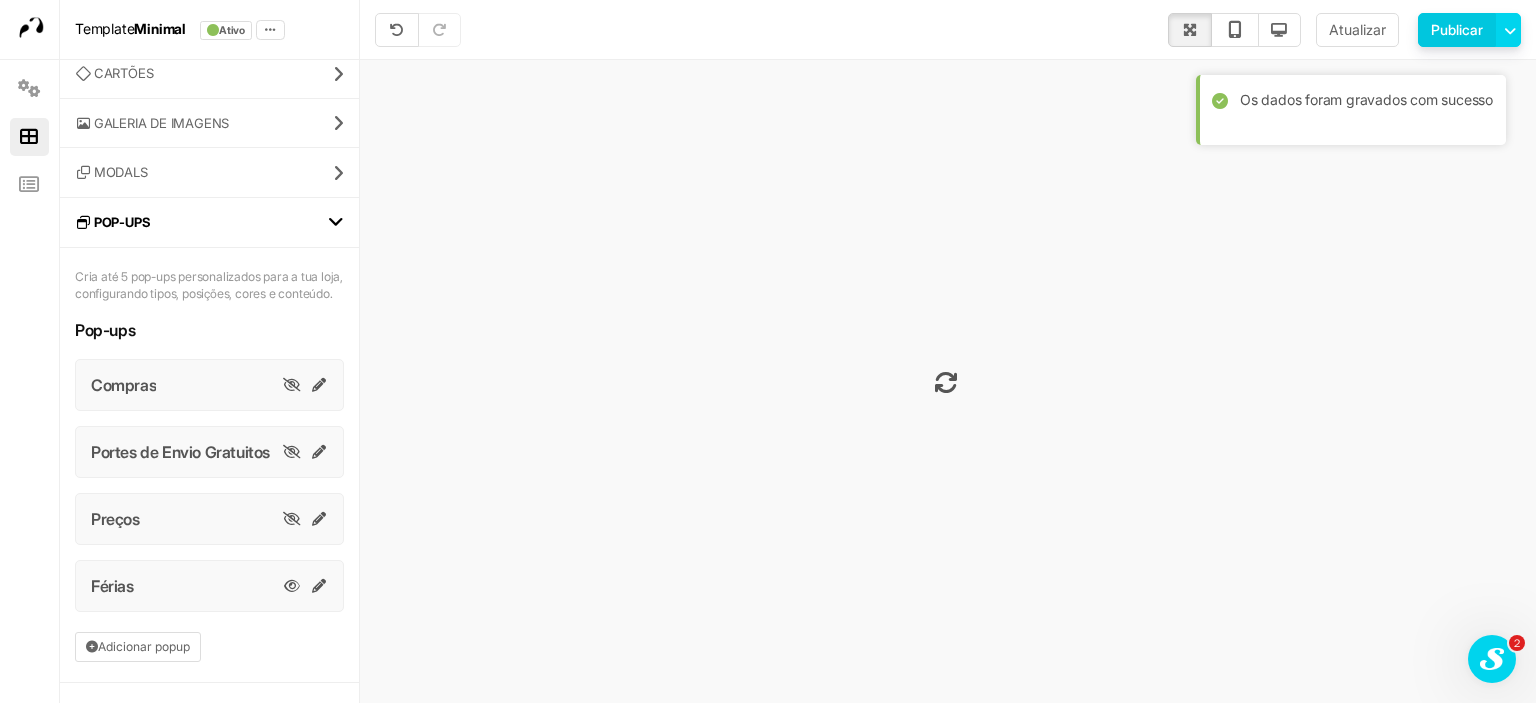 click on "Publicar" at bounding box center (1457, 30) 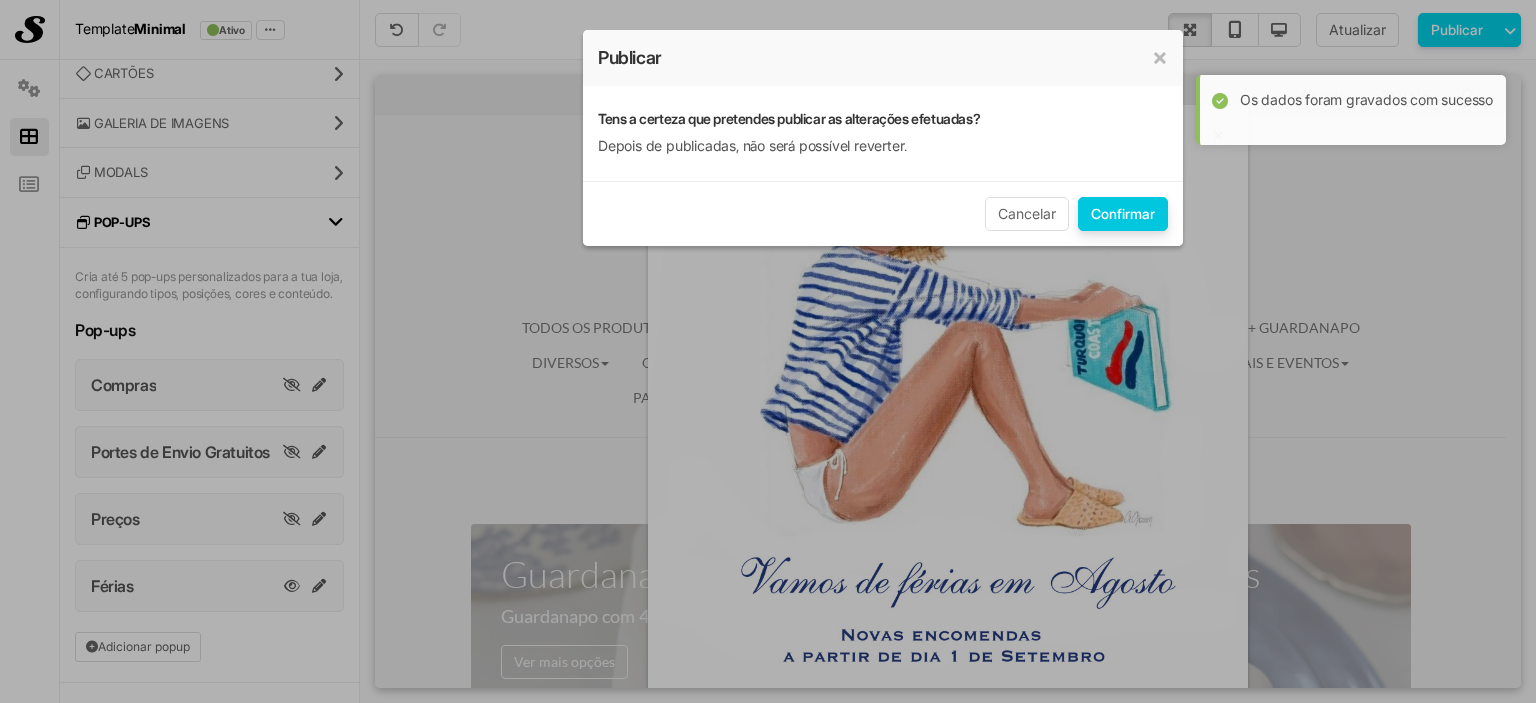 scroll, scrollTop: 0, scrollLeft: 0, axis: both 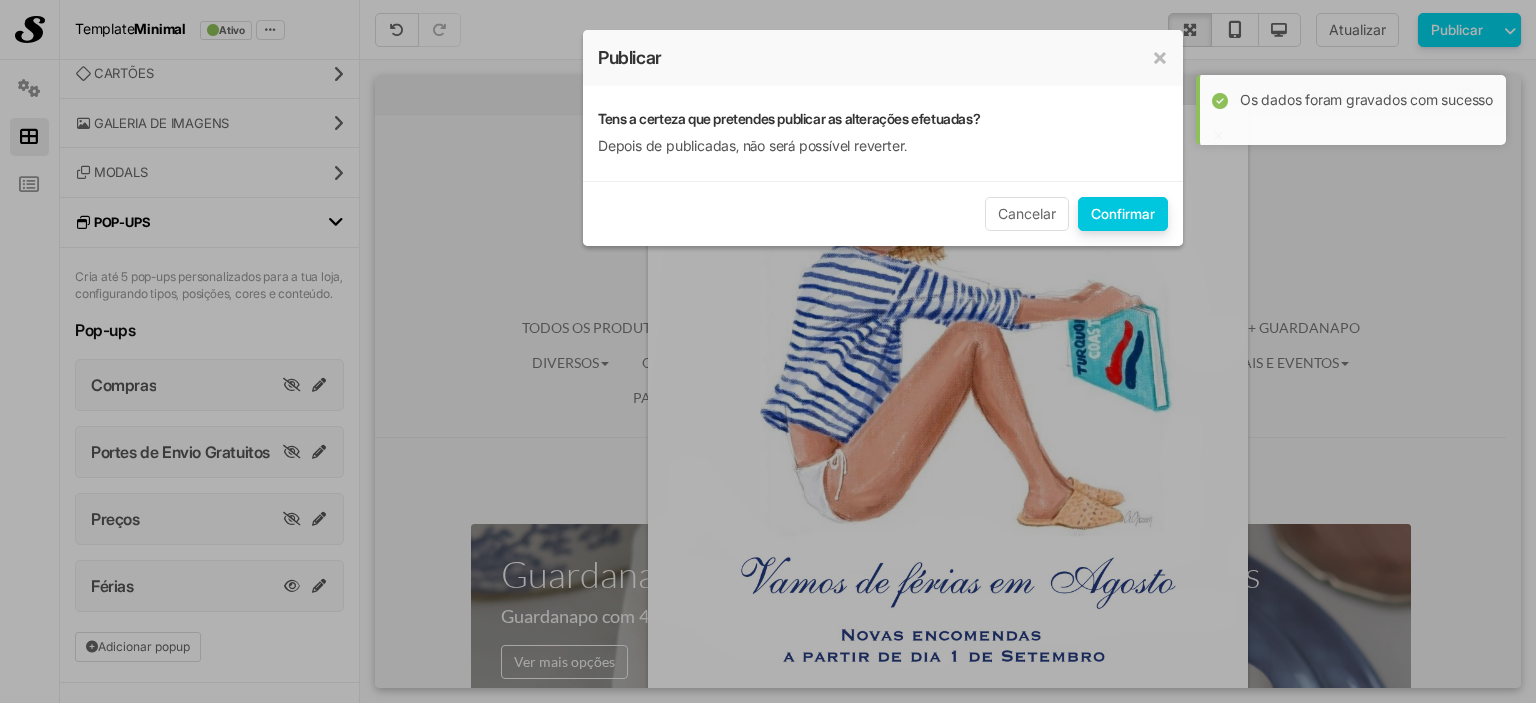 click on "[CONFIRM_TYPE]" at bounding box center [1123, 214] 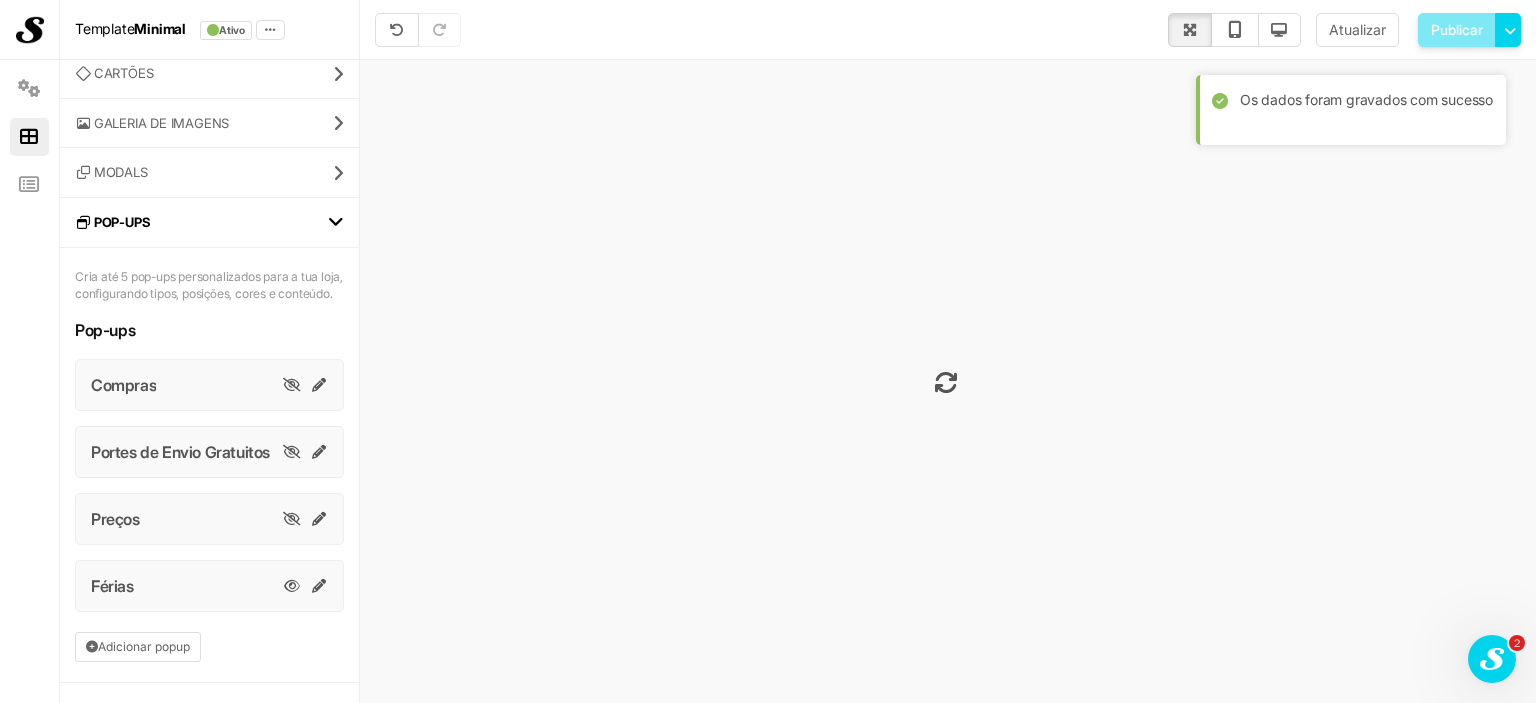 scroll, scrollTop: 0, scrollLeft: 0, axis: both 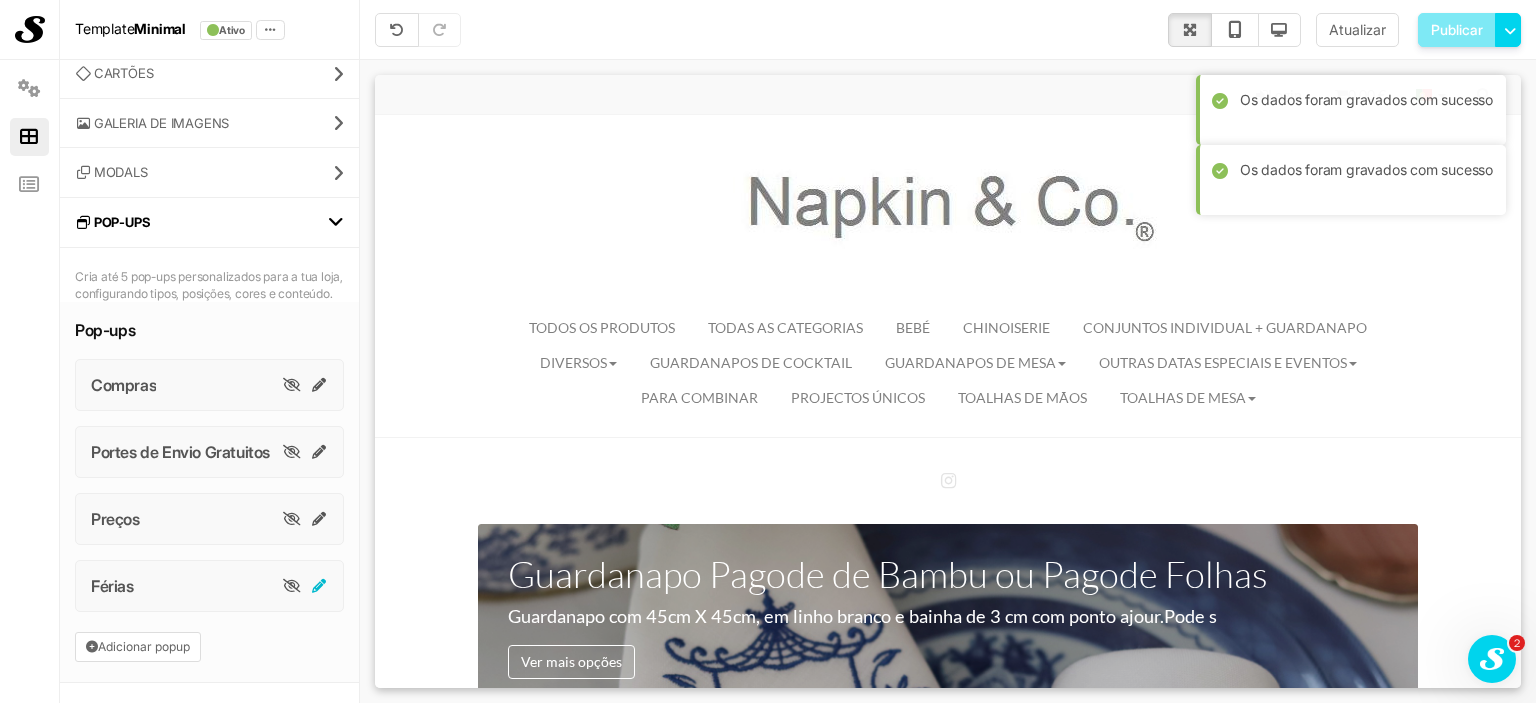 click at bounding box center [320, 586] 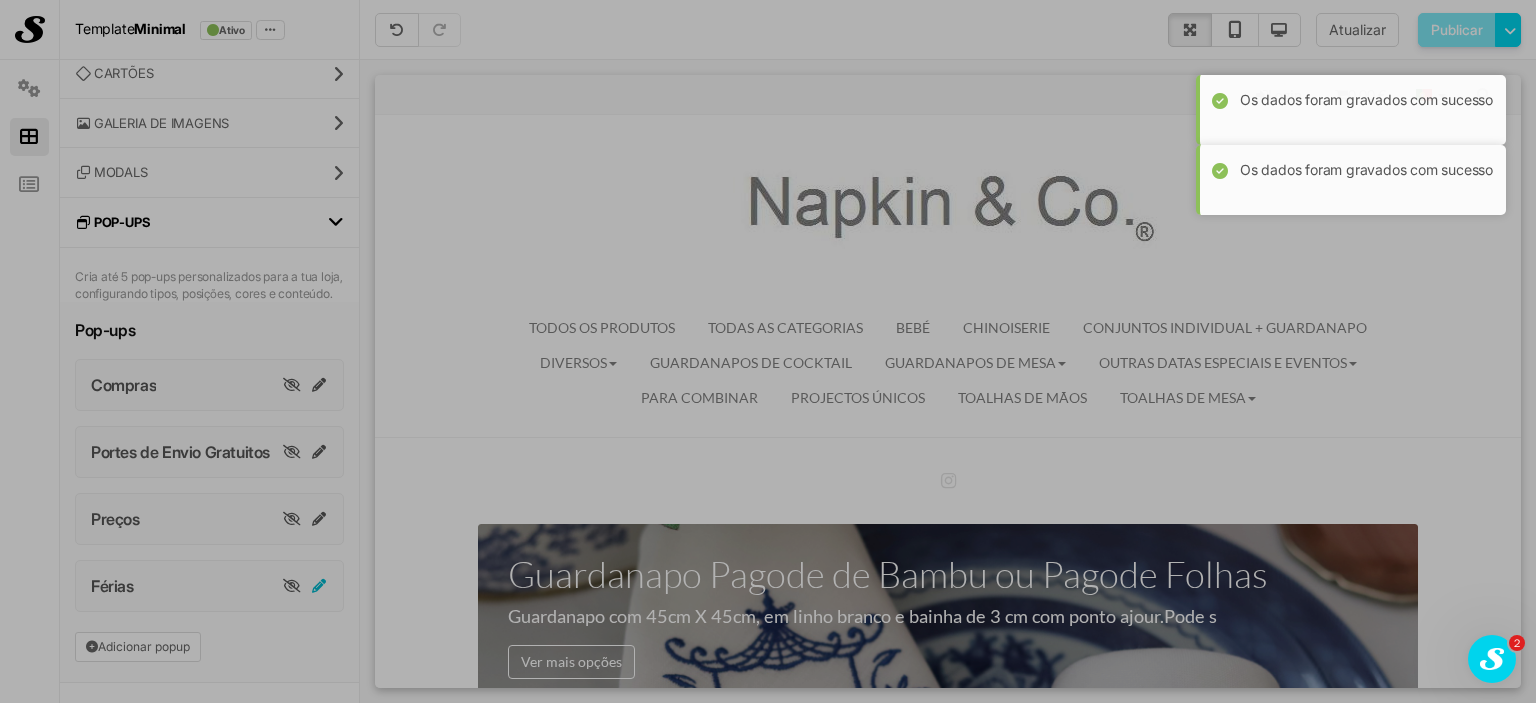 select on "*****" 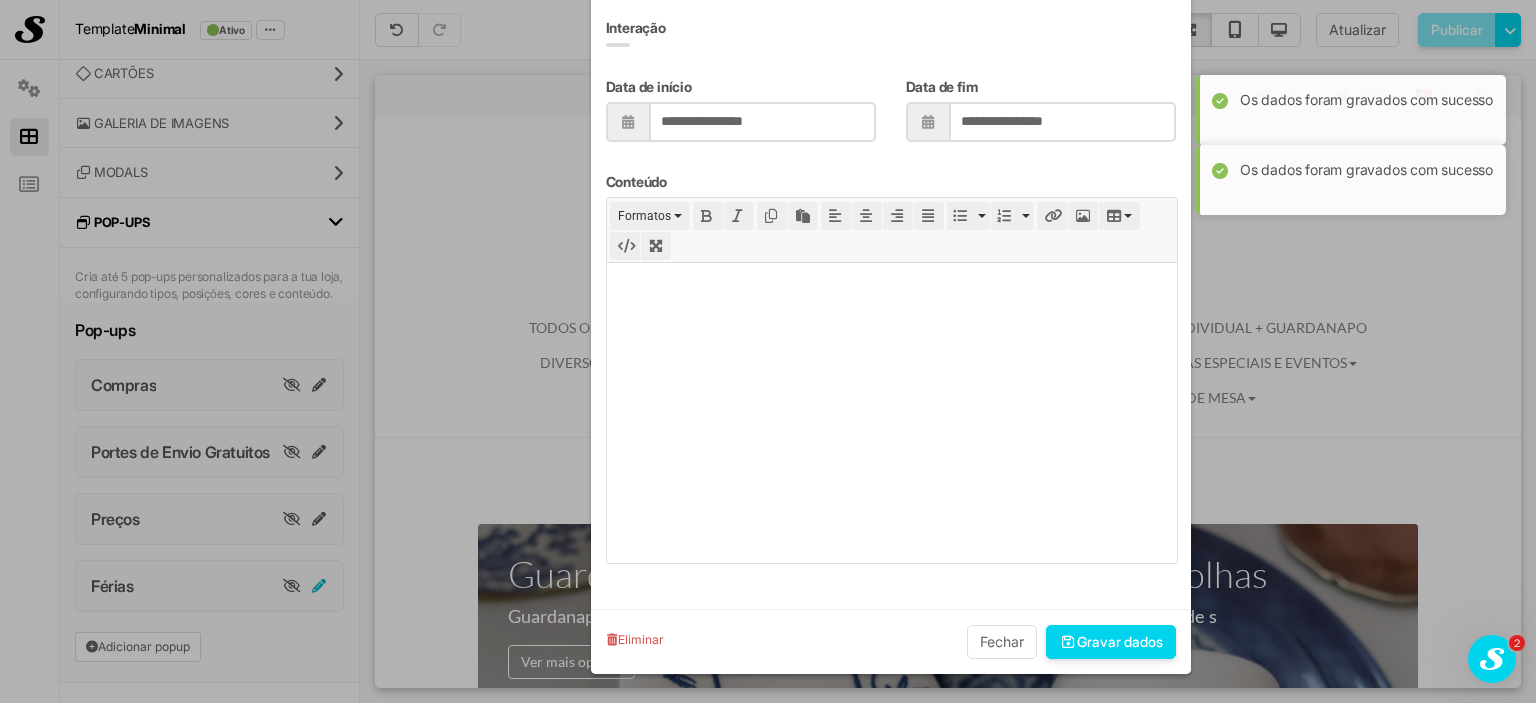scroll, scrollTop: 0, scrollLeft: 0, axis: both 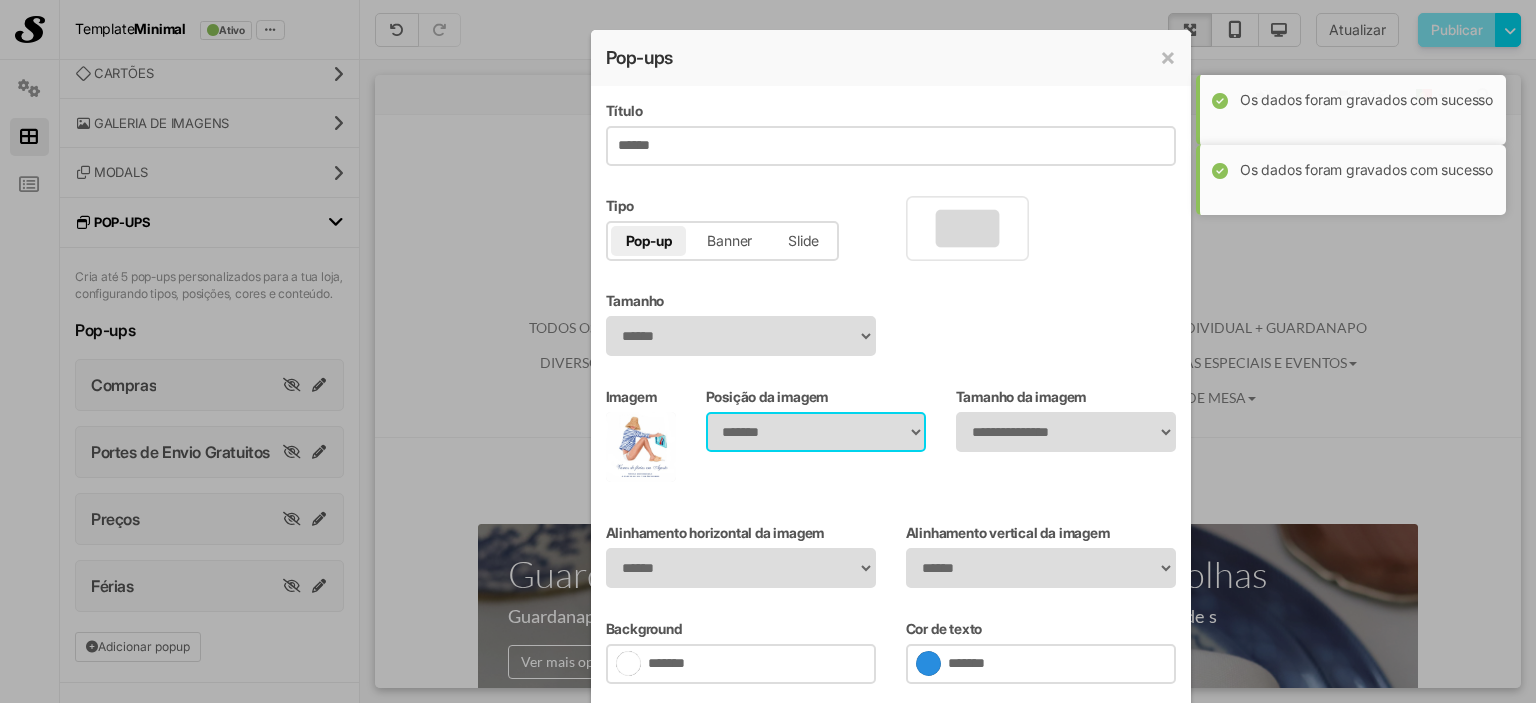 click on "****
*******
********" at bounding box center (816, 432) 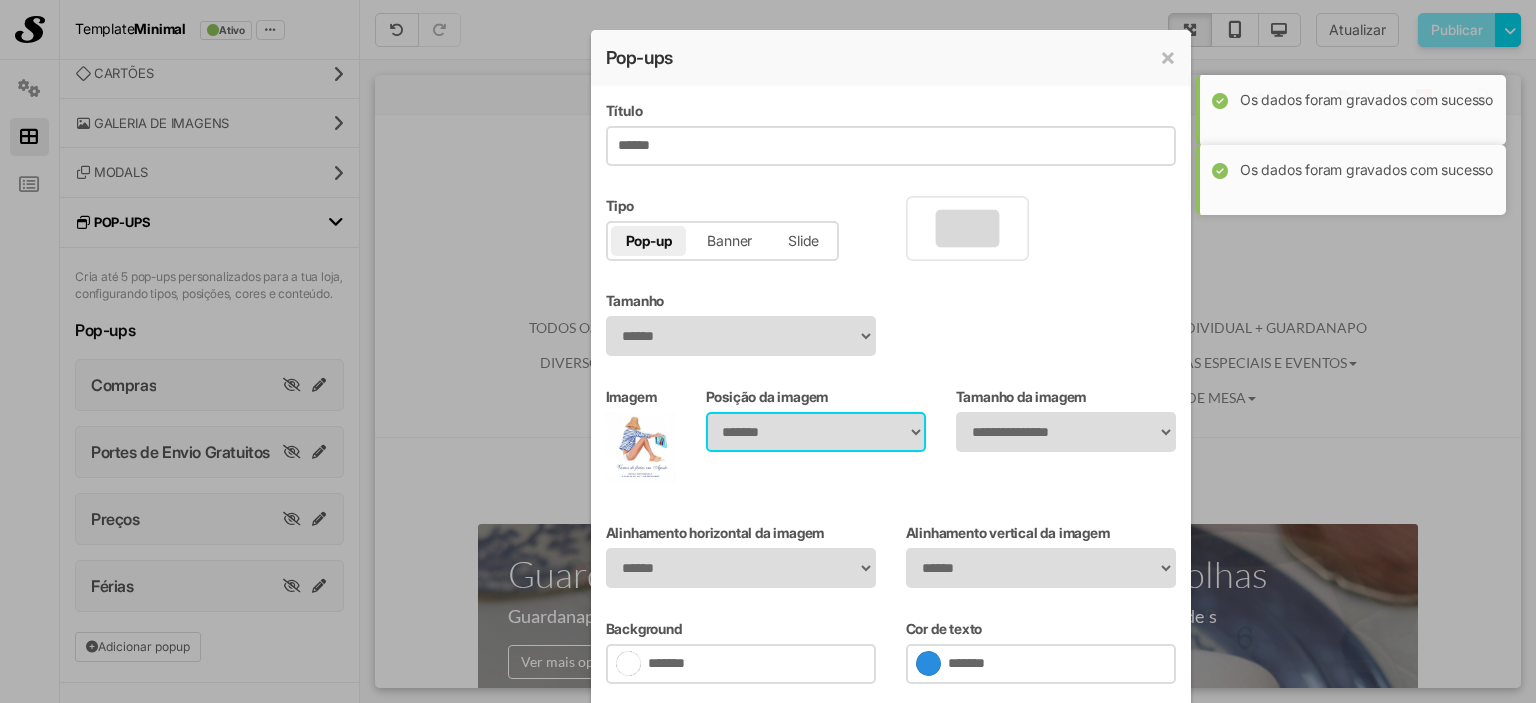 select on "****" 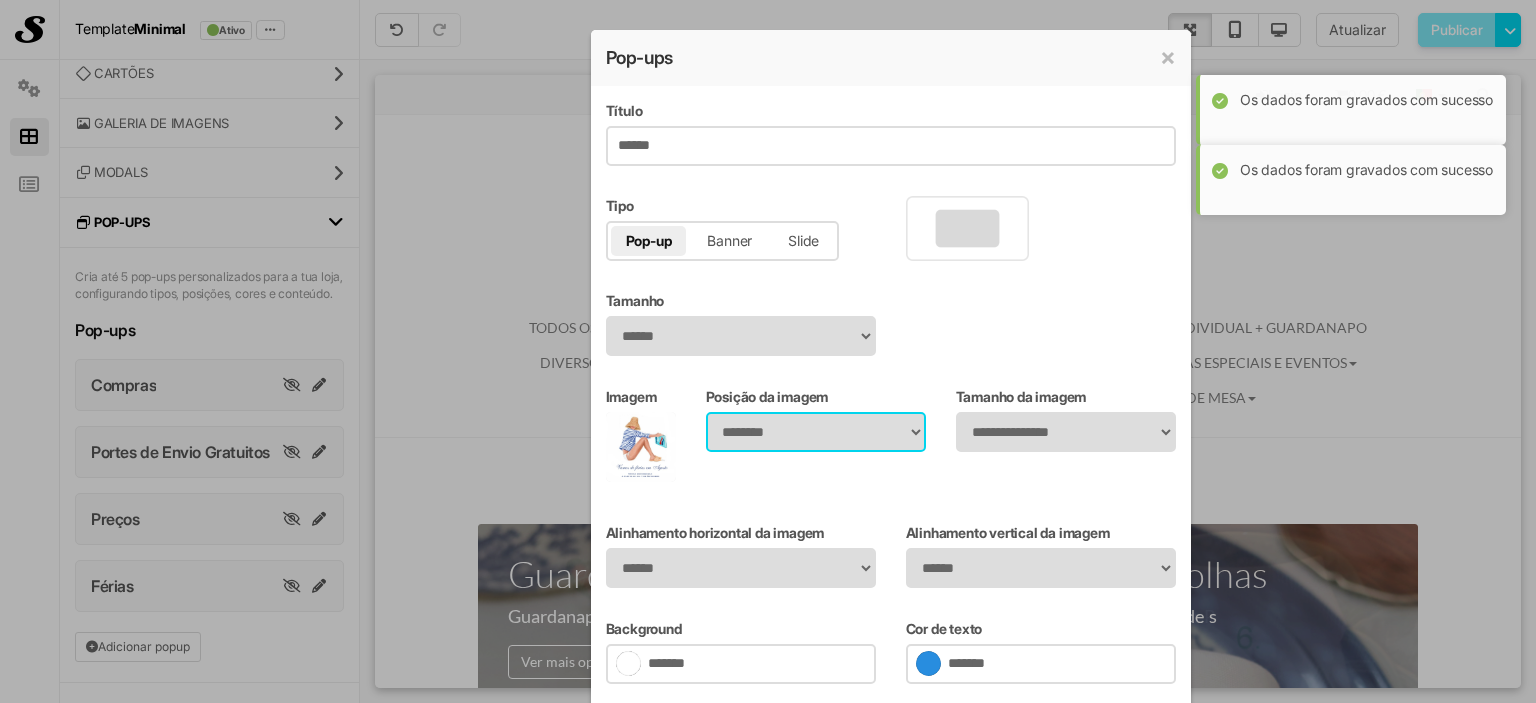 click on "****
*******
********" at bounding box center (816, 432) 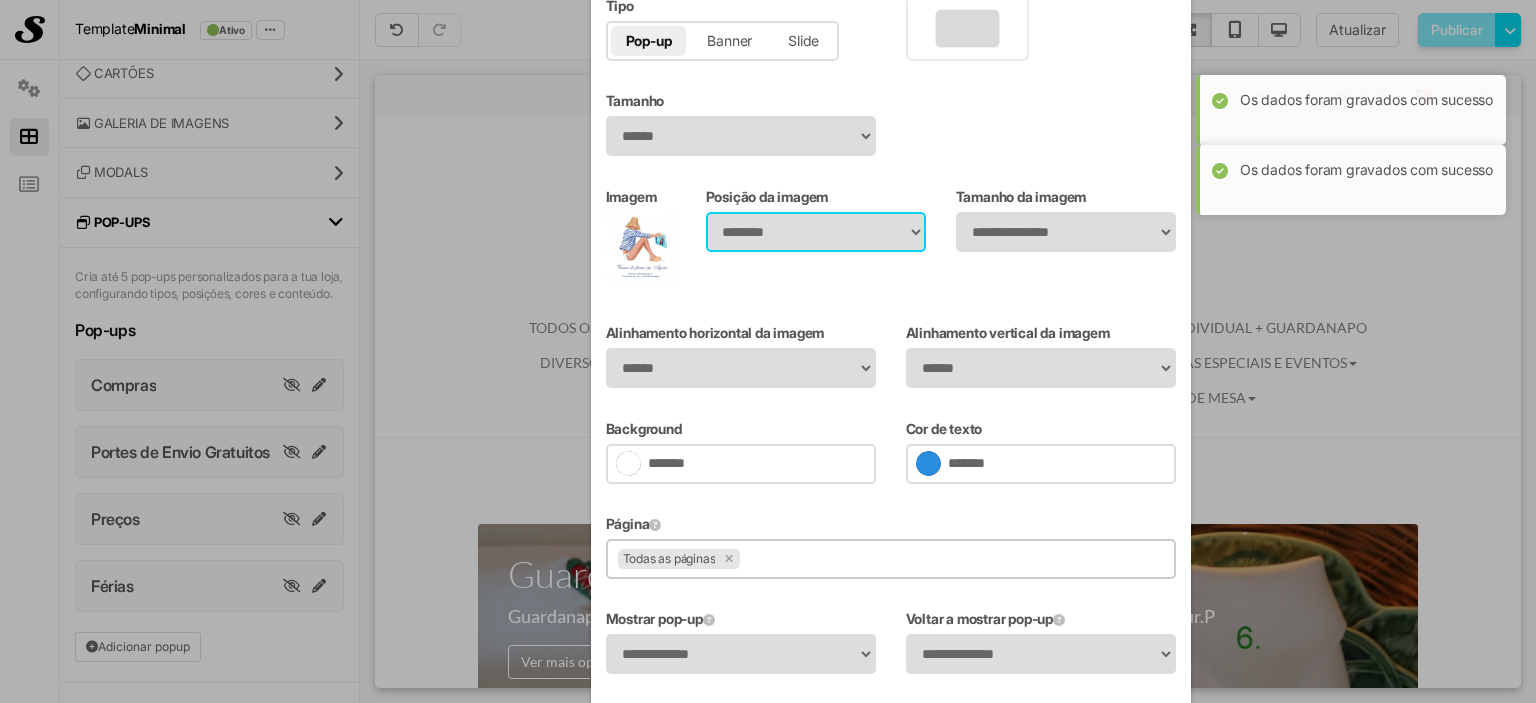 scroll, scrollTop: 300, scrollLeft: 0, axis: vertical 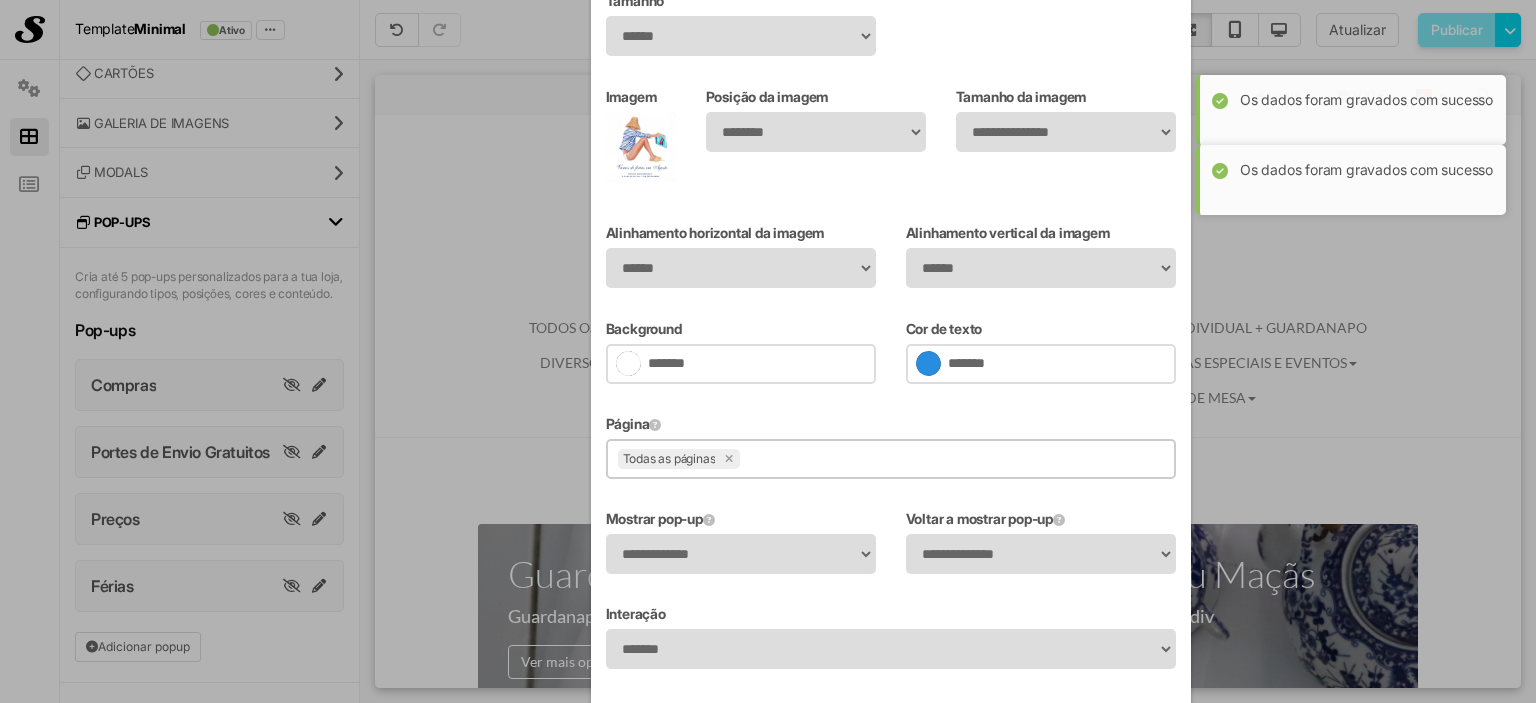 click at bounding box center (954, 458) 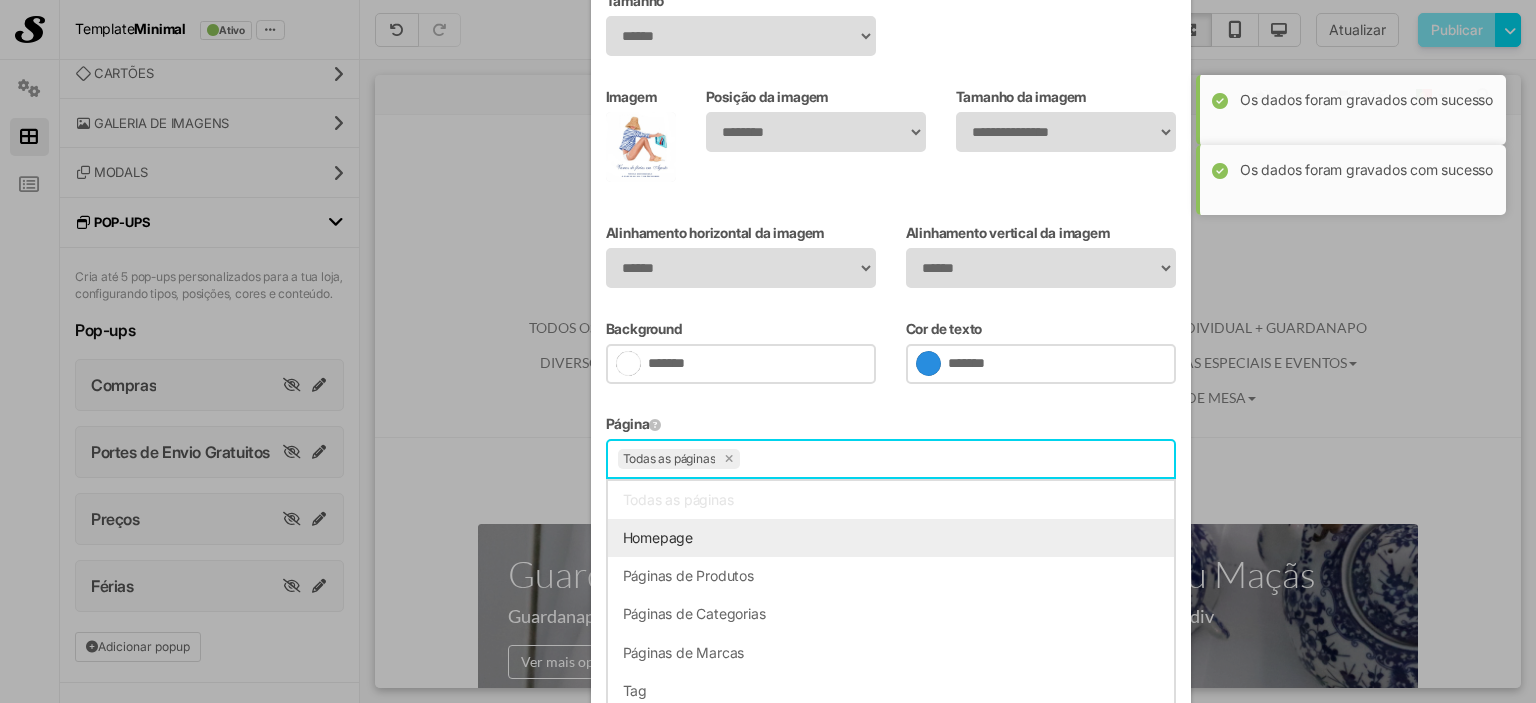 click on "Homepage" at bounding box center [891, 538] 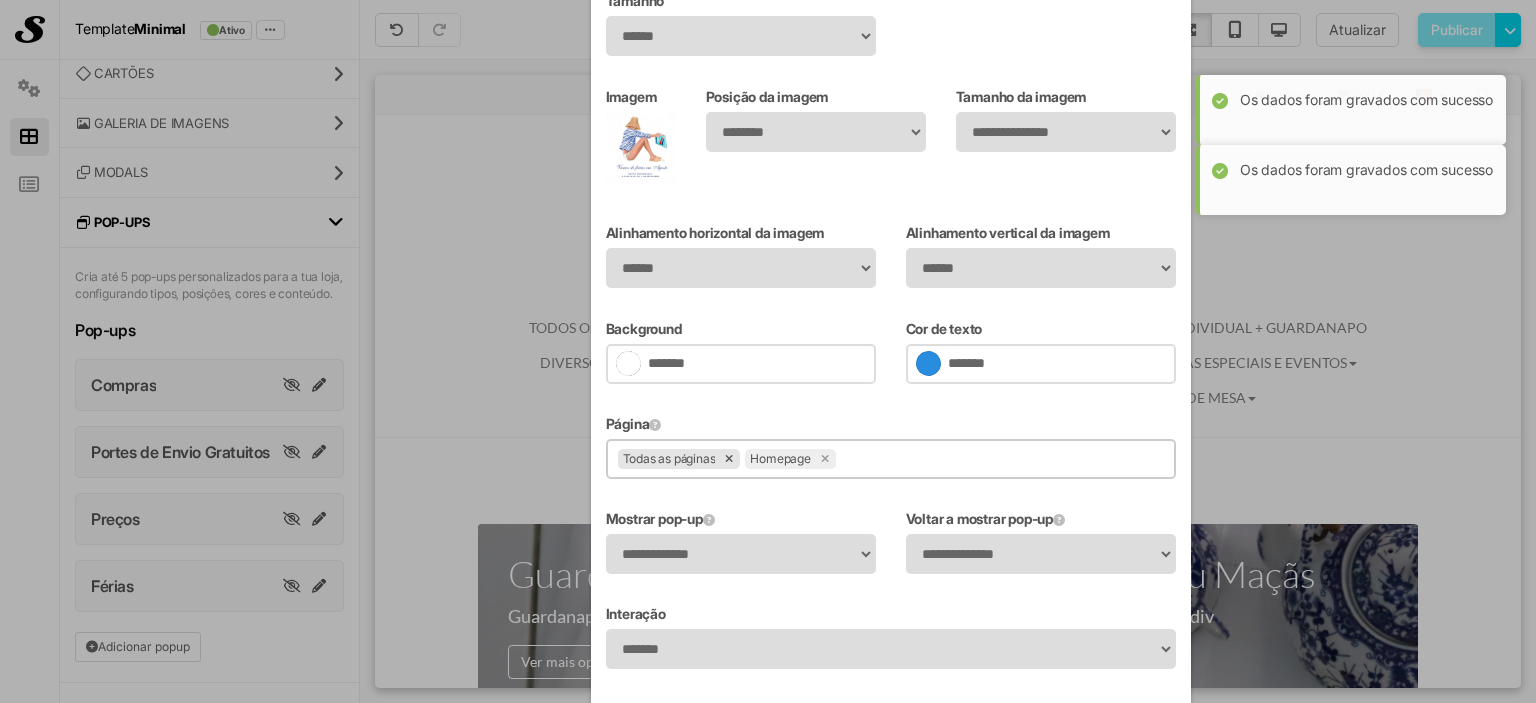 click at bounding box center [730, 459] 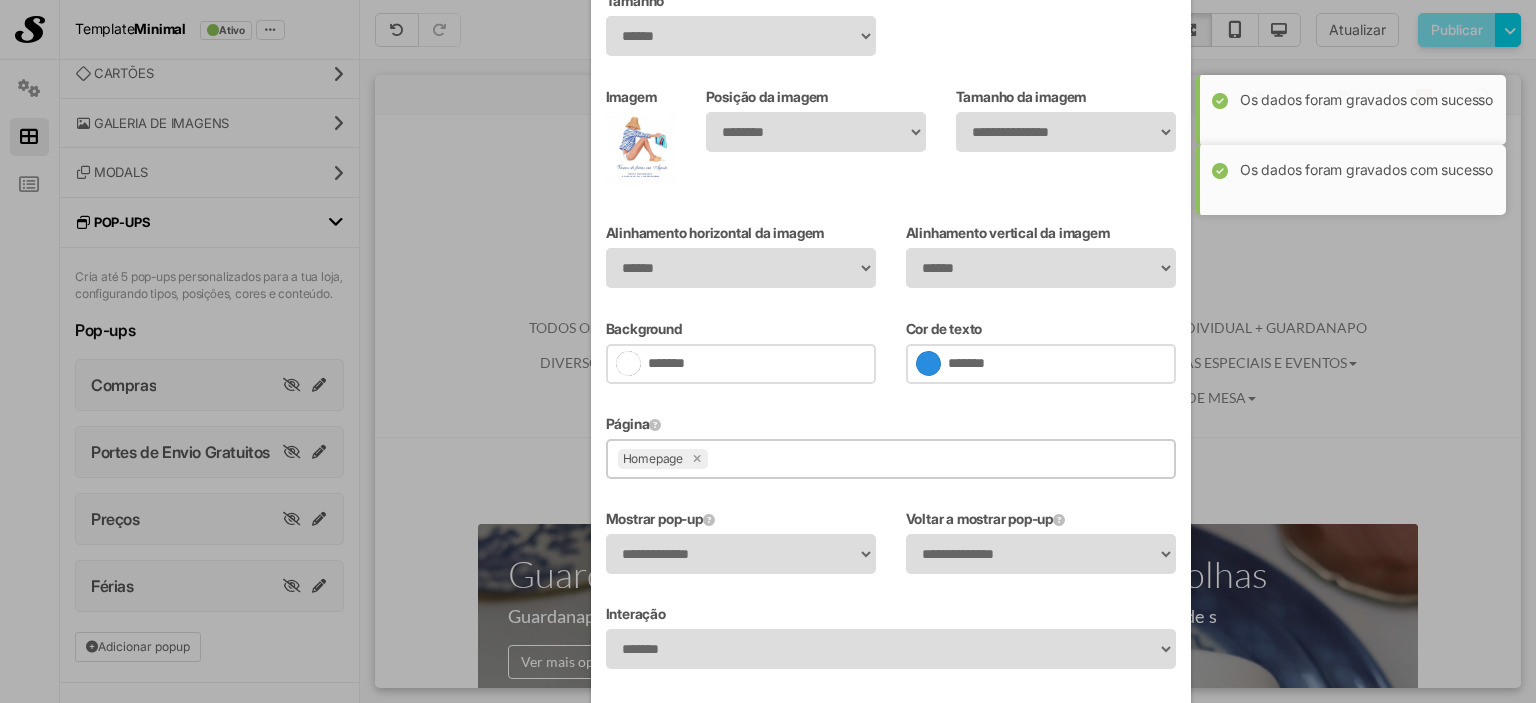 scroll, scrollTop: 400, scrollLeft: 0, axis: vertical 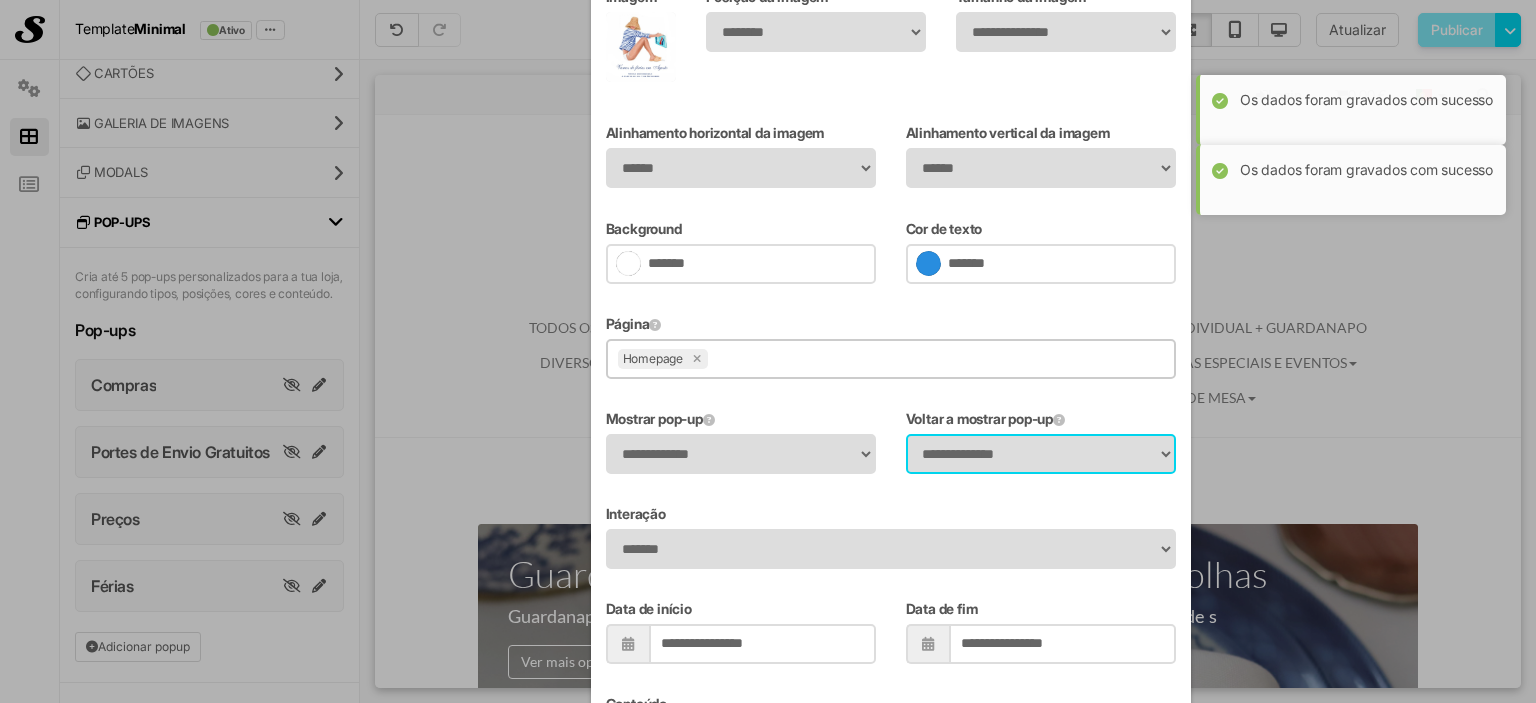 click on "**********" at bounding box center [1041, 454] 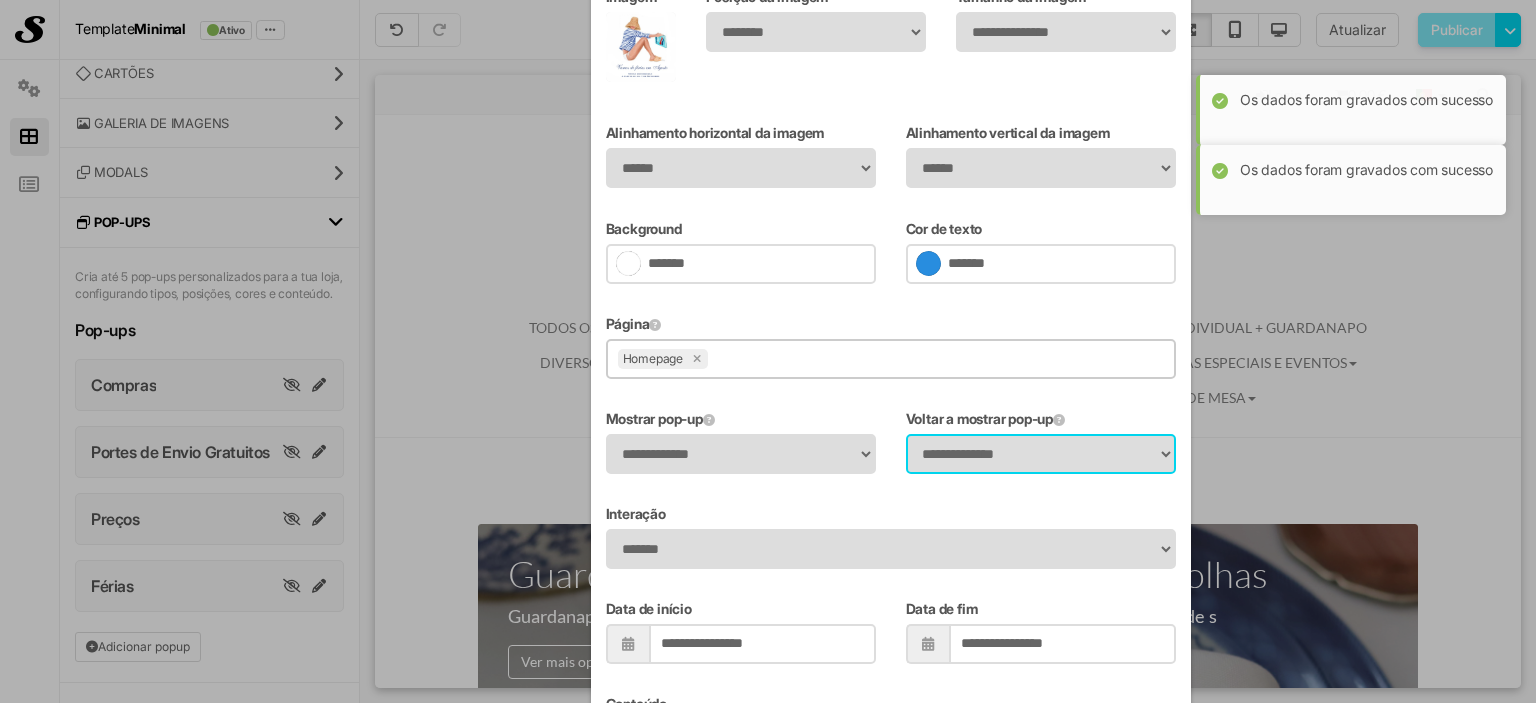 select on "*" 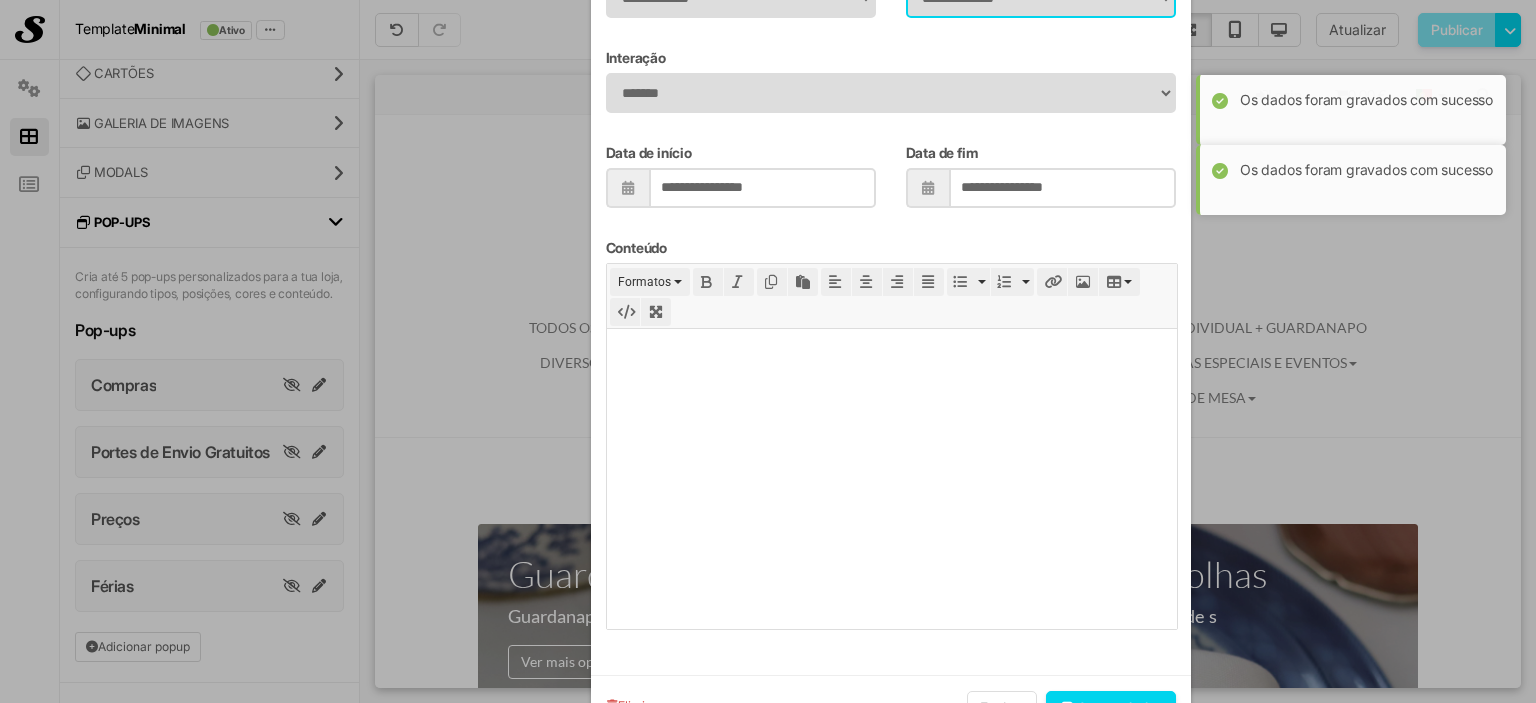 scroll, scrollTop: 921, scrollLeft: 0, axis: vertical 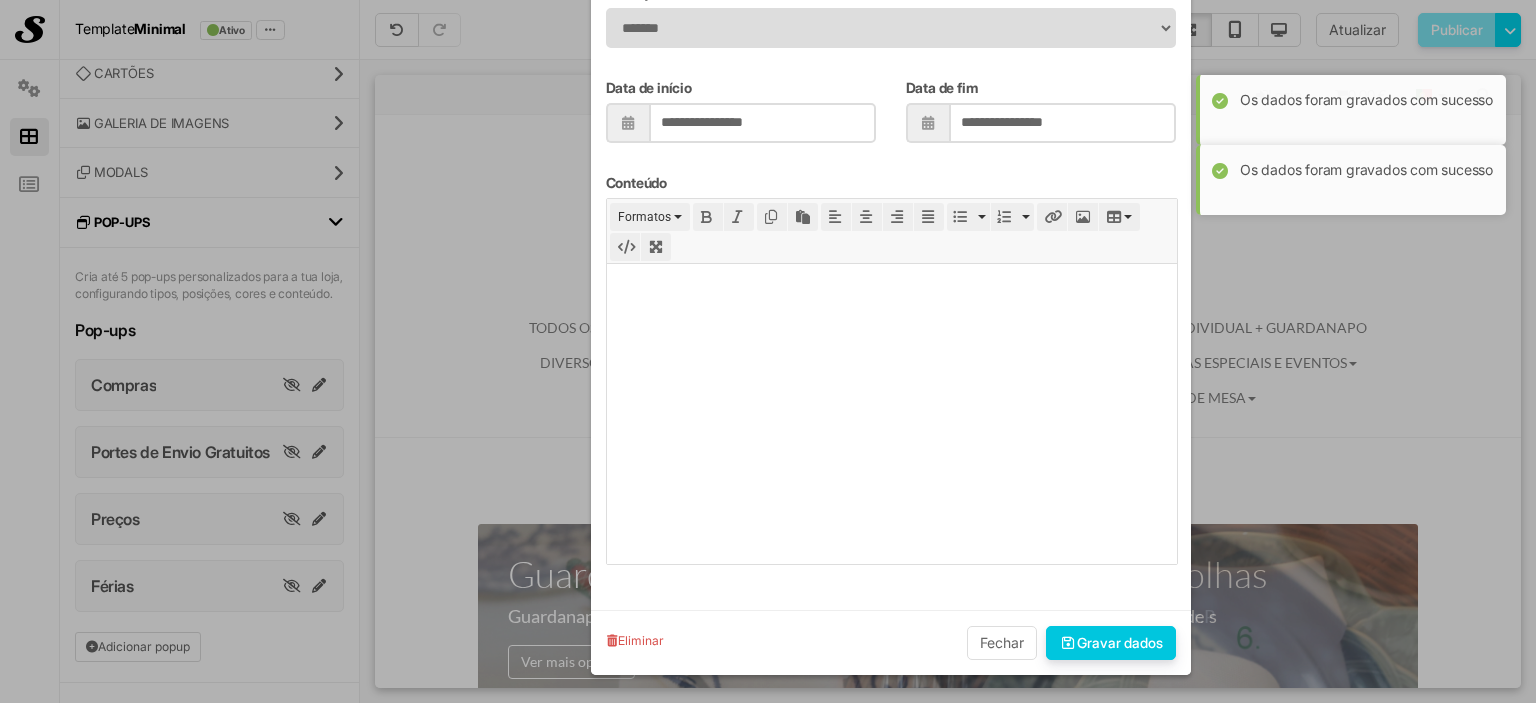 click on "Gravar dados" at bounding box center [1111, 643] 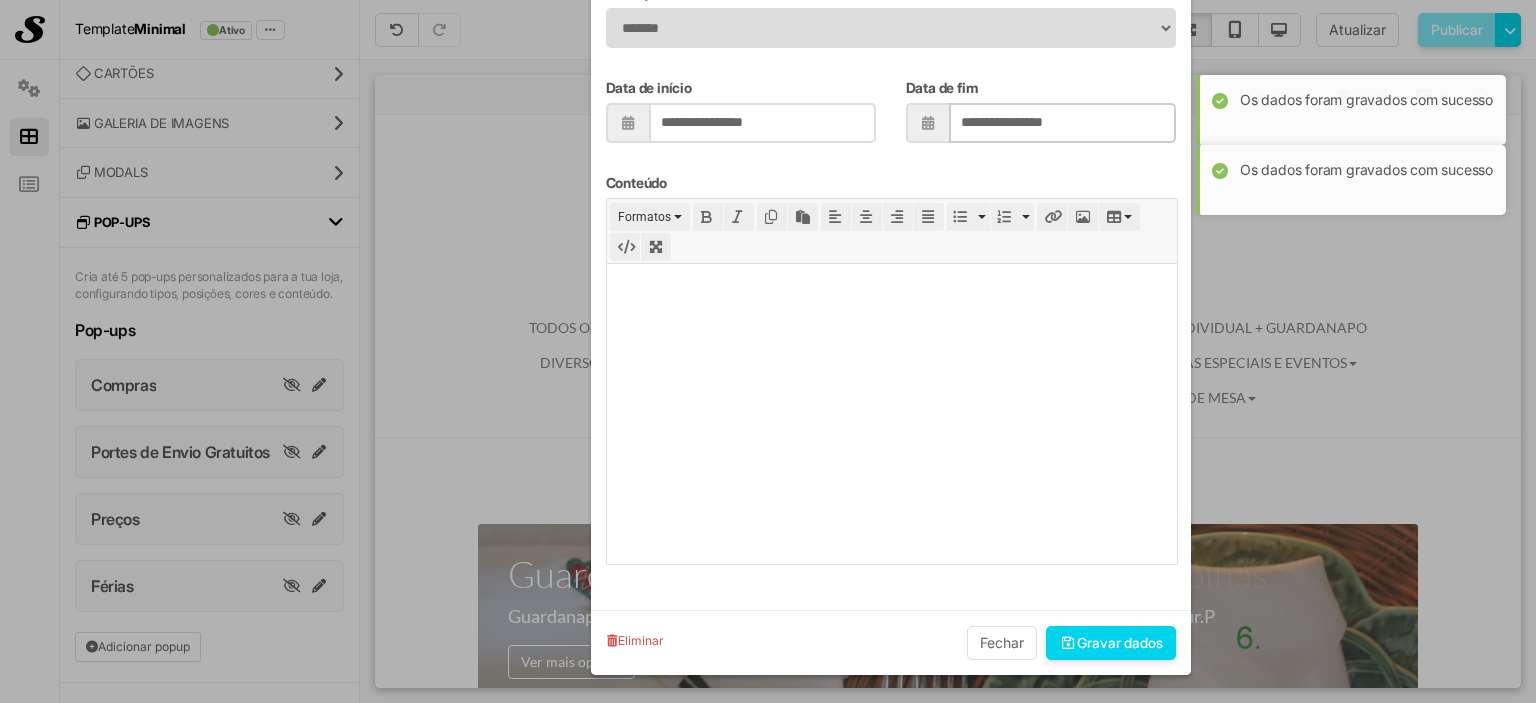 type on "**********" 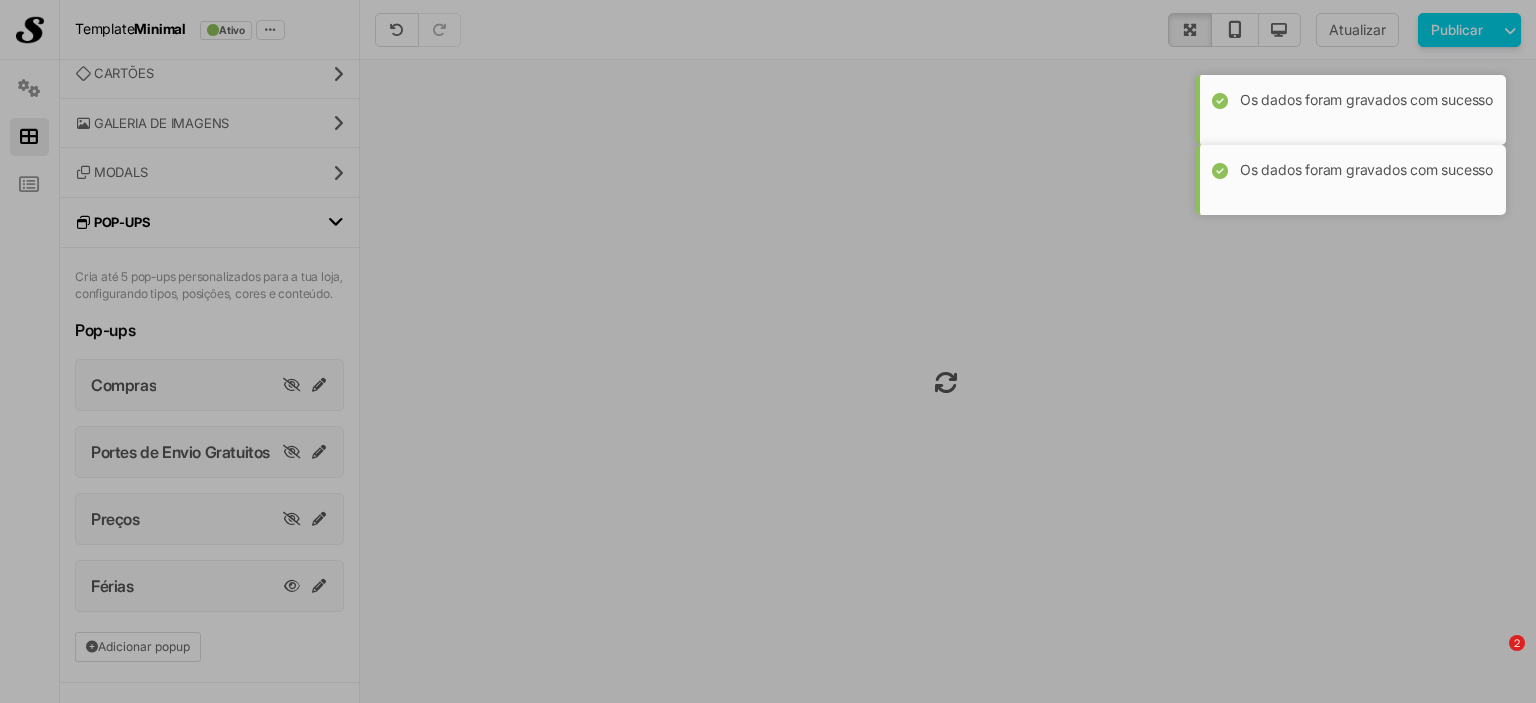 scroll, scrollTop: 778, scrollLeft: 0, axis: vertical 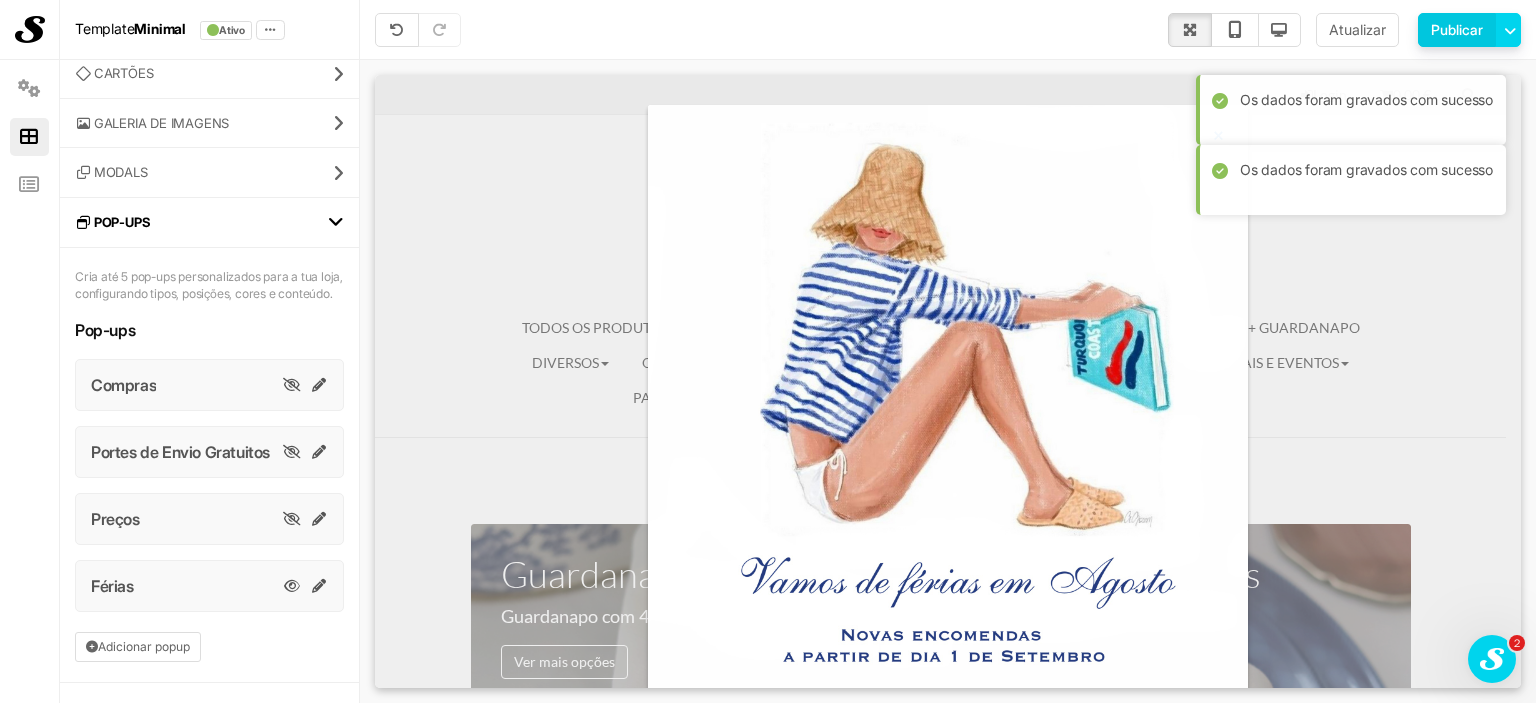 click on "Publicar" at bounding box center (1457, 30) 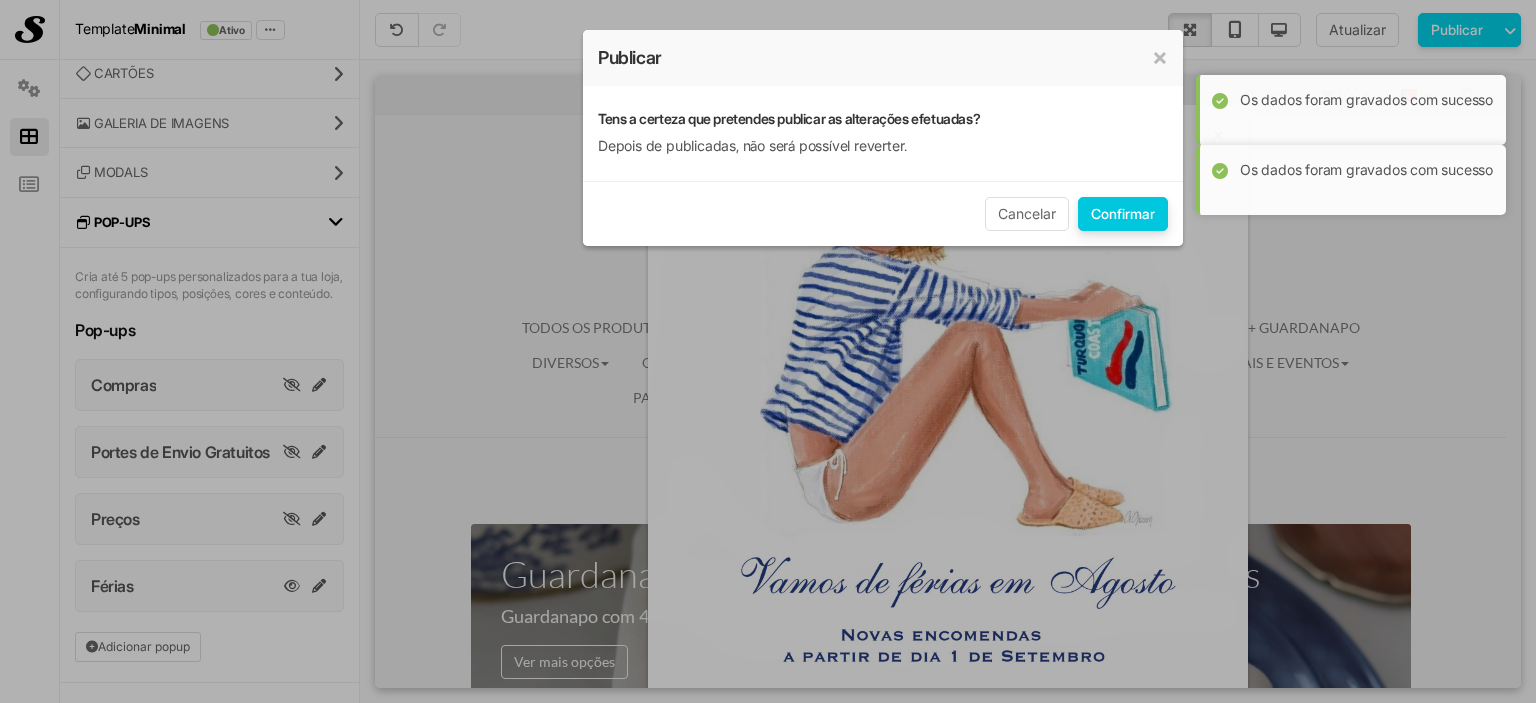 click on "[CONFIRM_TYPE]" at bounding box center (1123, 214) 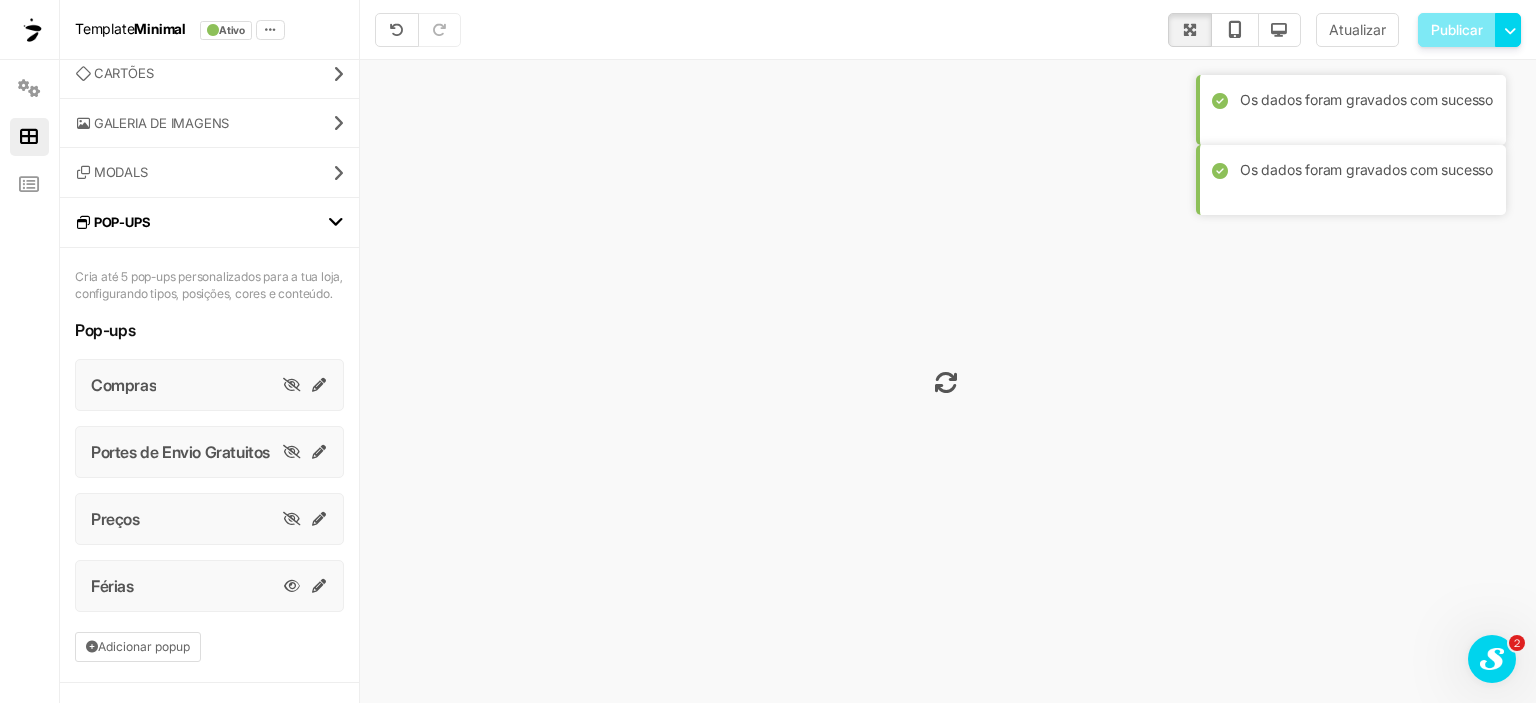 scroll, scrollTop: 0, scrollLeft: 0, axis: both 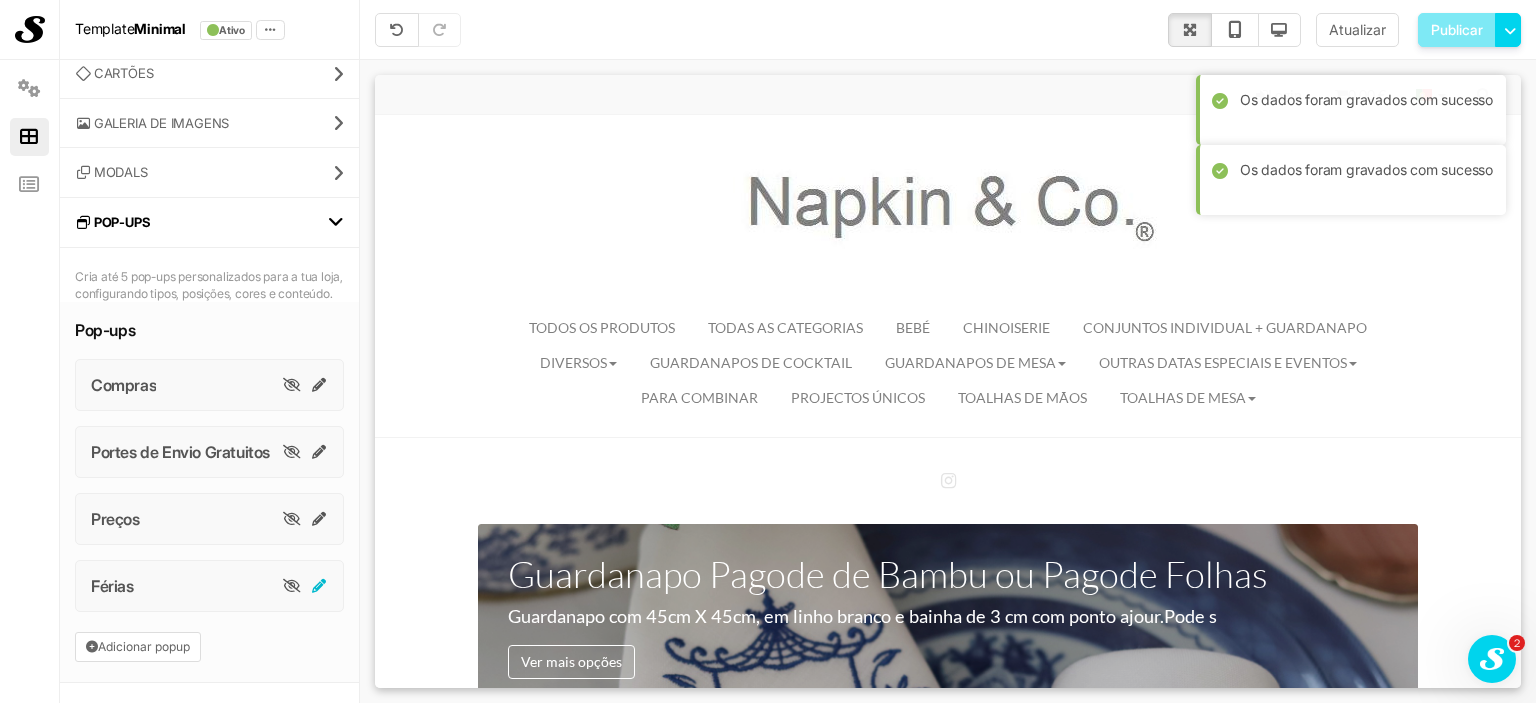 click at bounding box center [320, 586] 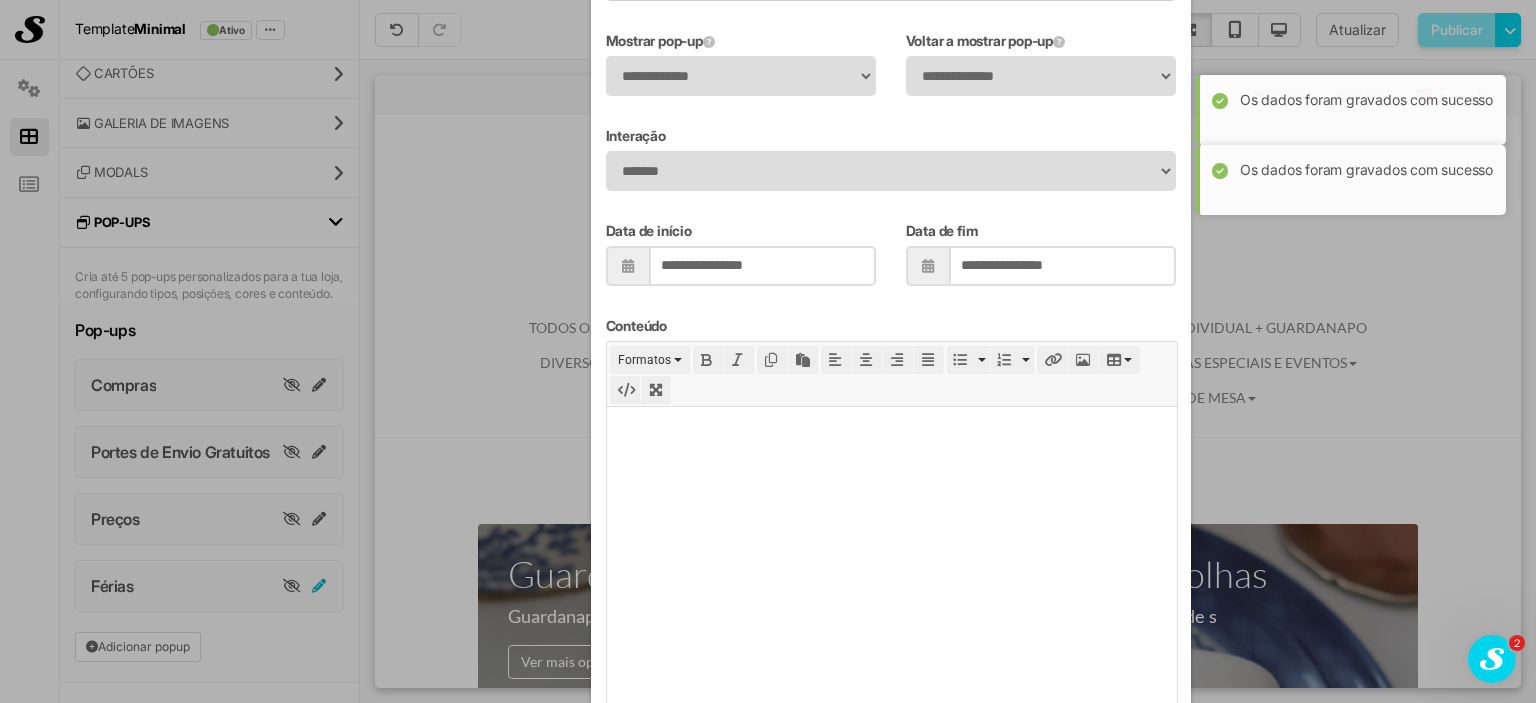 scroll, scrollTop: 0, scrollLeft: 0, axis: both 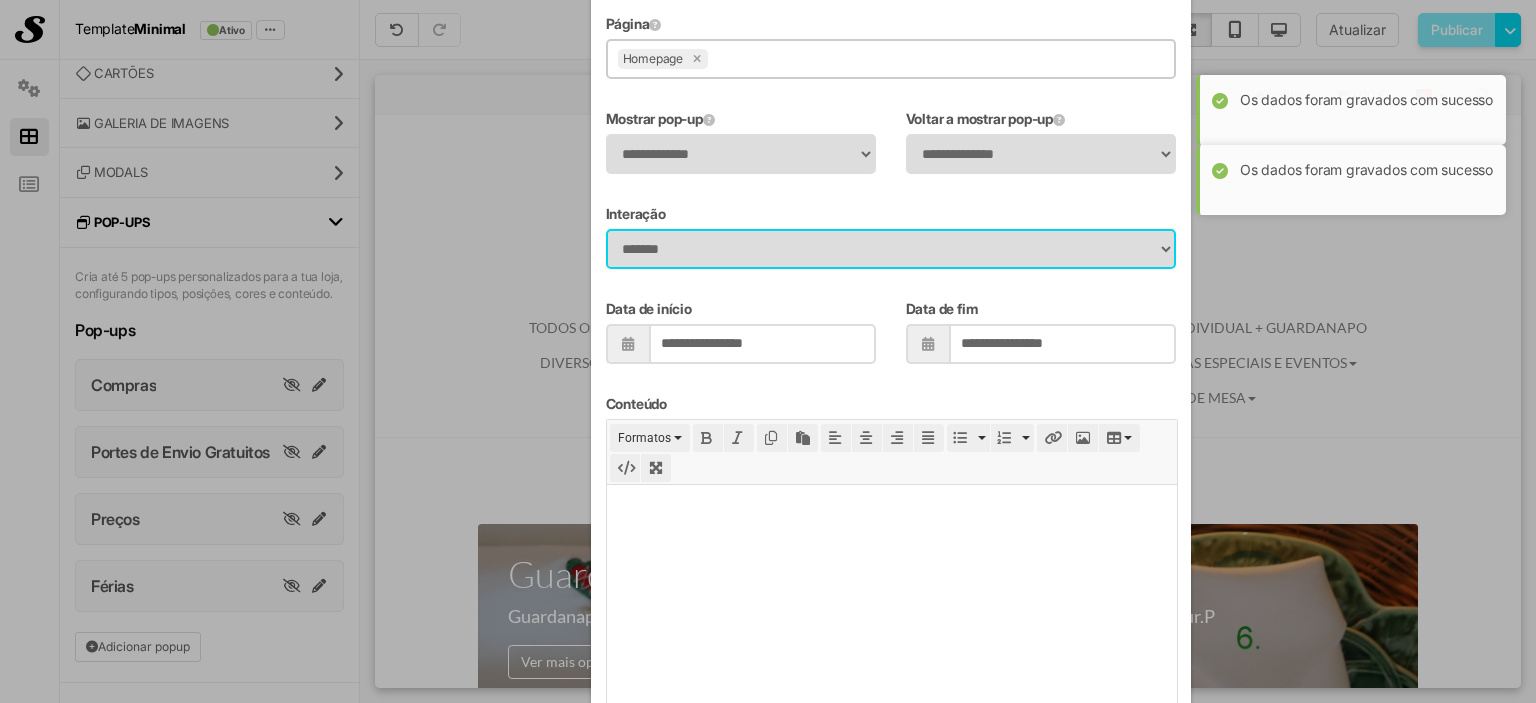 click on "**********" at bounding box center [891, 249] 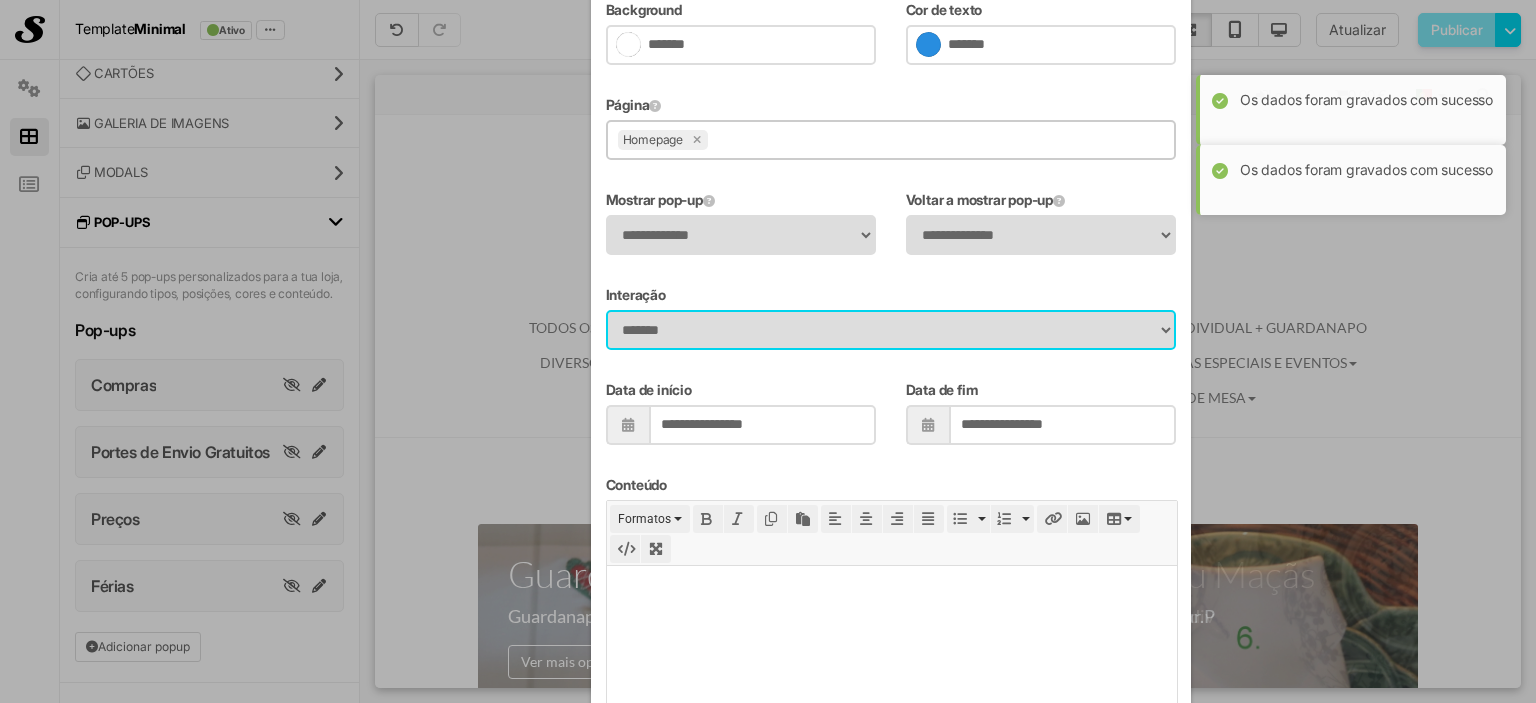 scroll, scrollTop: 600, scrollLeft: 0, axis: vertical 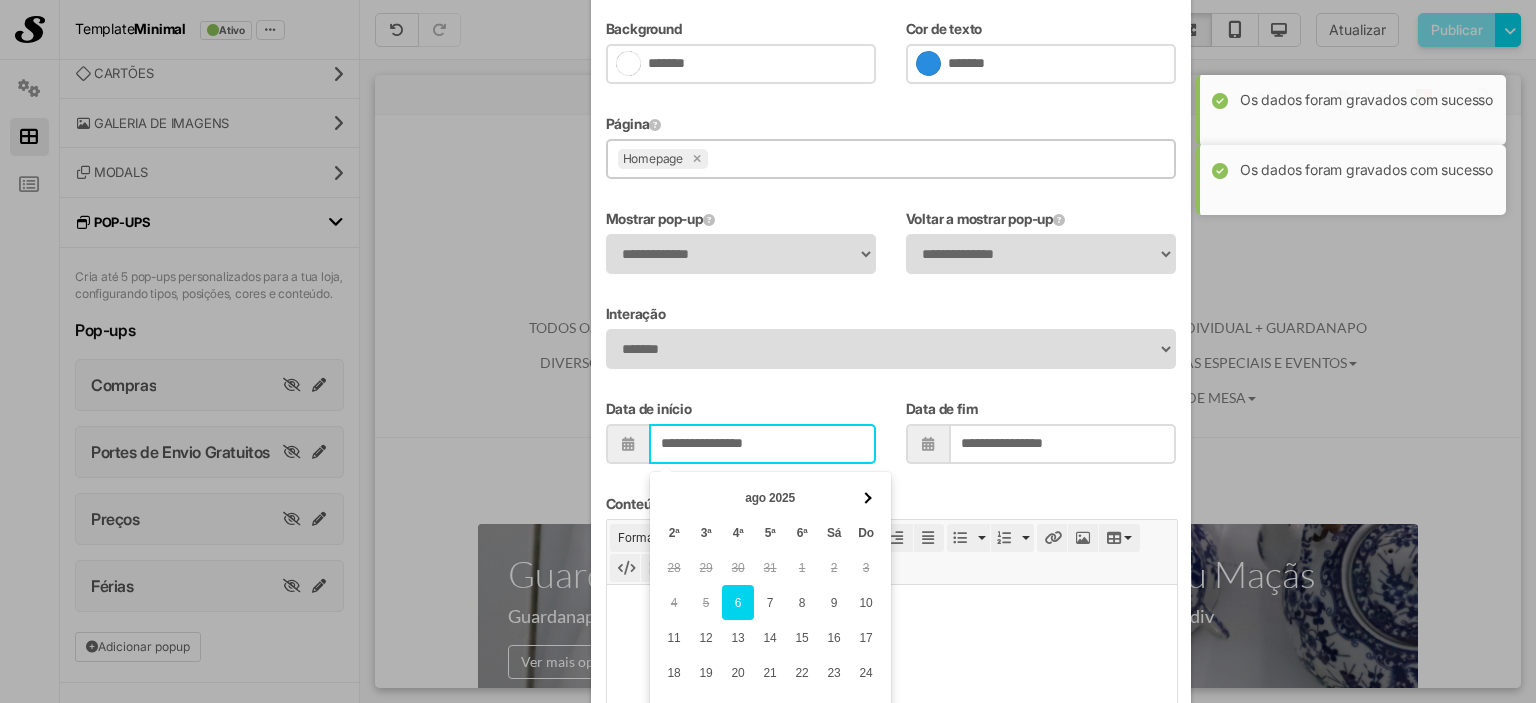 click on "**********" at bounding box center [762, 444] 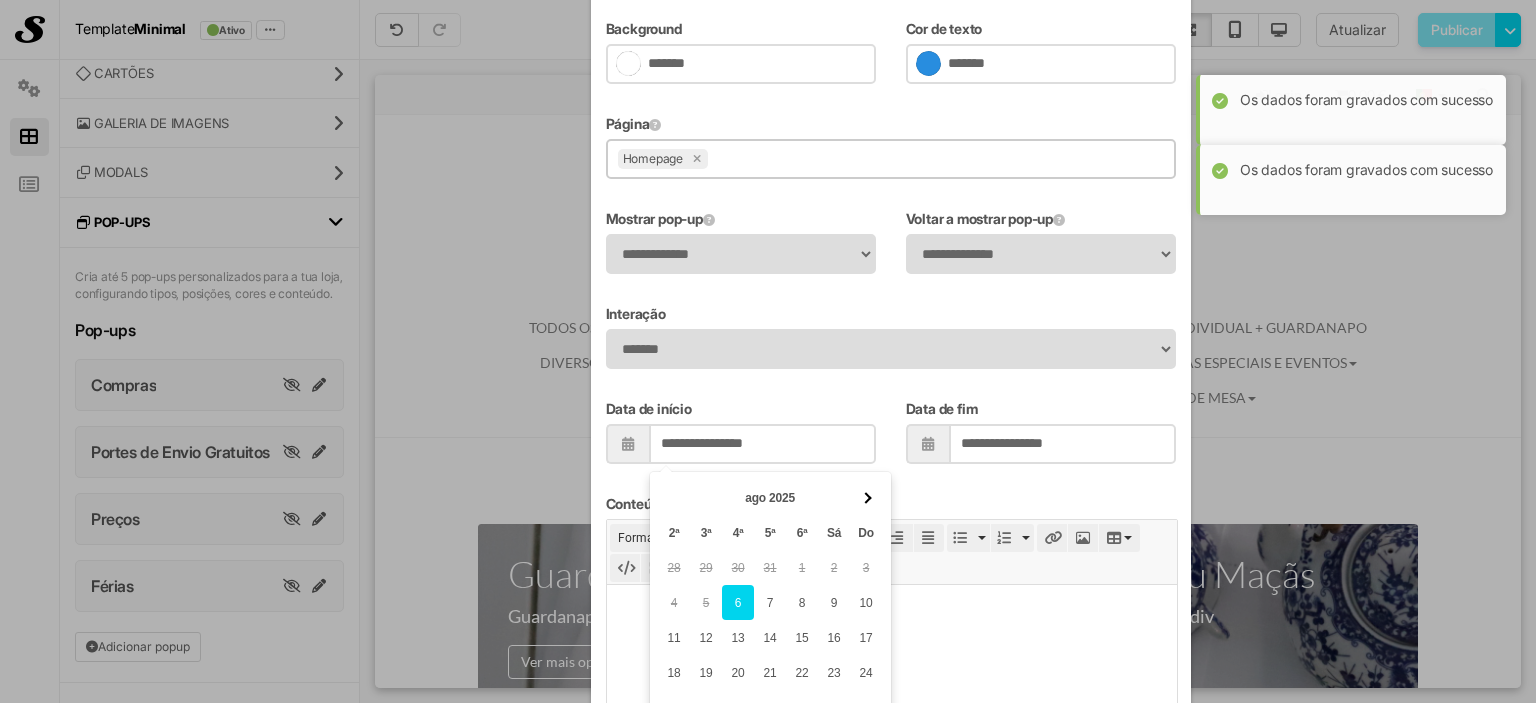 click on "5" at bounding box center (706, 602) 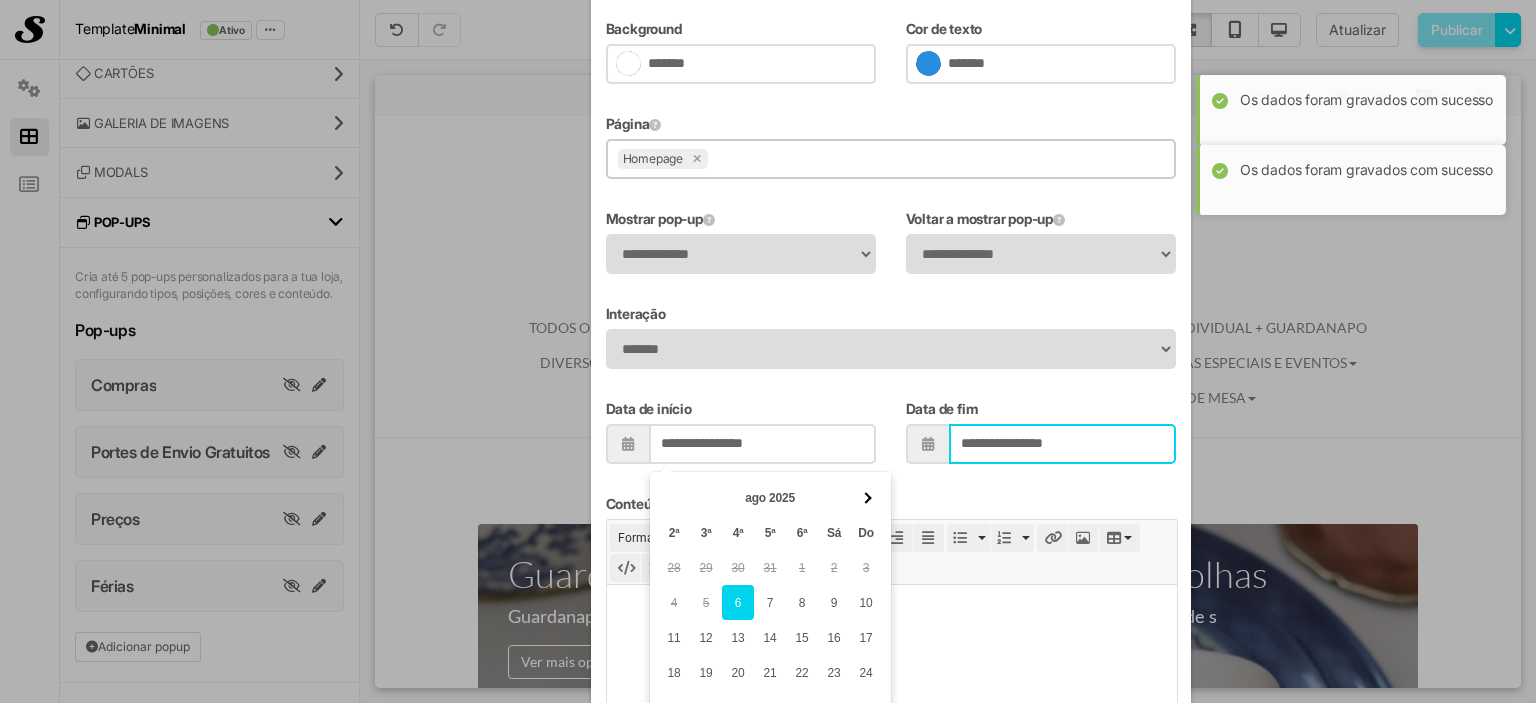 type on "**********" 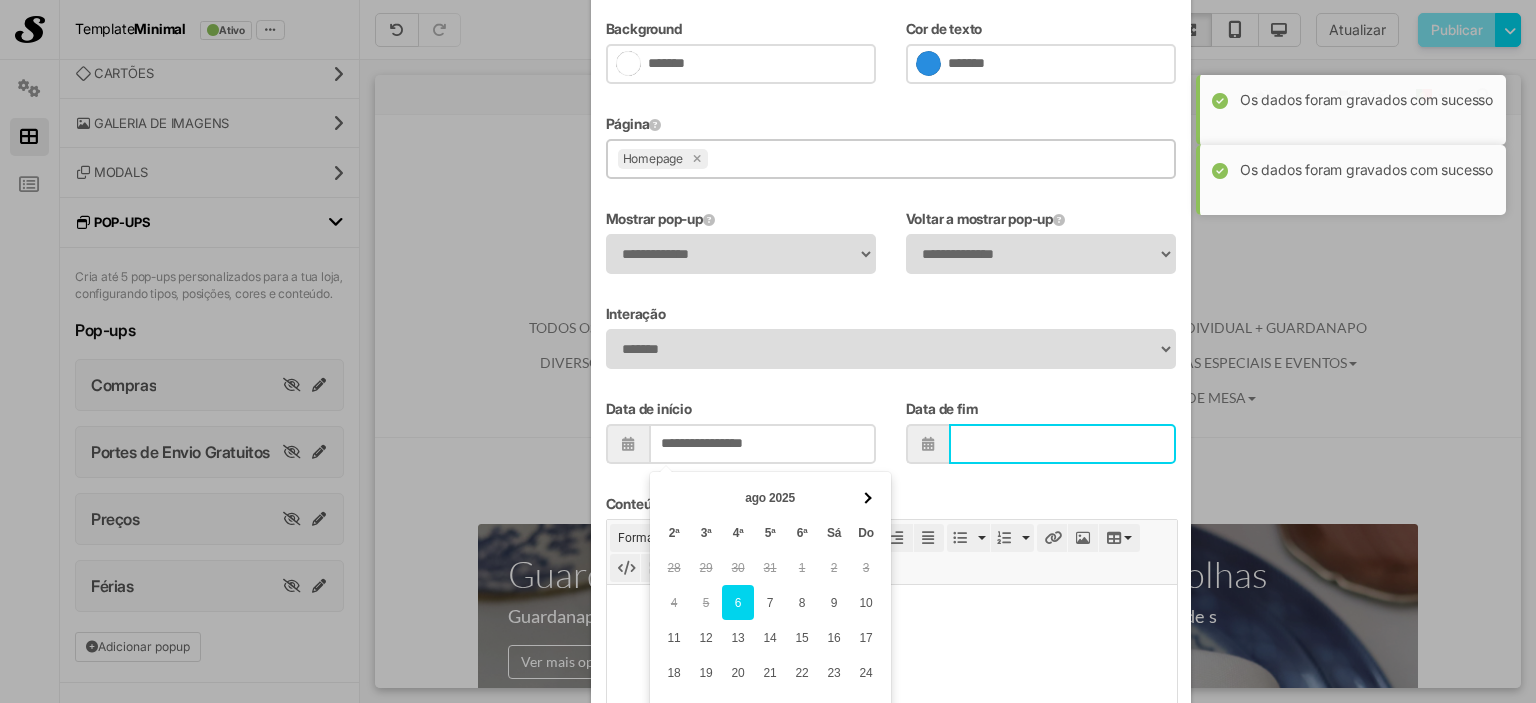 click on "Data de fim" at bounding box center [1062, 444] 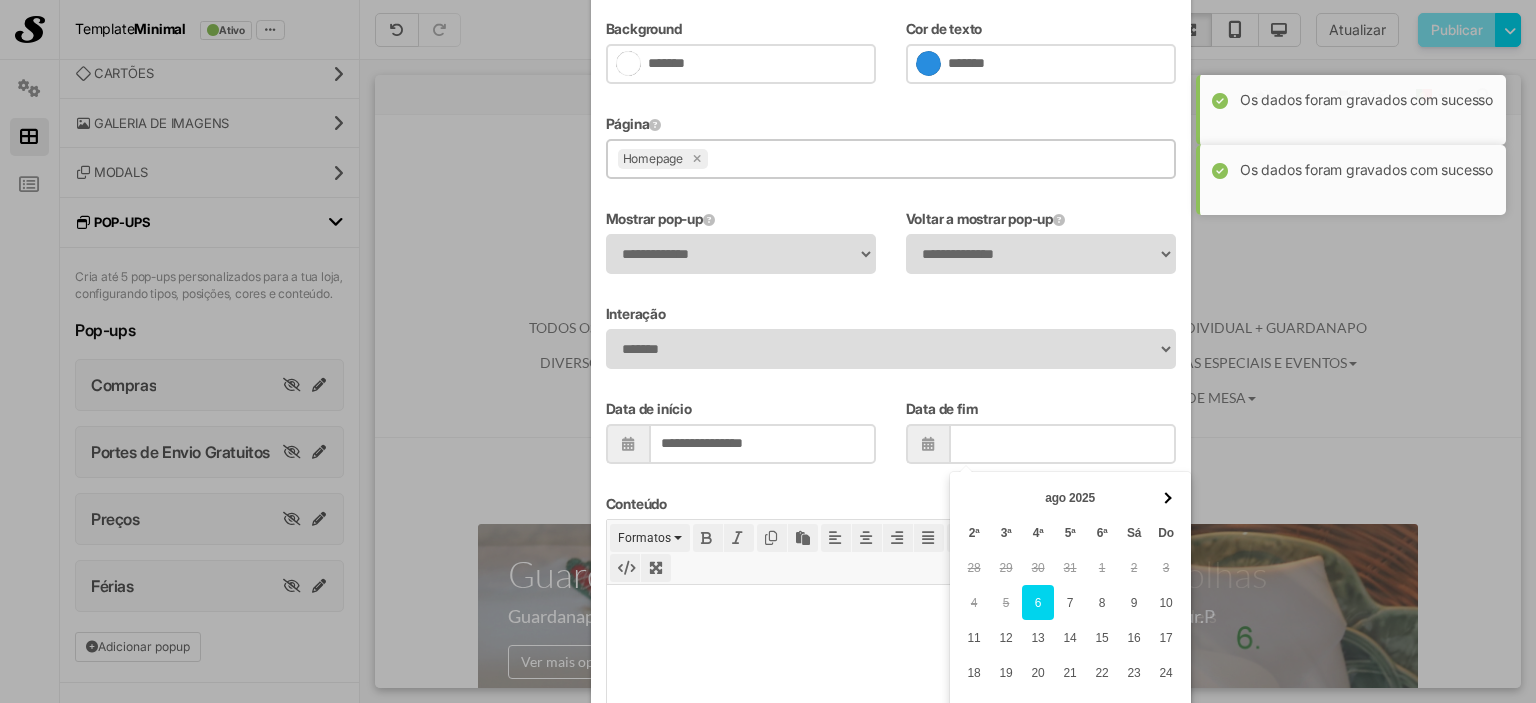 type on "**********" 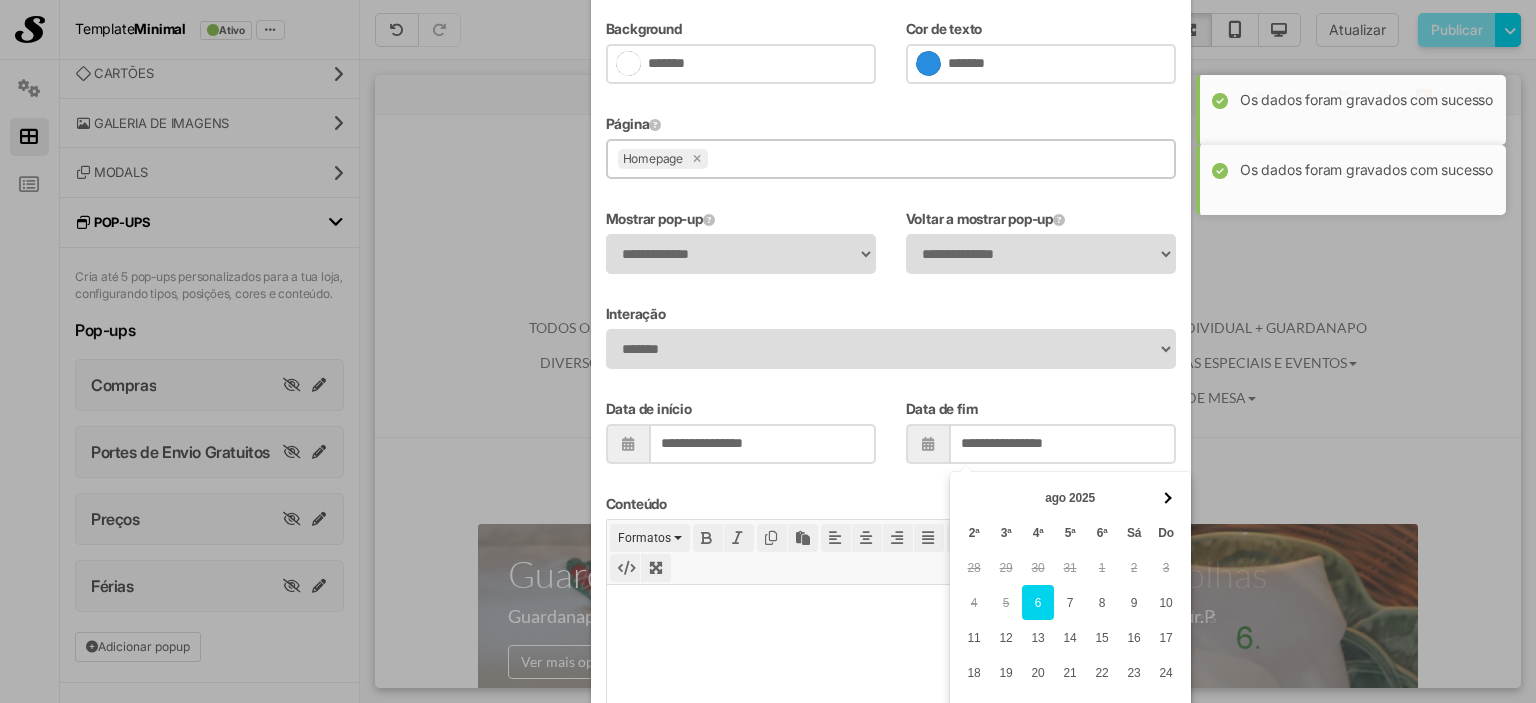 click on "**********" at bounding box center [891, 208] 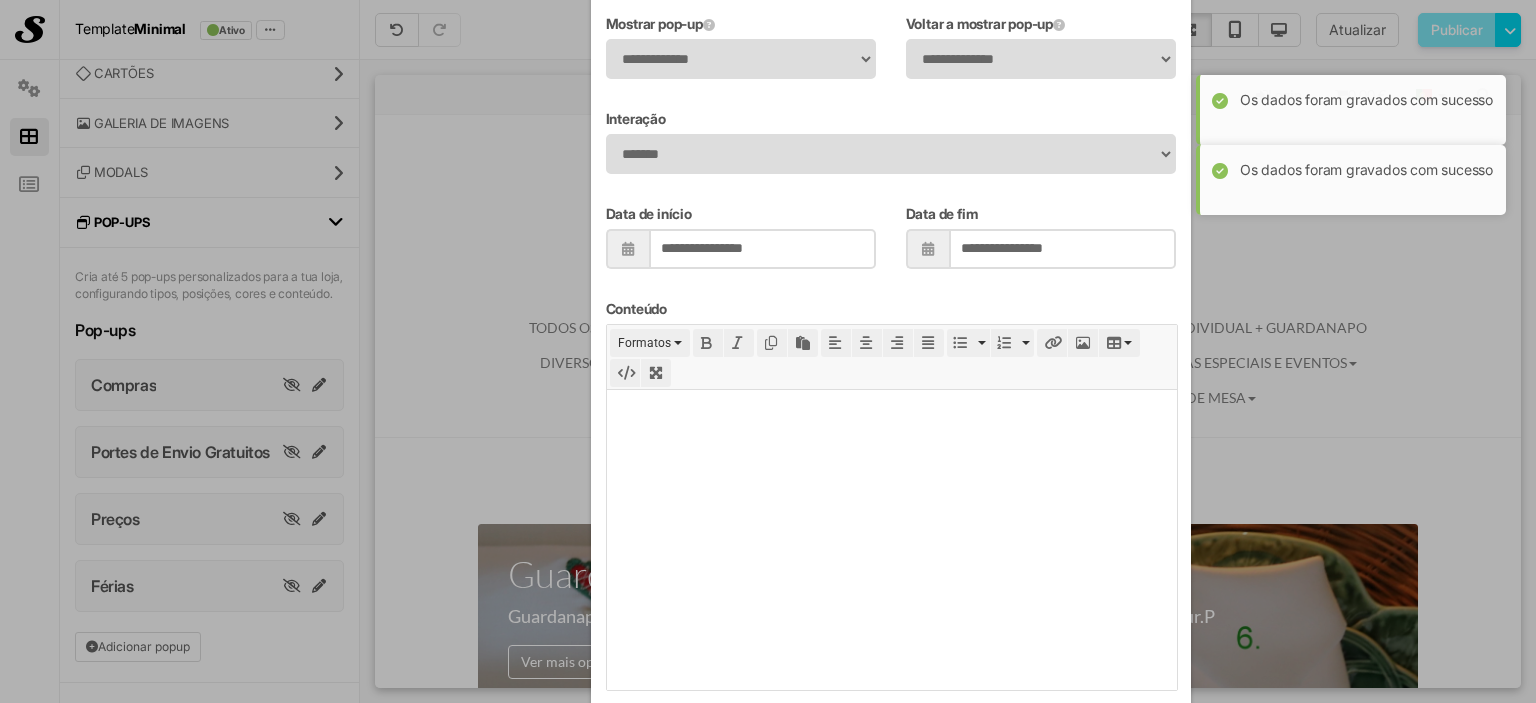 scroll, scrollTop: 800, scrollLeft: 0, axis: vertical 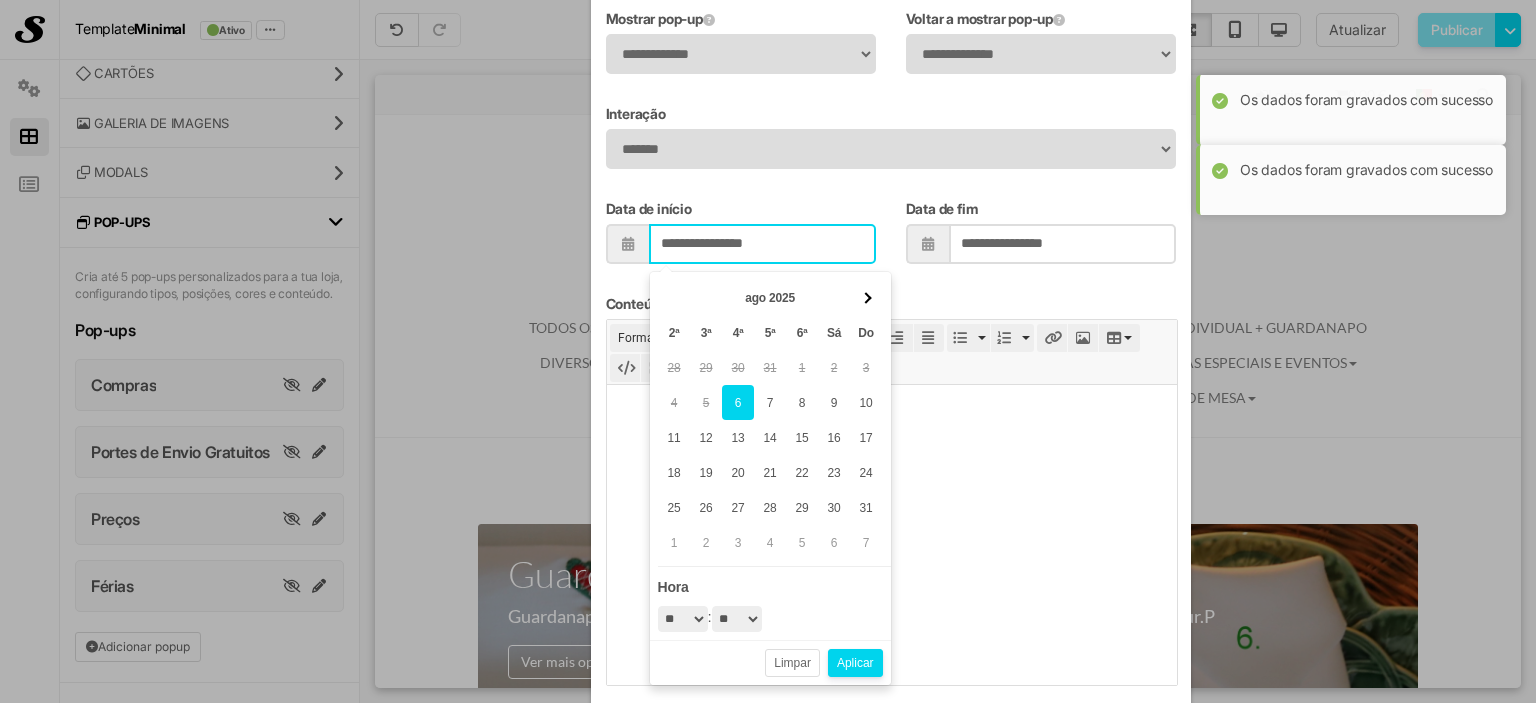 click on "**********" at bounding box center (762, 244) 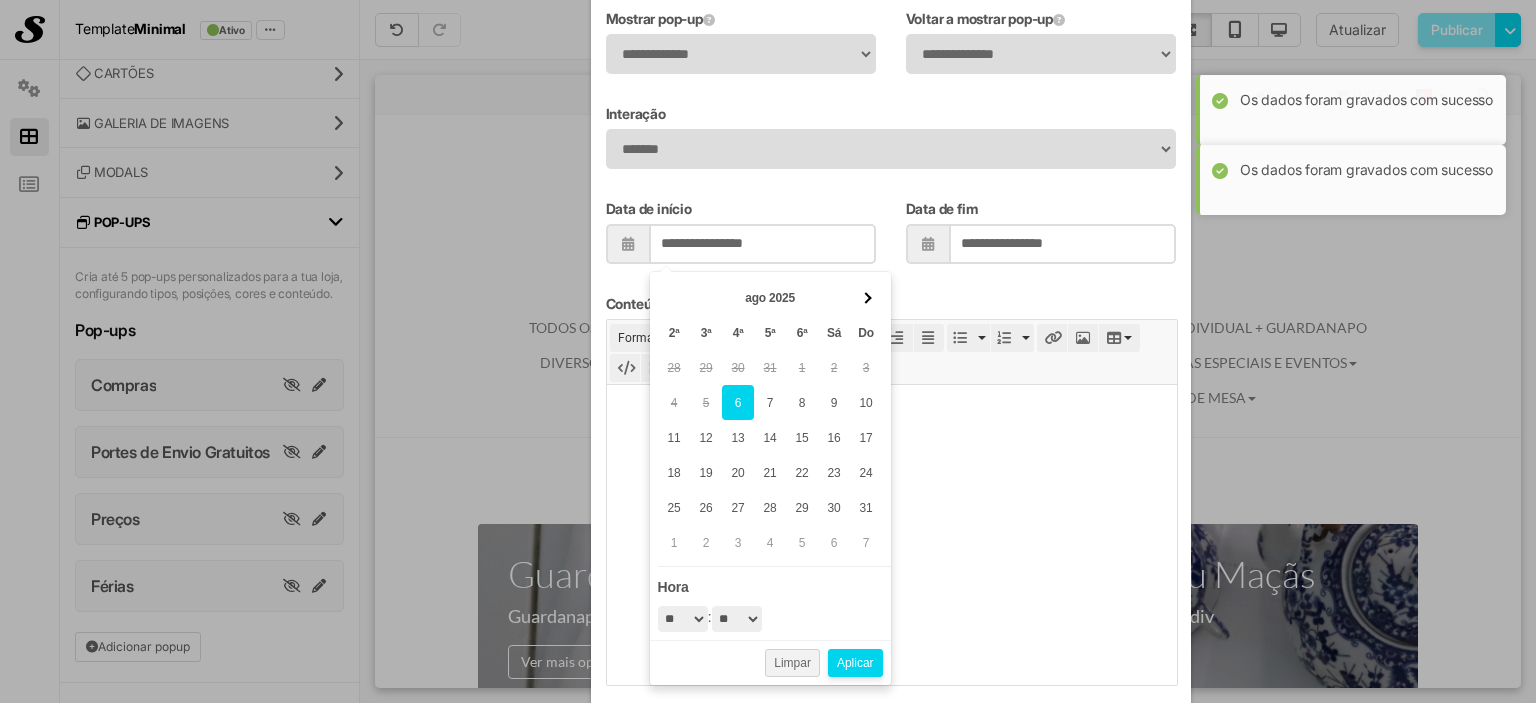 click on "Limpar" at bounding box center [792, 663] 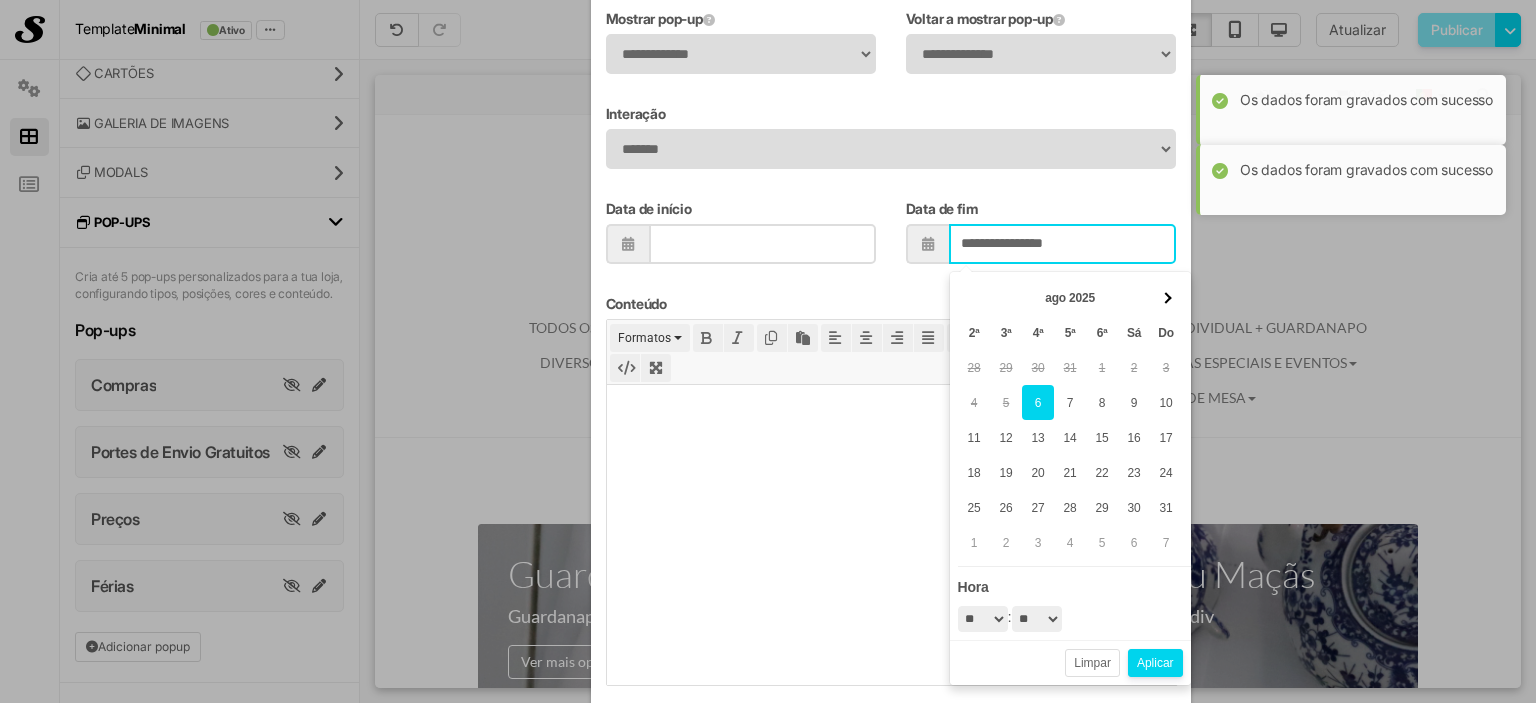 click on "**********" at bounding box center (1062, 244) 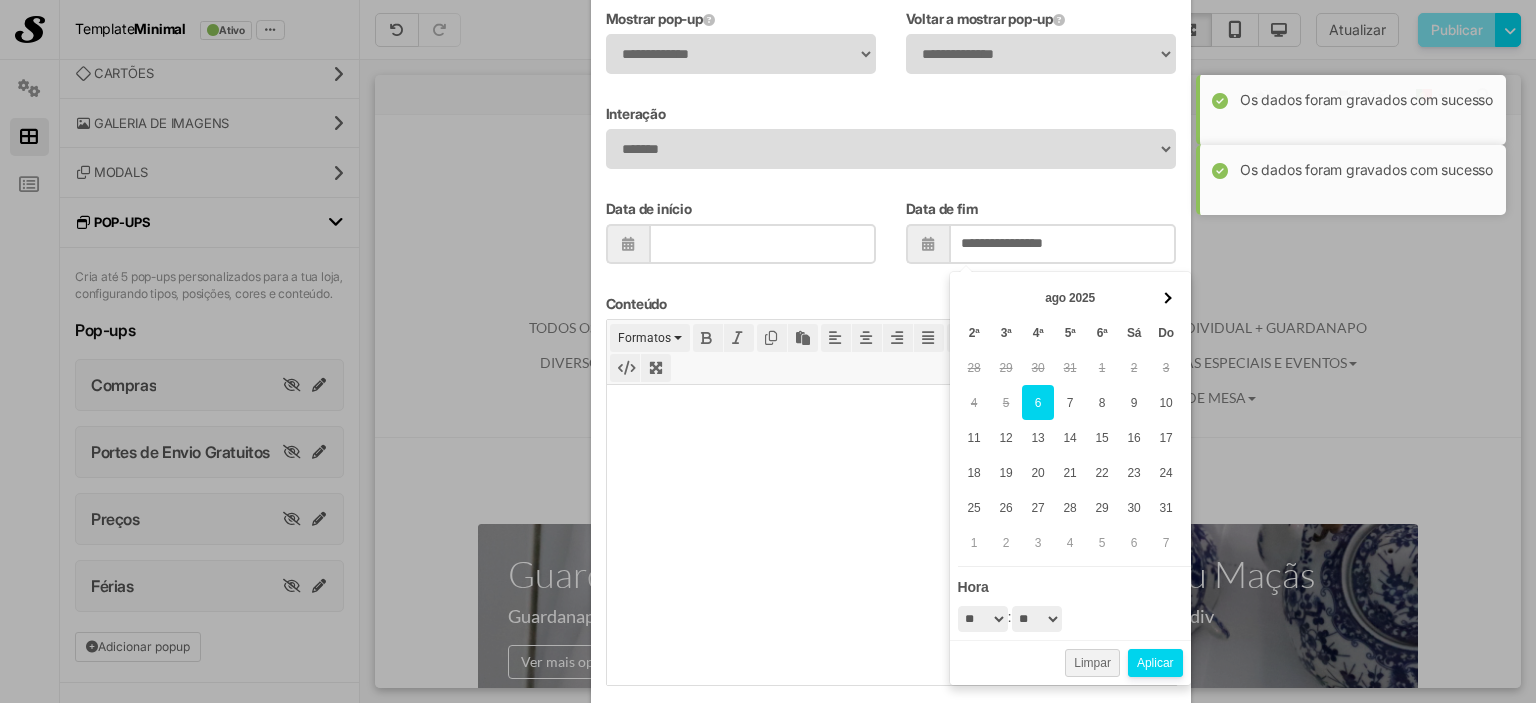 click on "Limpar" at bounding box center (1092, 663) 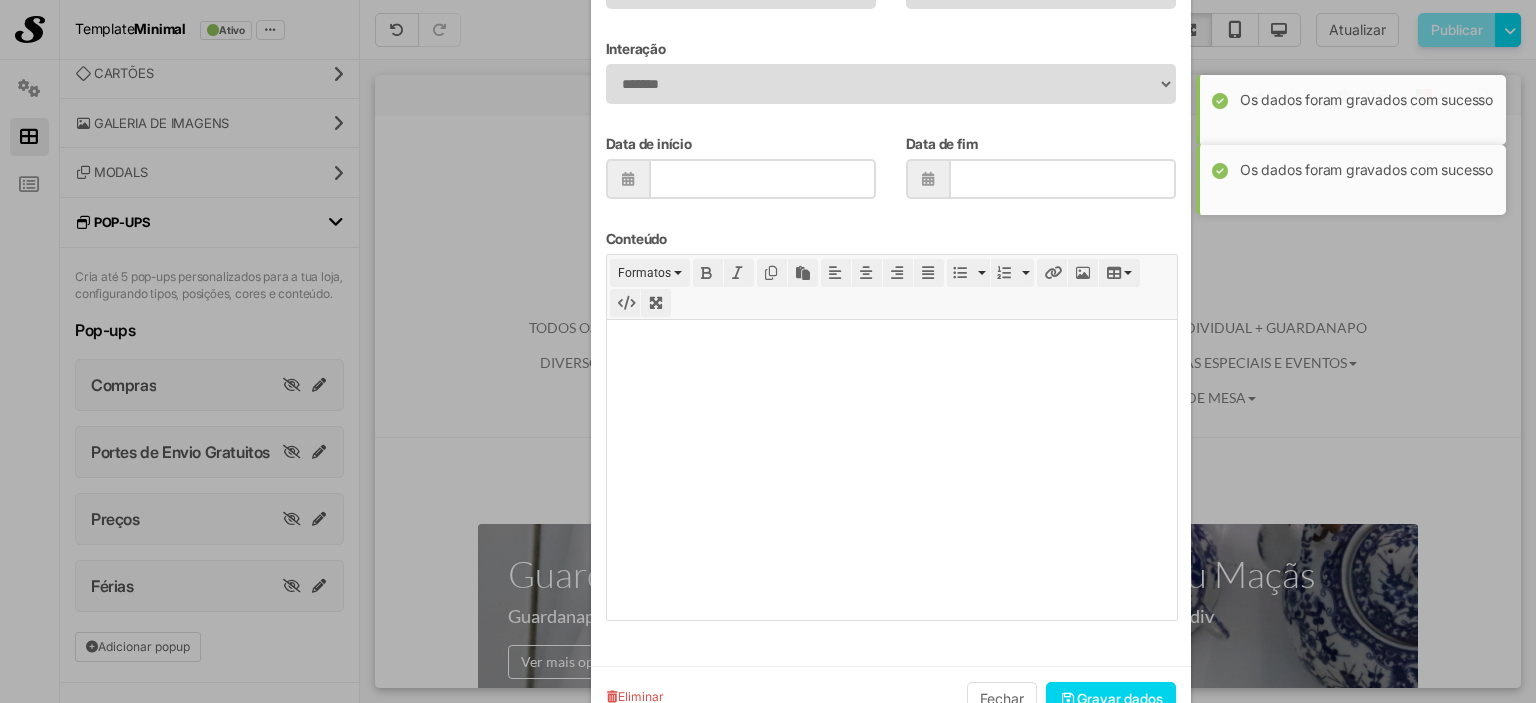 scroll, scrollTop: 921, scrollLeft: 0, axis: vertical 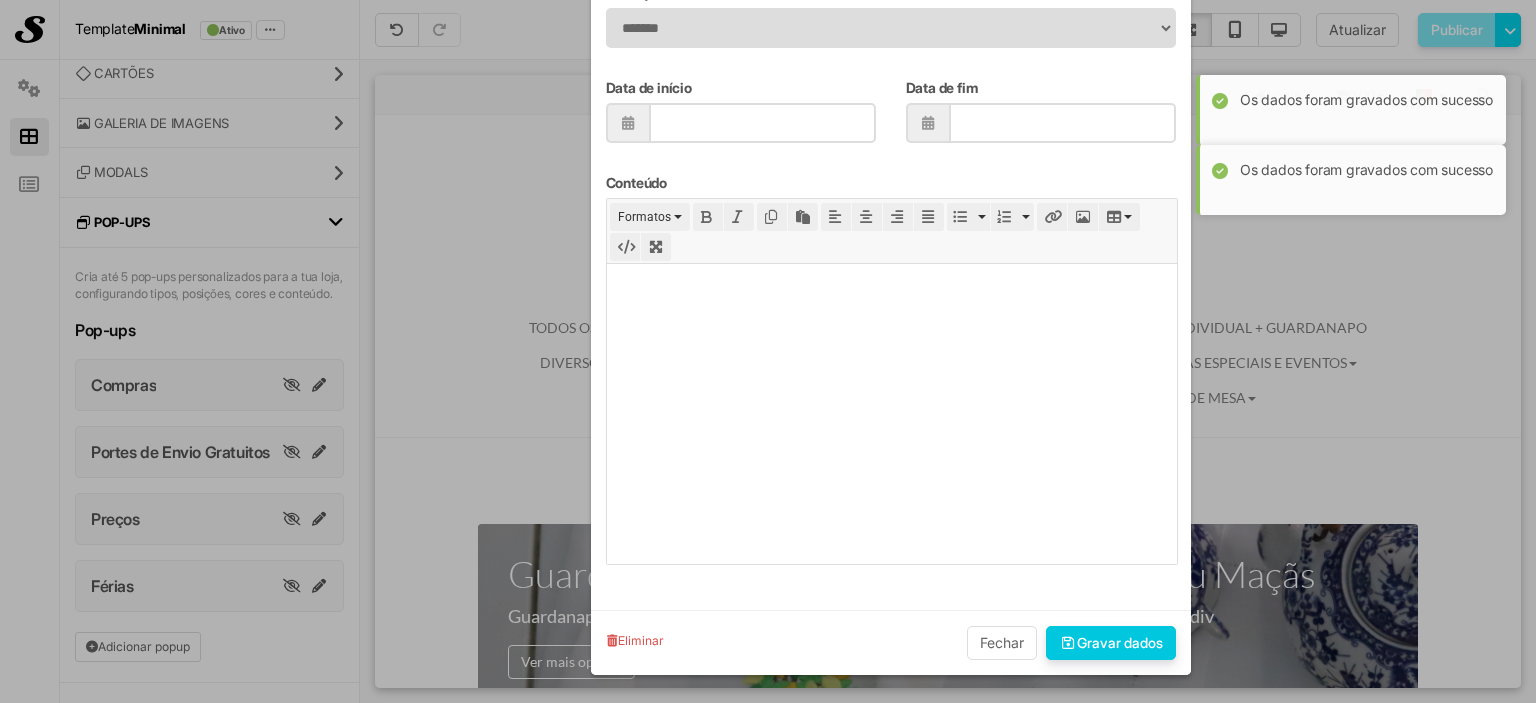click on "Gravar dados" at bounding box center (1111, 643) 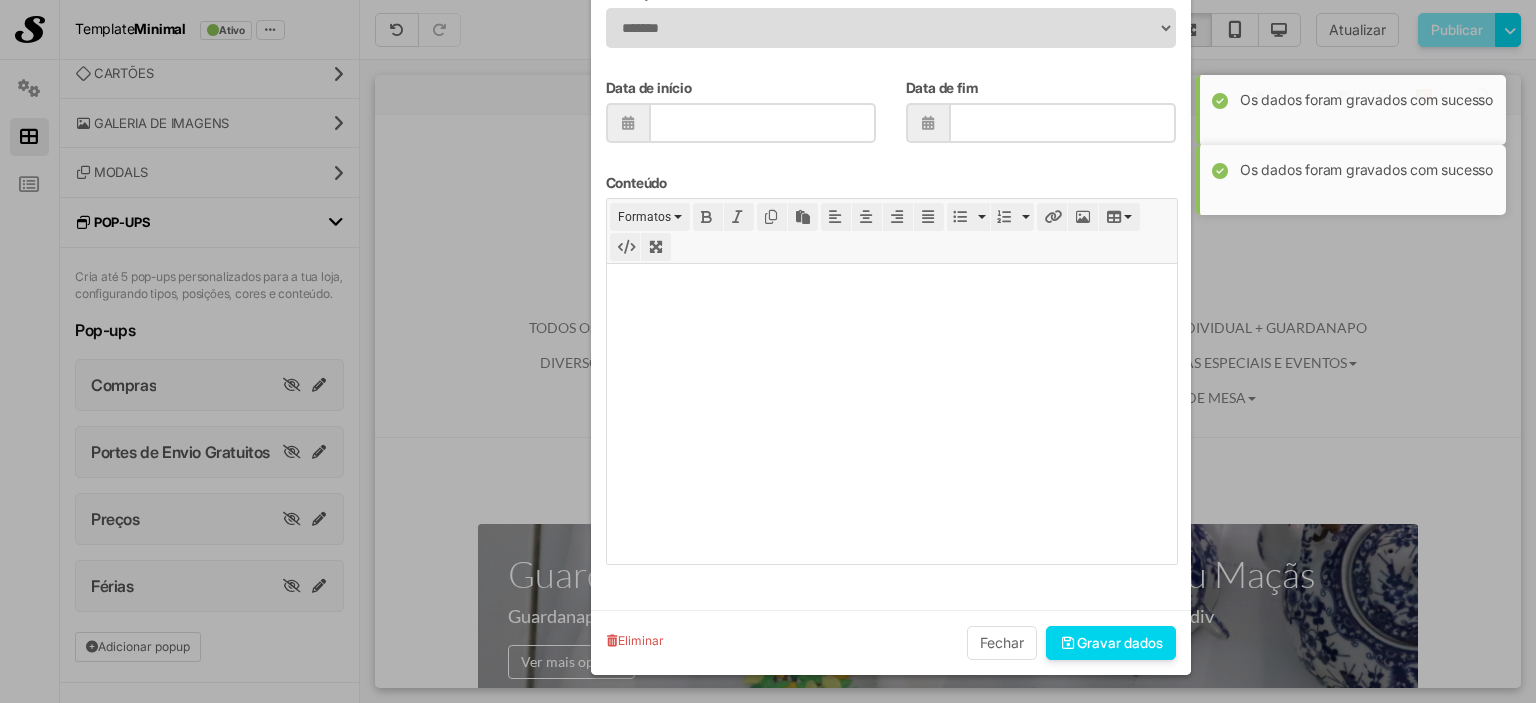 type on "**********" 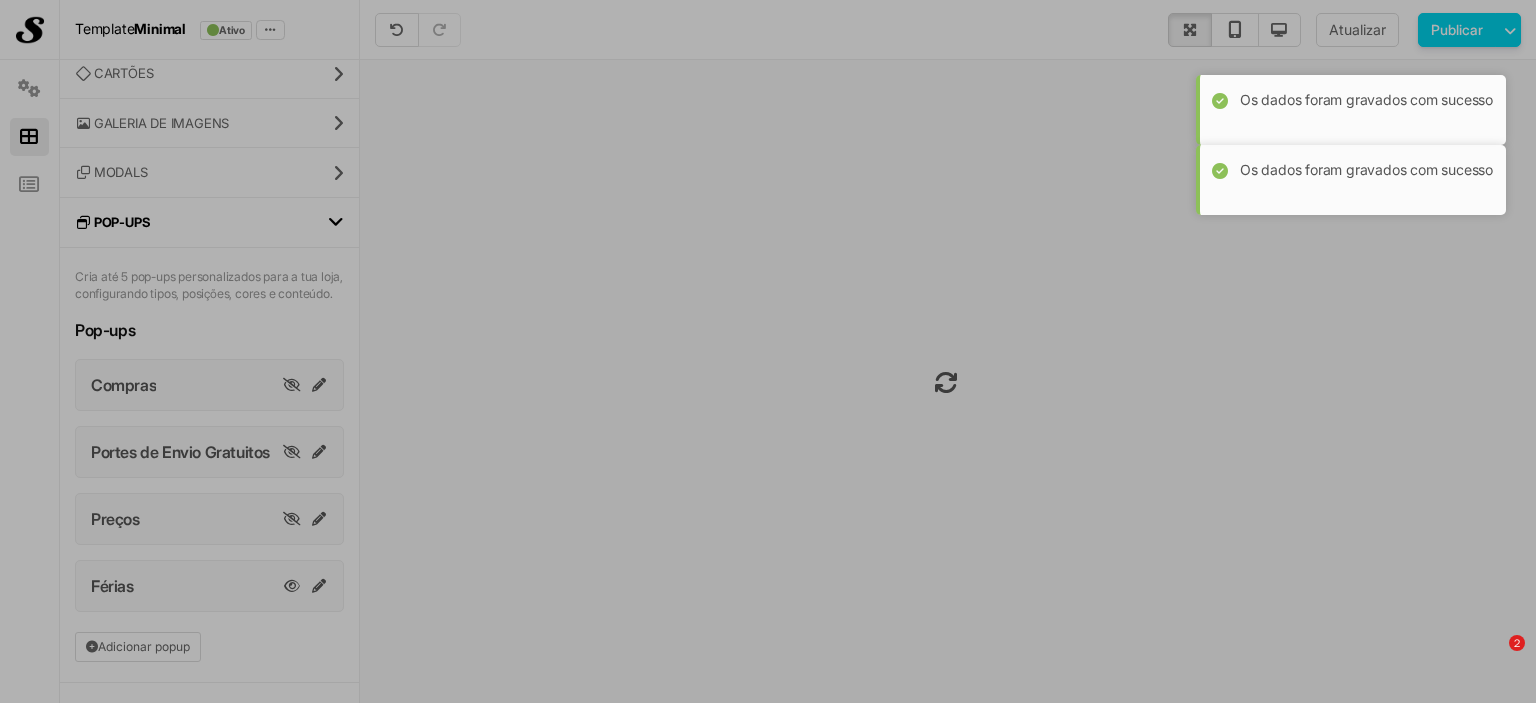 scroll, scrollTop: 778, scrollLeft: 0, axis: vertical 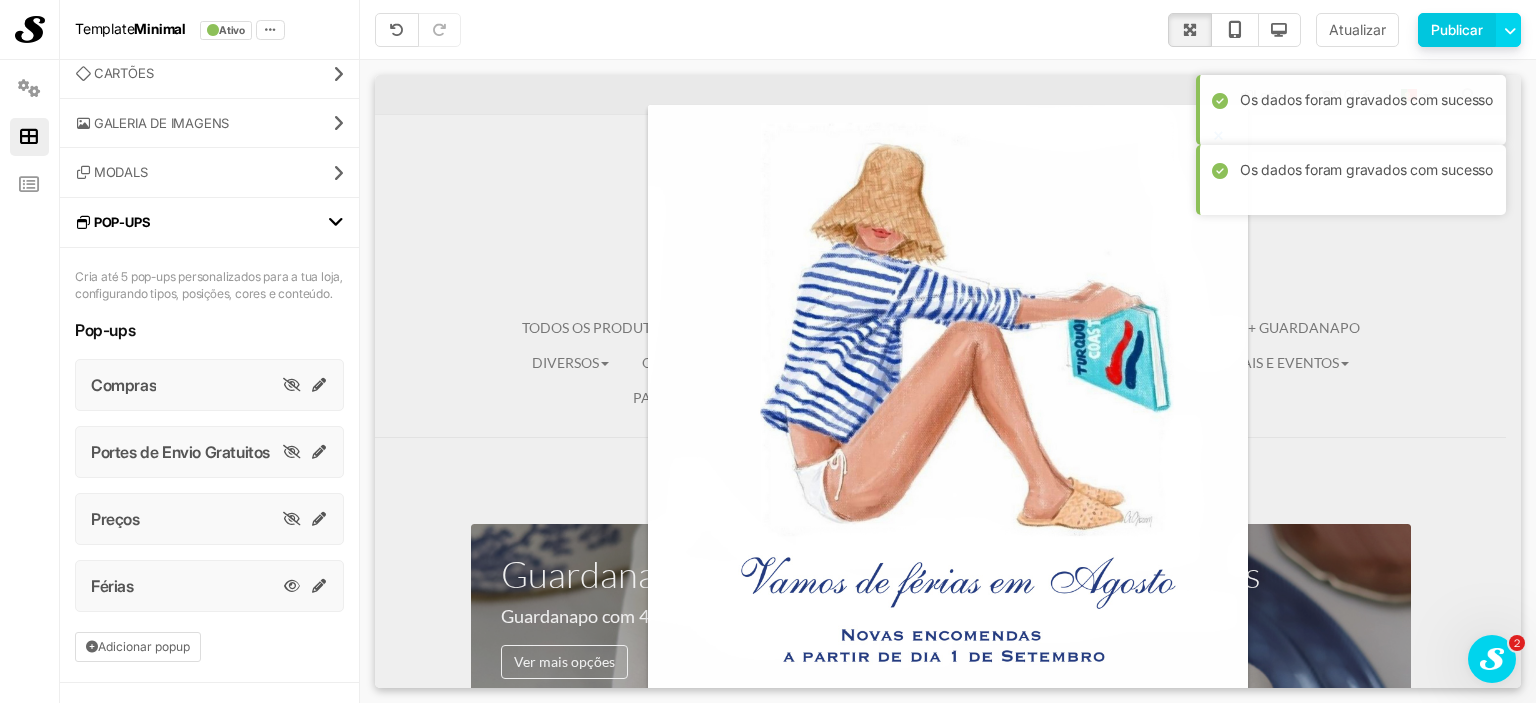 click on "Publicar" at bounding box center (1457, 30) 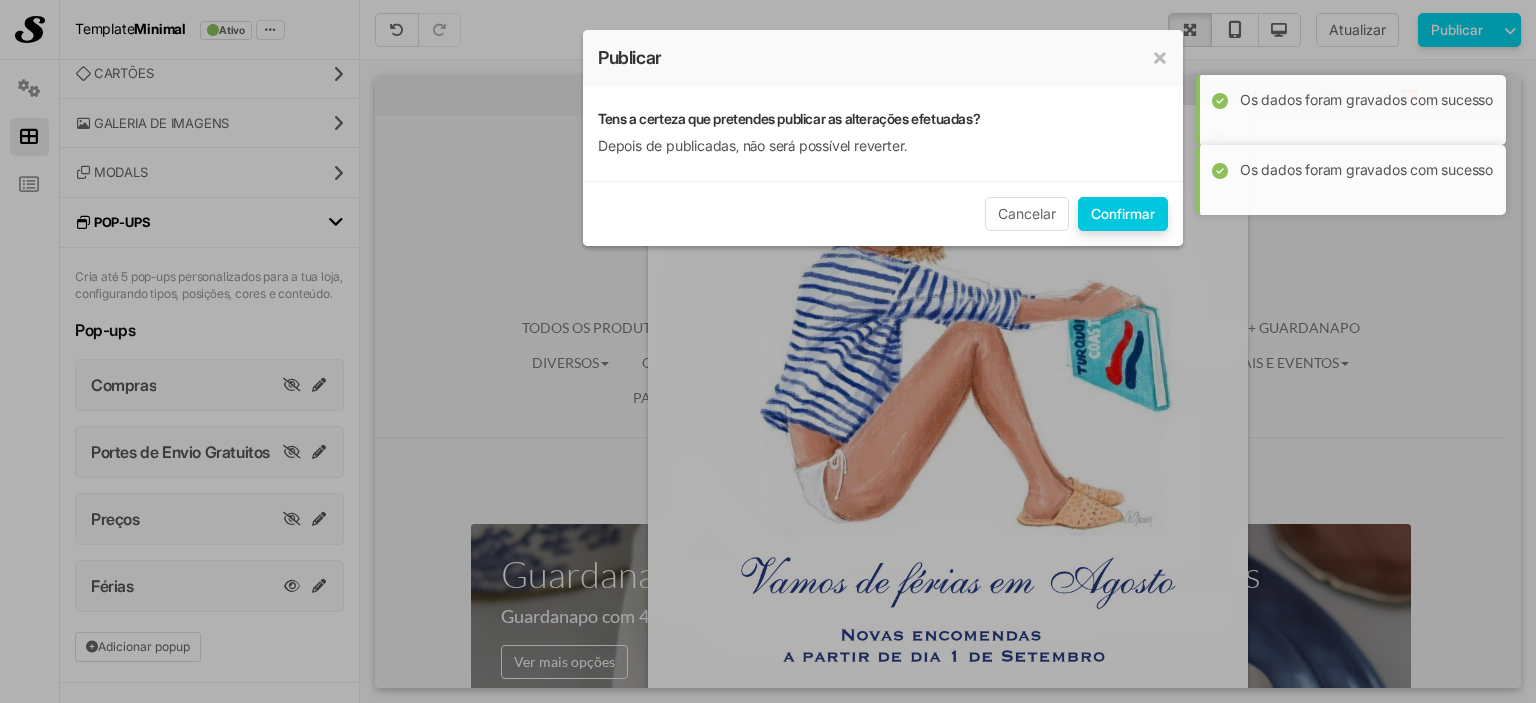 click on "[CONFIRM_TYPE]" at bounding box center (1123, 214) 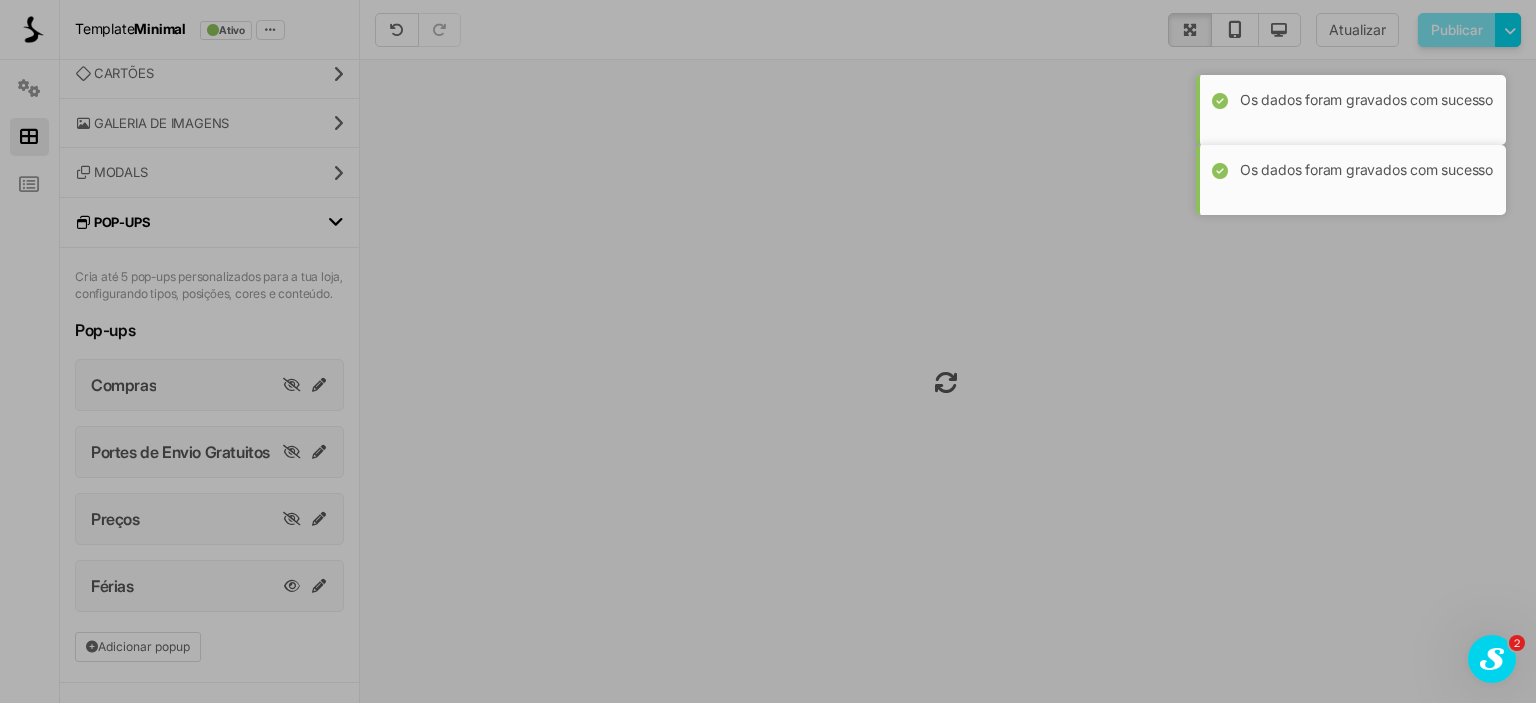 scroll, scrollTop: 0, scrollLeft: 0, axis: both 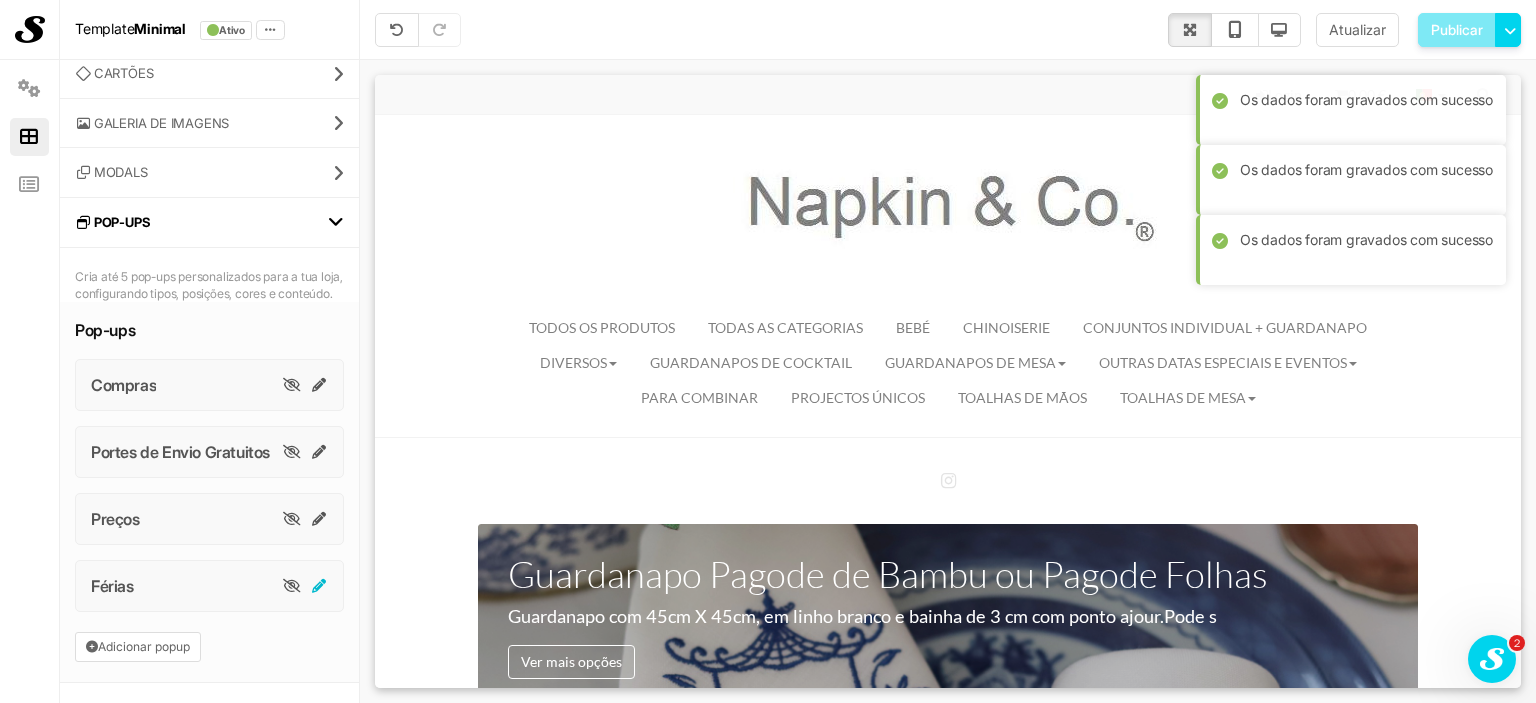 click at bounding box center [320, 586] 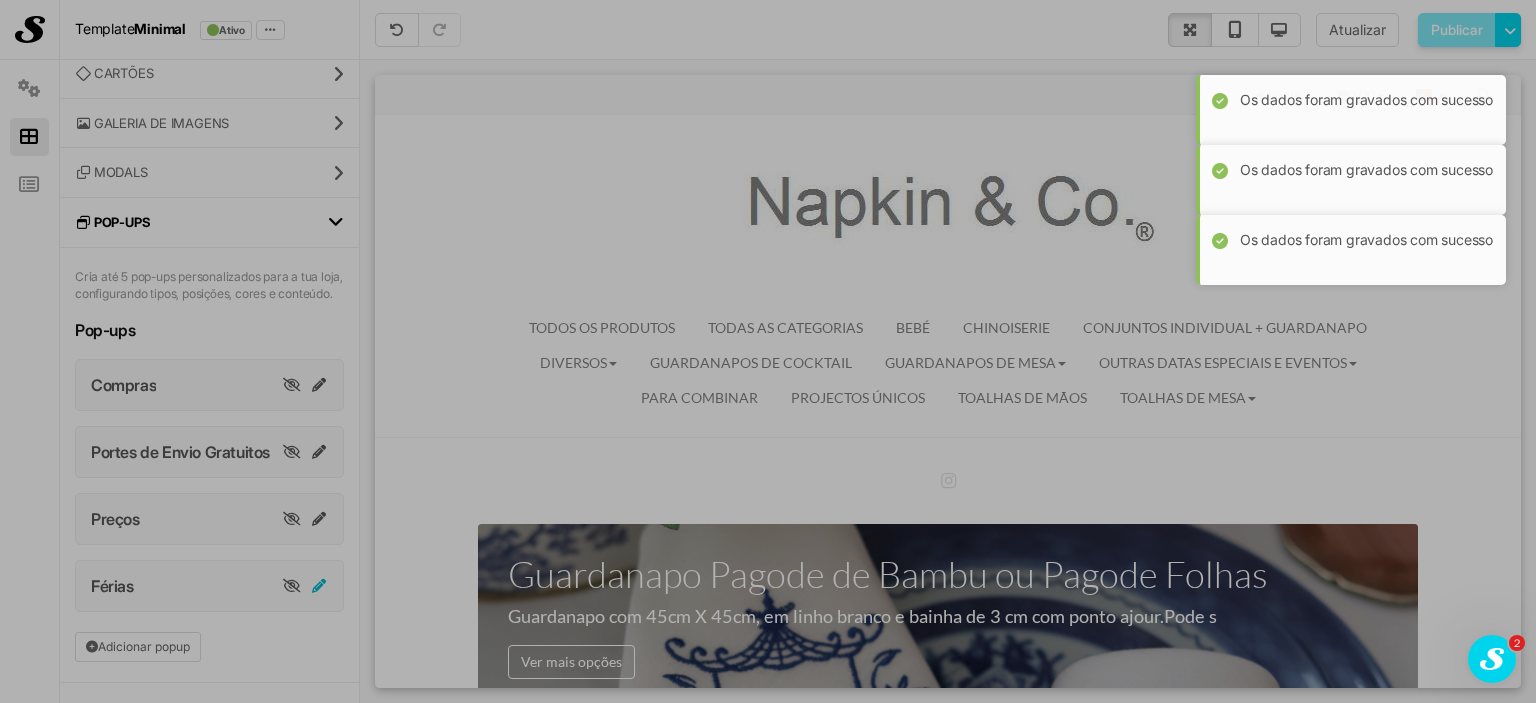 scroll, scrollTop: 0, scrollLeft: 0, axis: both 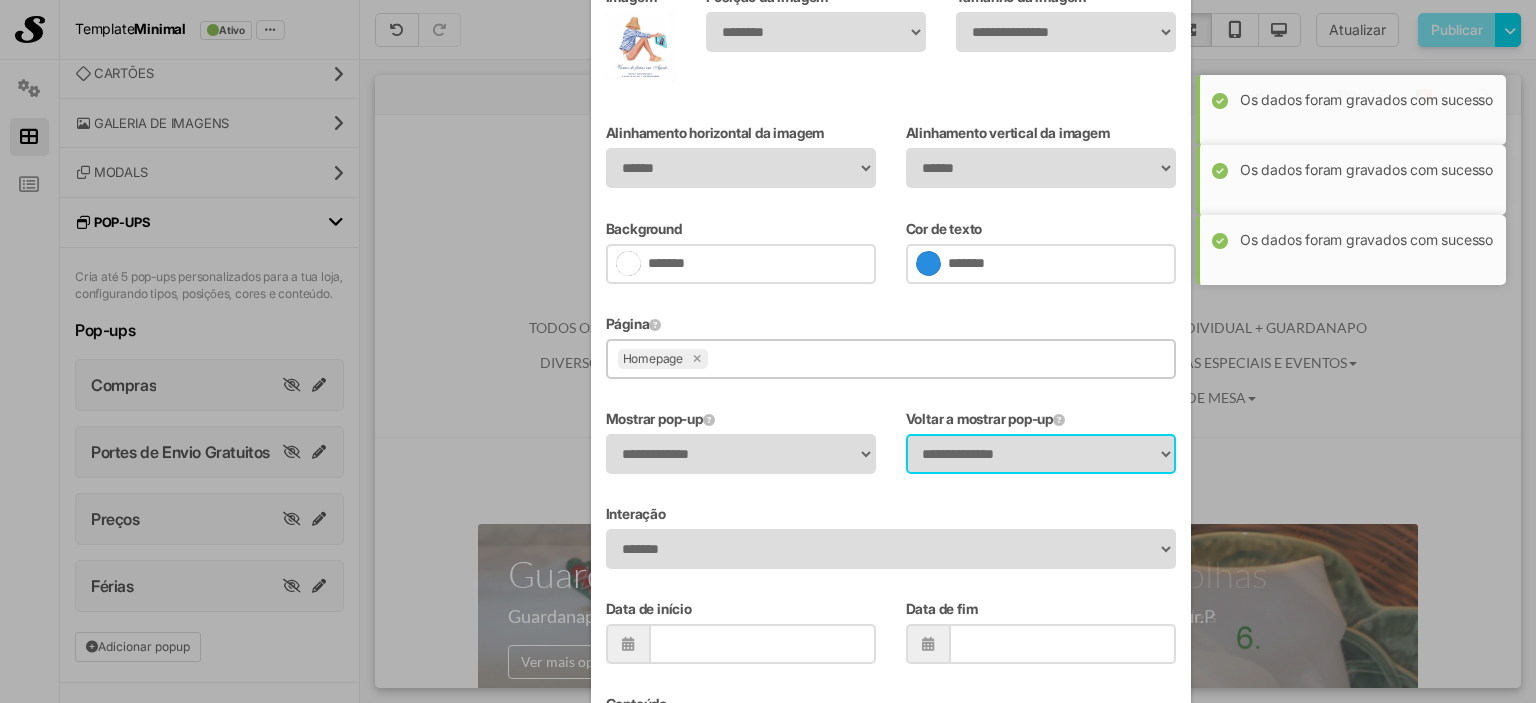 click on "**********" at bounding box center (1041, 454) 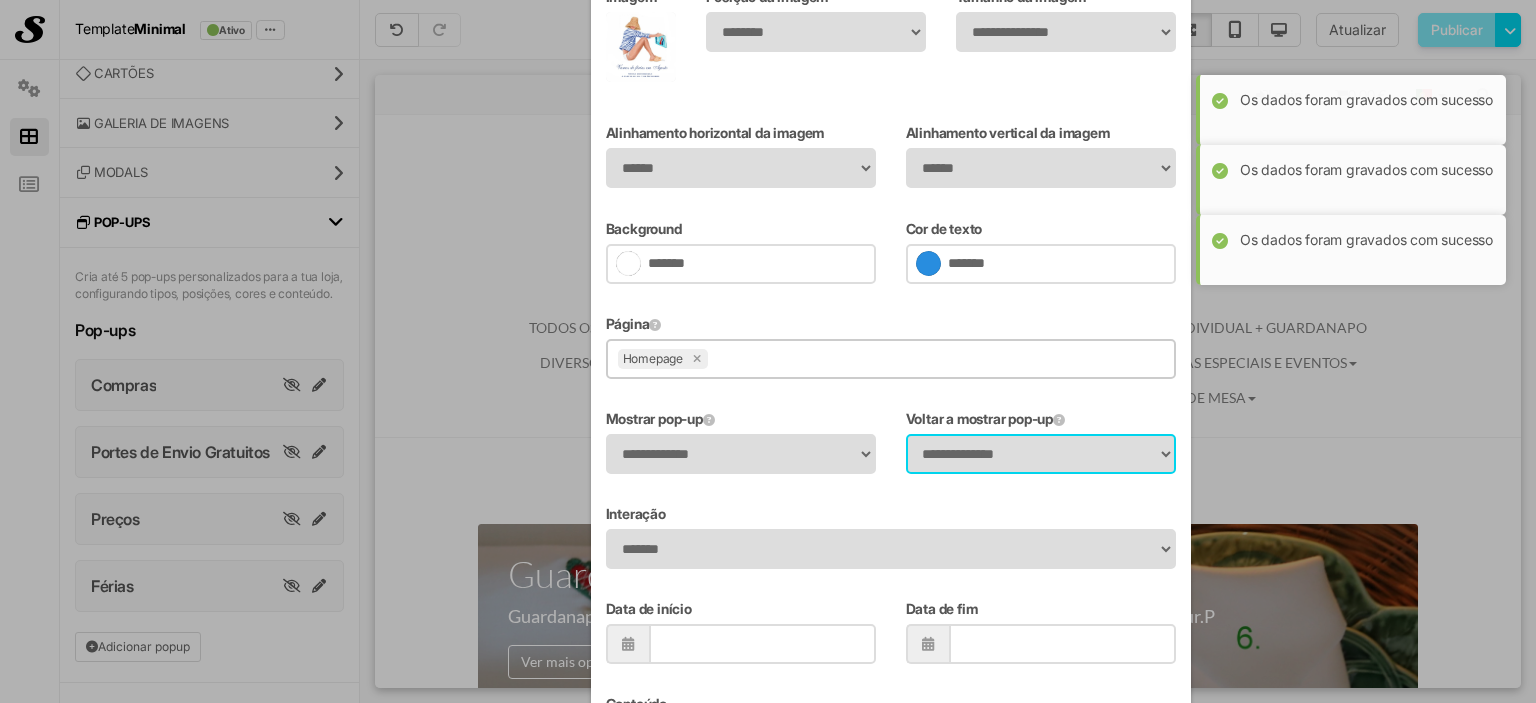 select on "******" 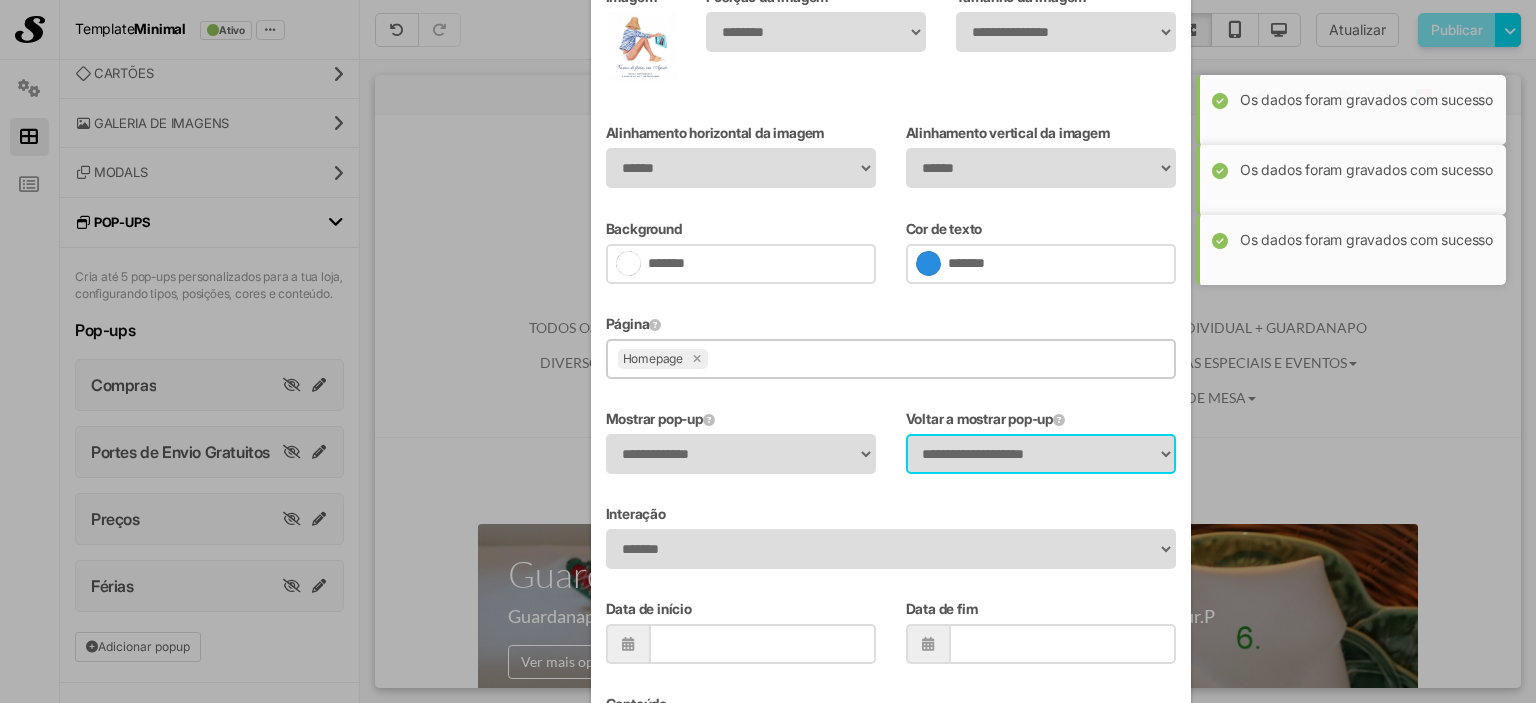 click on "**********" at bounding box center [1041, 454] 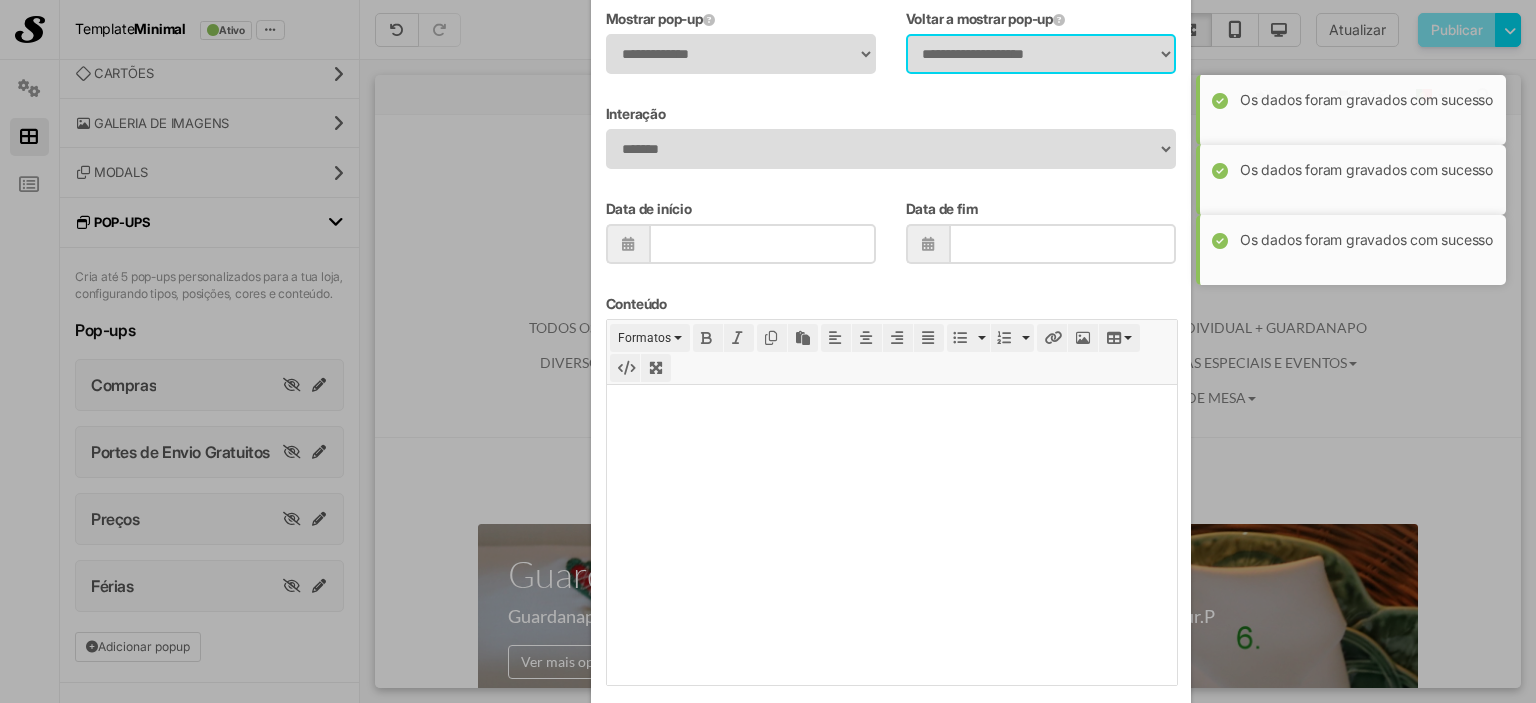 scroll, scrollTop: 921, scrollLeft: 0, axis: vertical 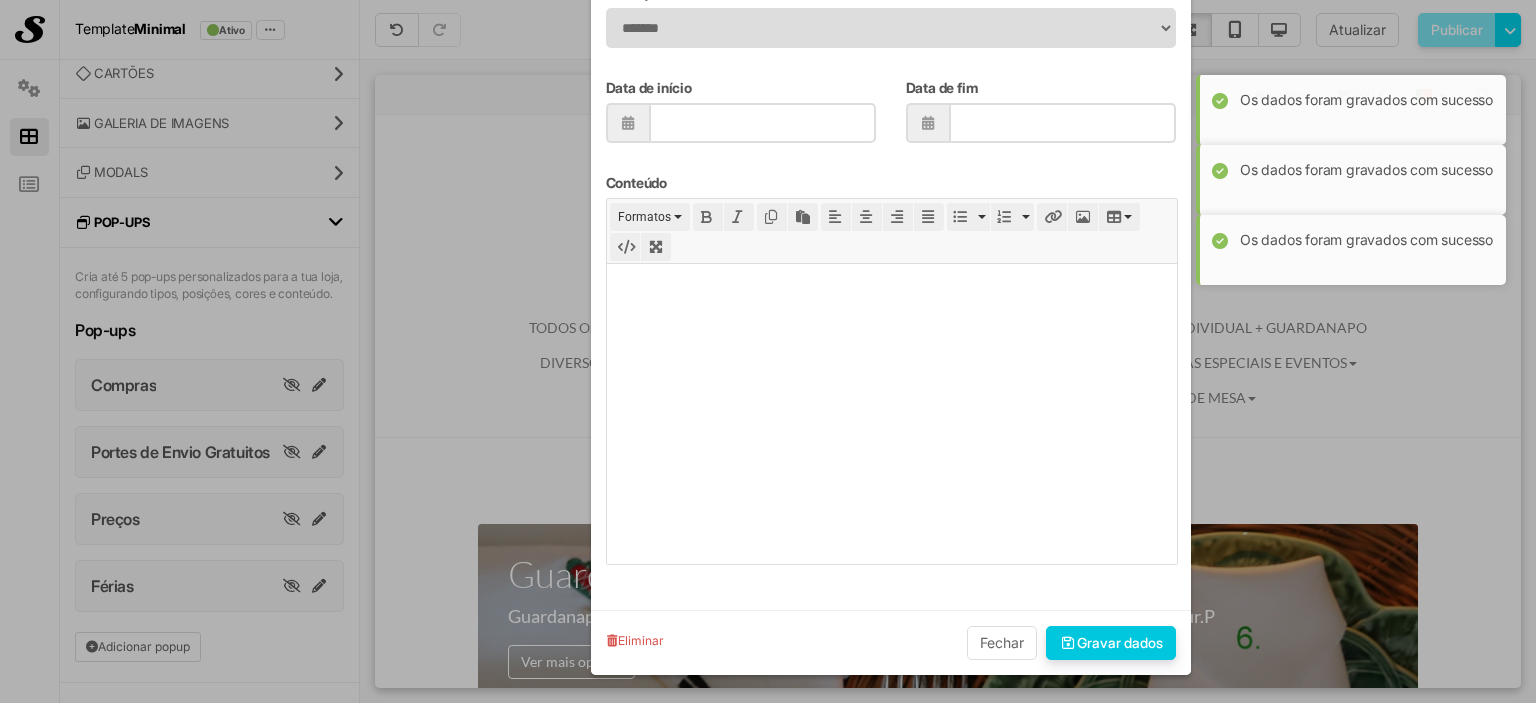 click on "Gravar dados" at bounding box center [1111, 643] 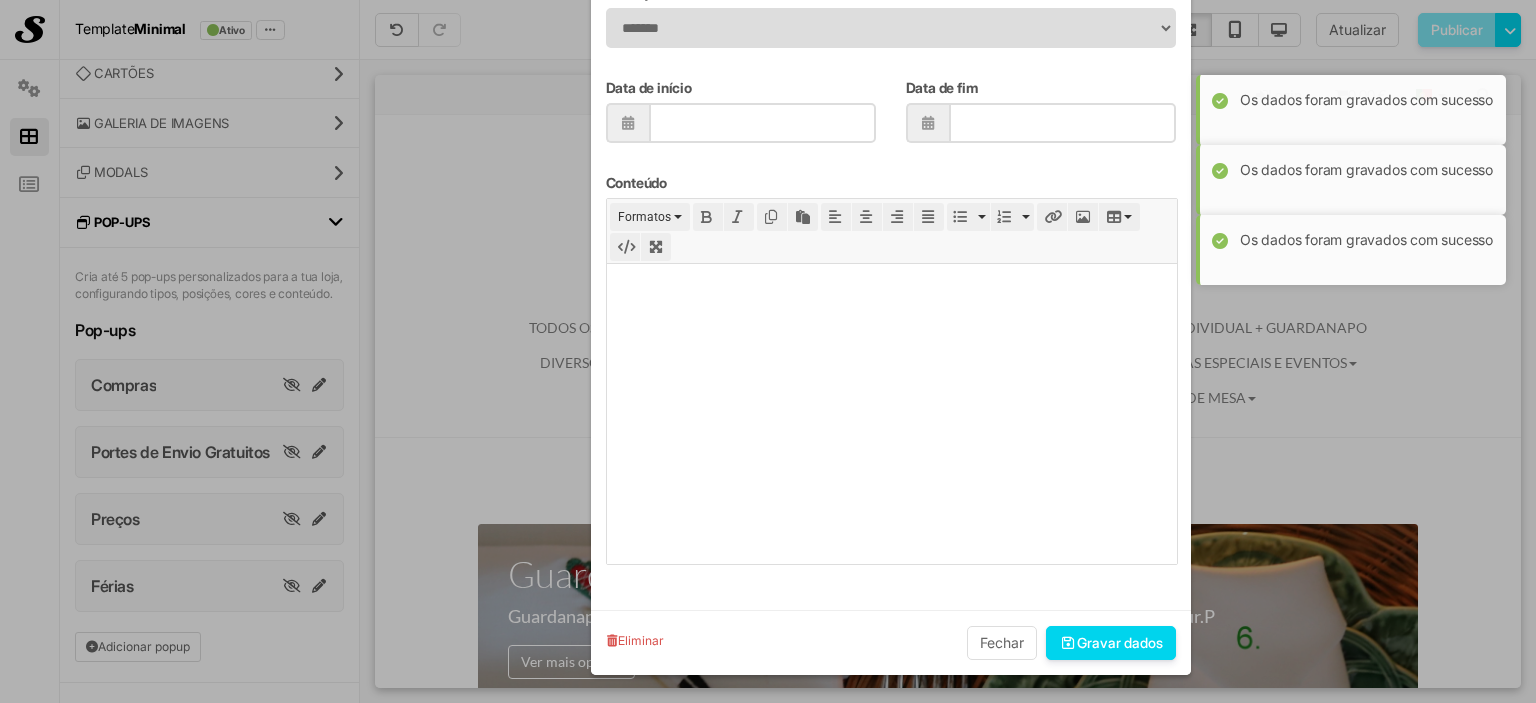 type on "**********" 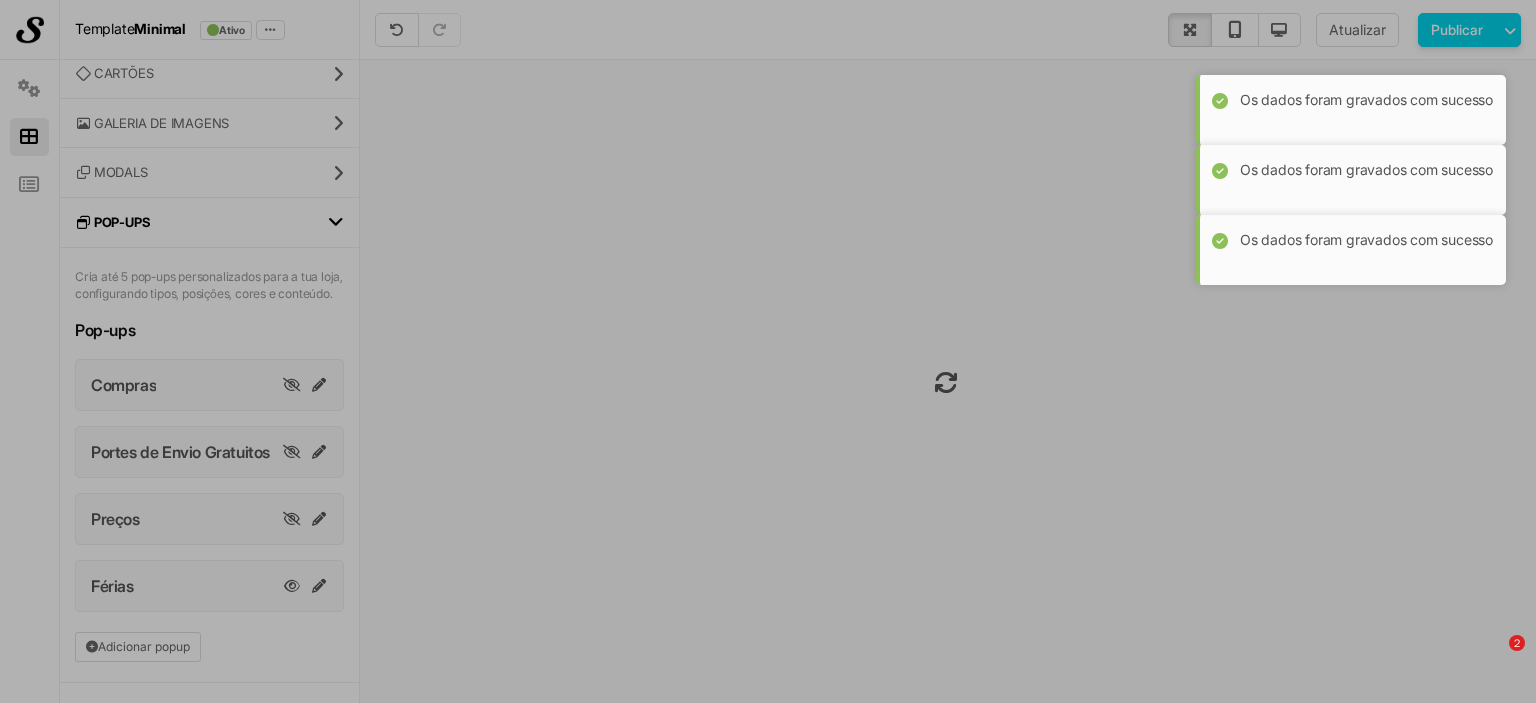 scroll, scrollTop: 778, scrollLeft: 0, axis: vertical 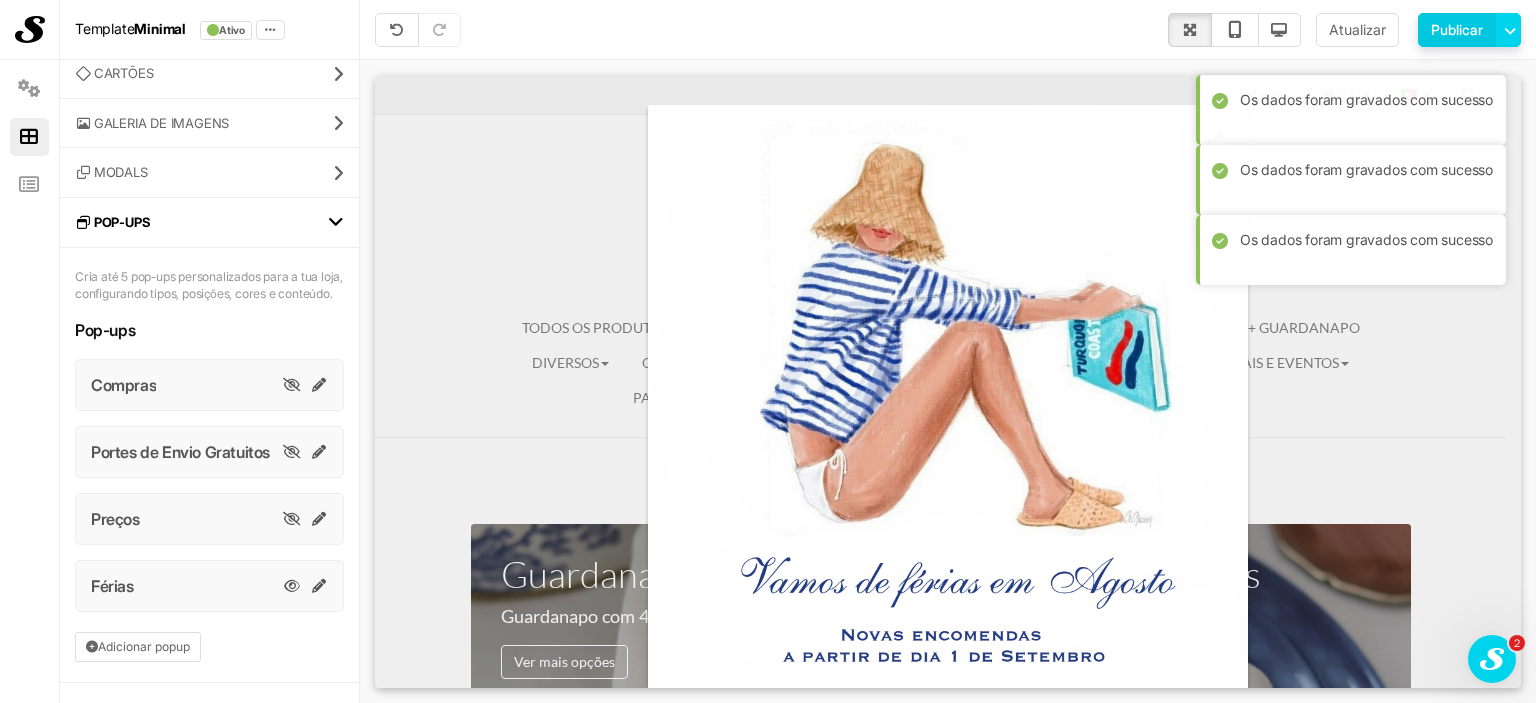 click on "Publicar" at bounding box center [1457, 30] 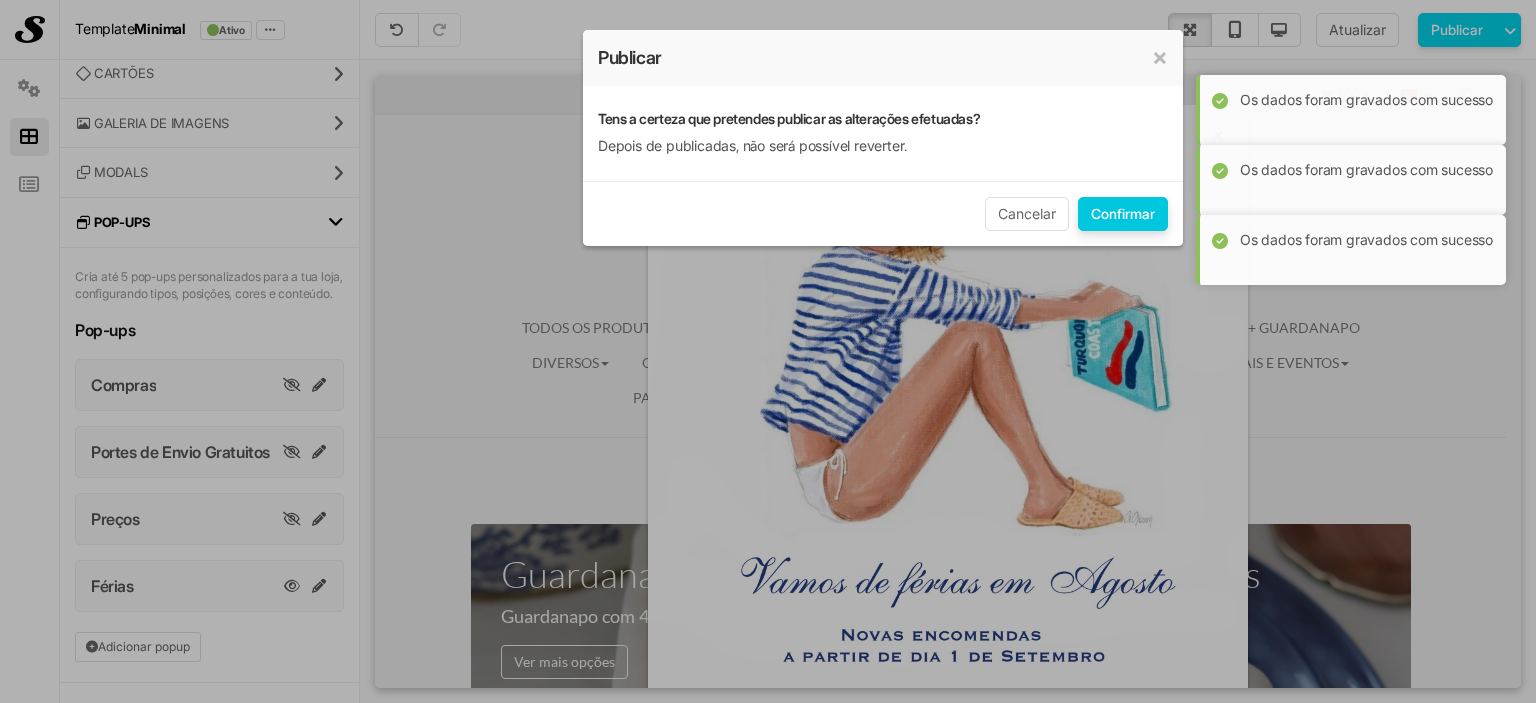 click on "[CONFIRM_TYPE]" at bounding box center [1123, 214] 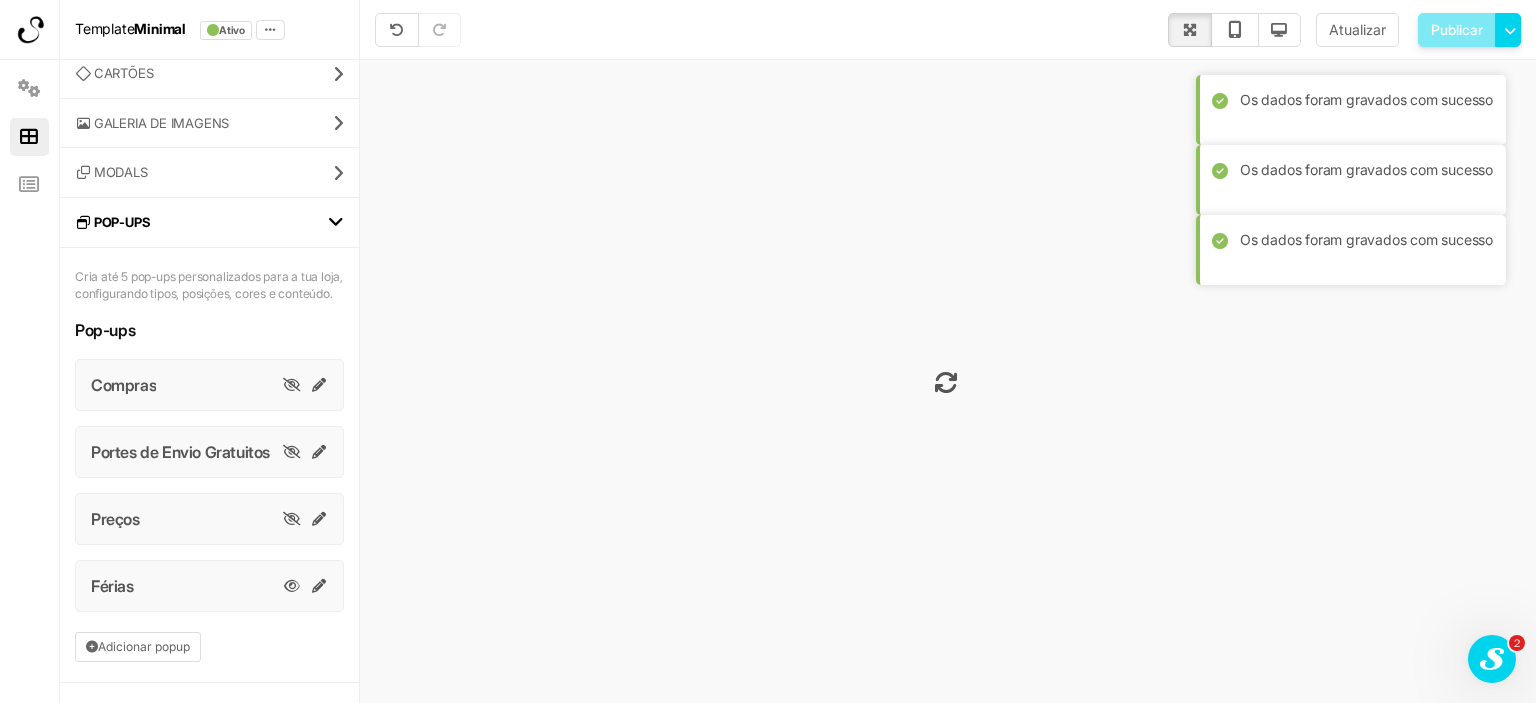 scroll, scrollTop: 0, scrollLeft: 0, axis: both 